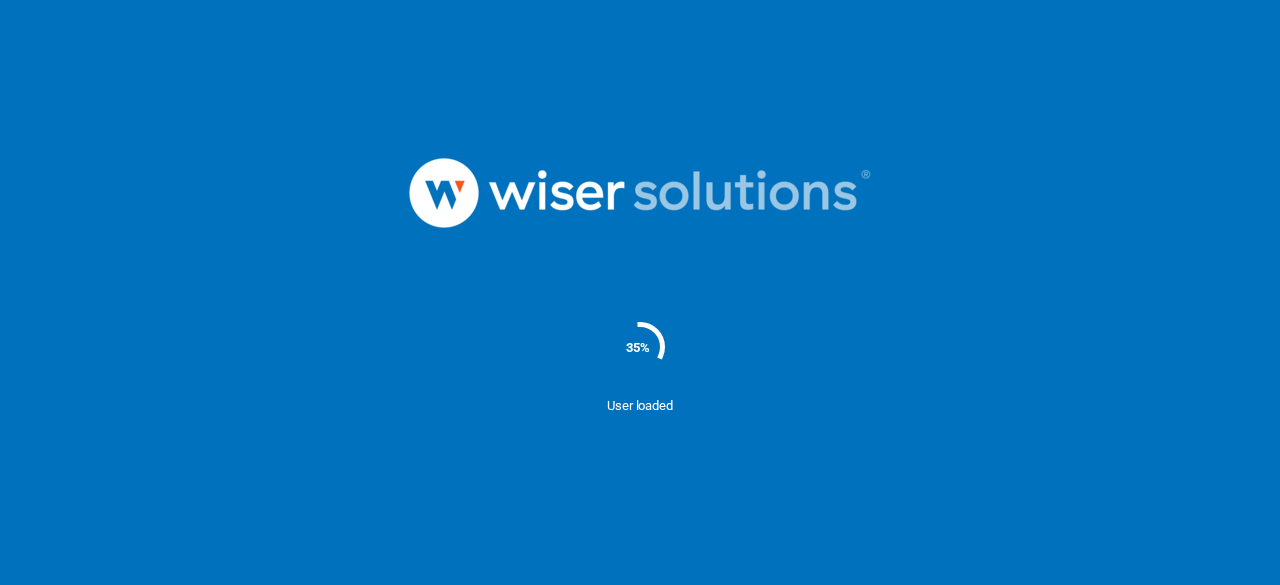 scroll, scrollTop: 0, scrollLeft: 0, axis: both 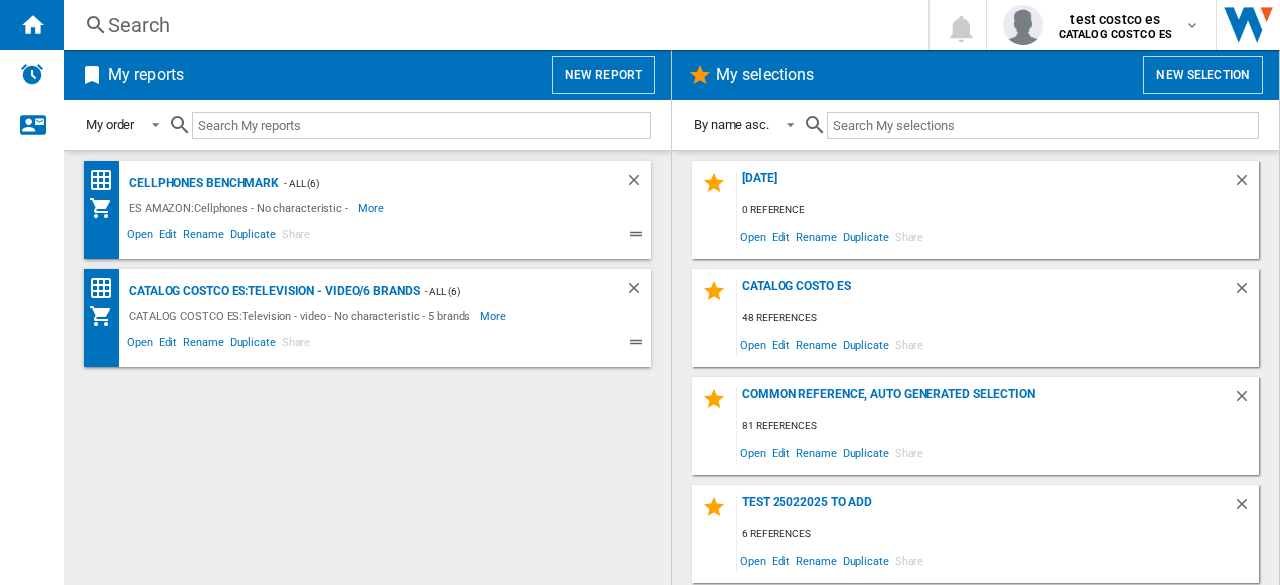 click on "New report" at bounding box center (603, 75) 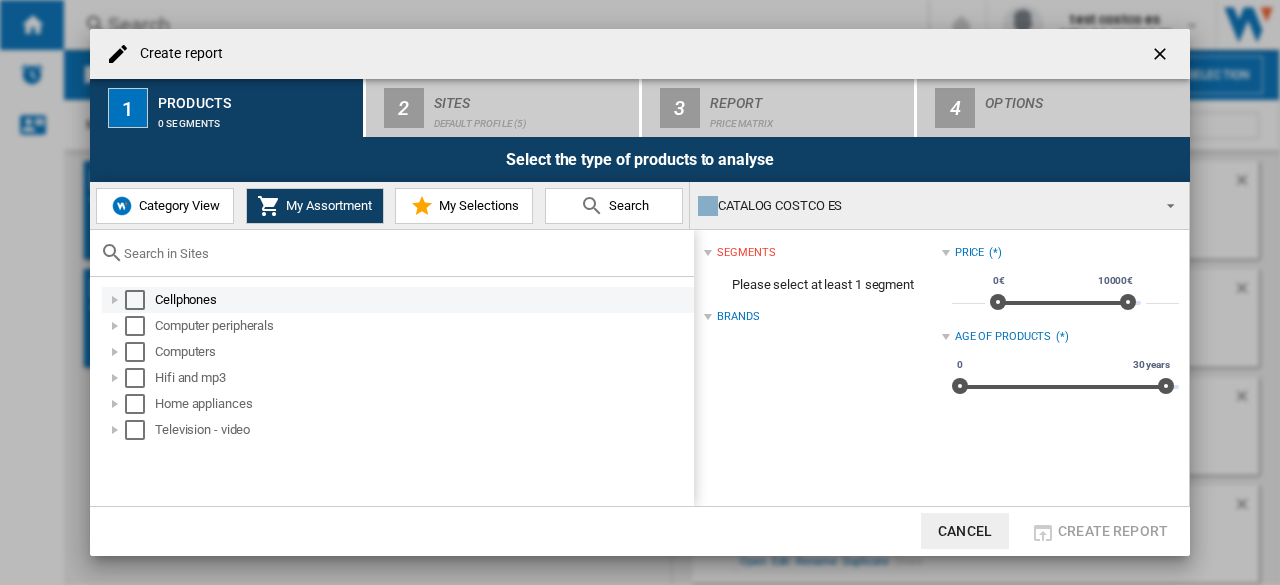click at bounding box center (135, 300) 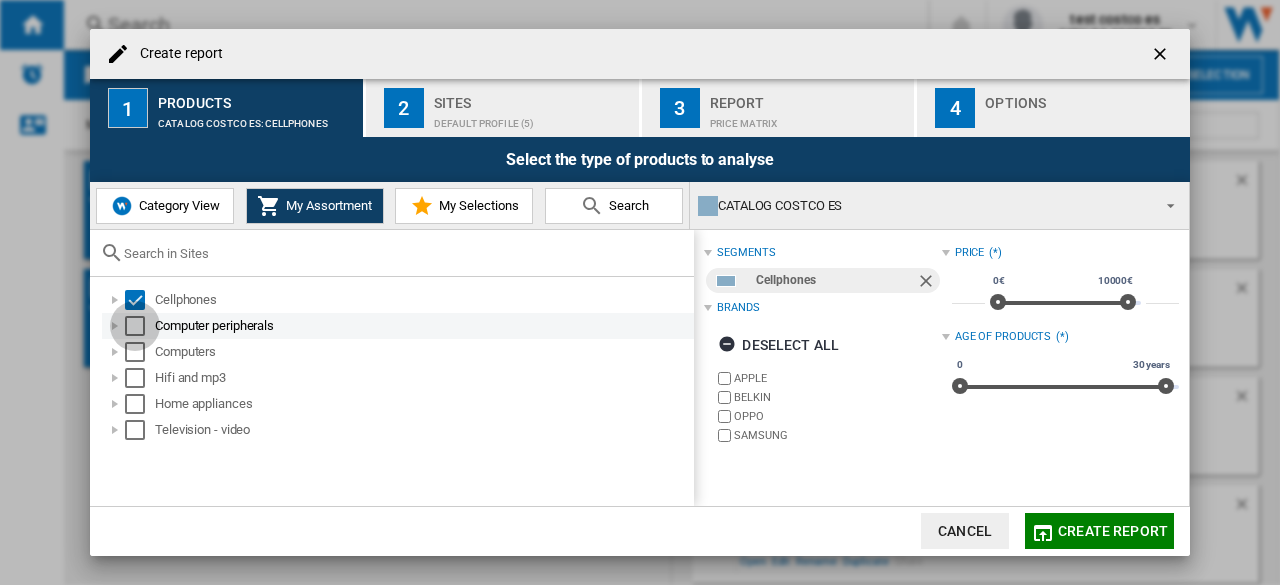 click at bounding box center (135, 326) 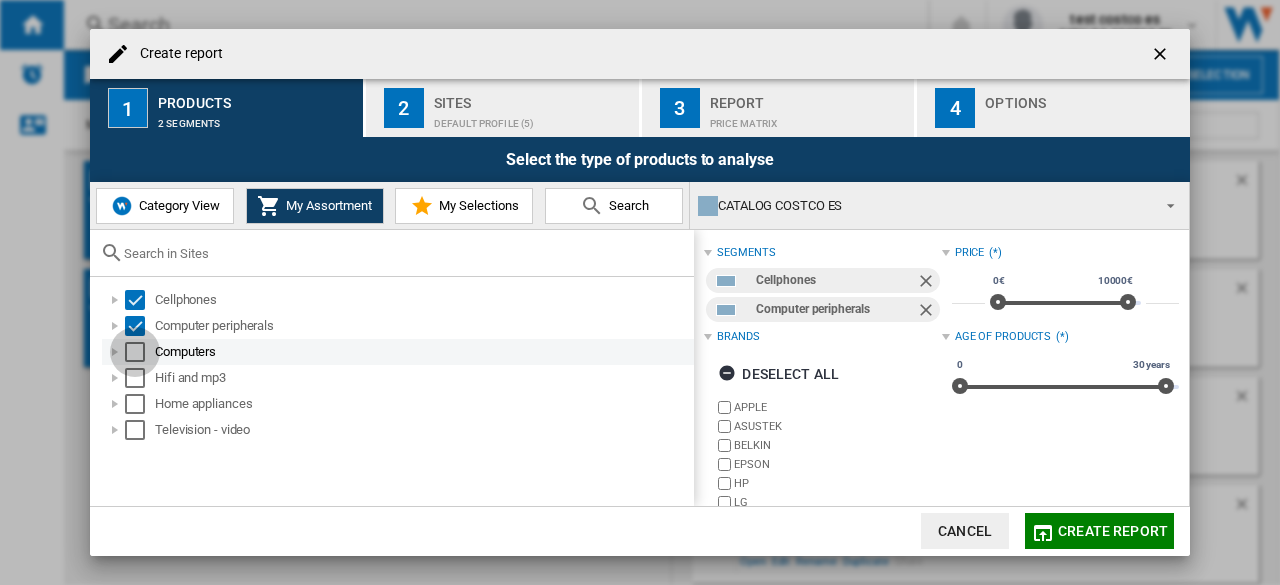click at bounding box center (135, 352) 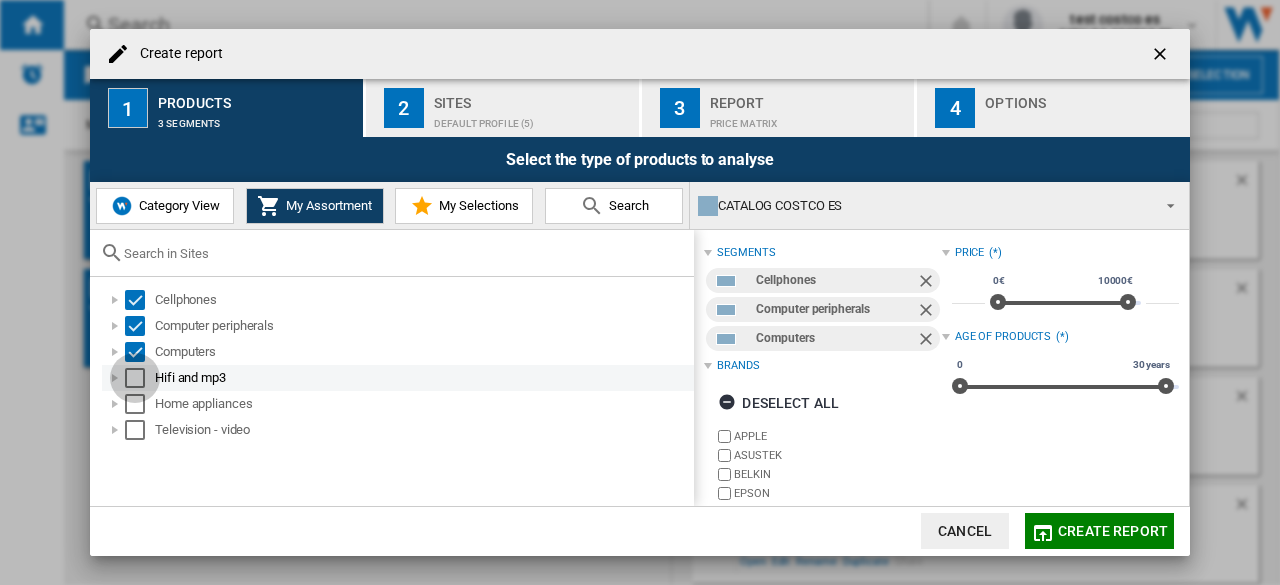 click at bounding box center (135, 378) 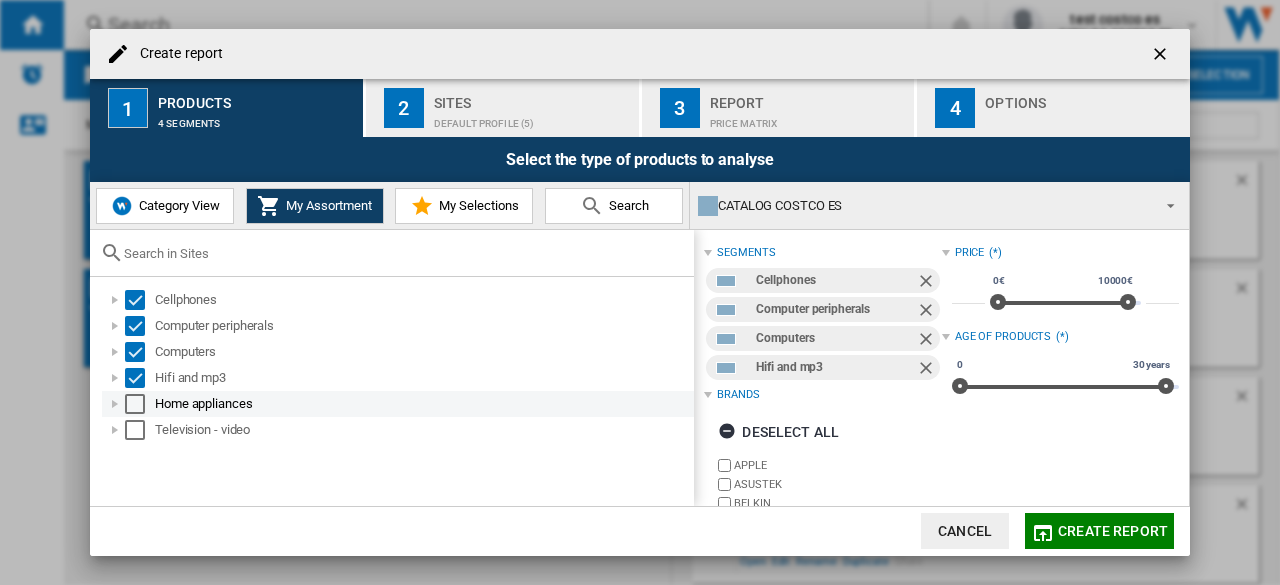 click at bounding box center [135, 404] 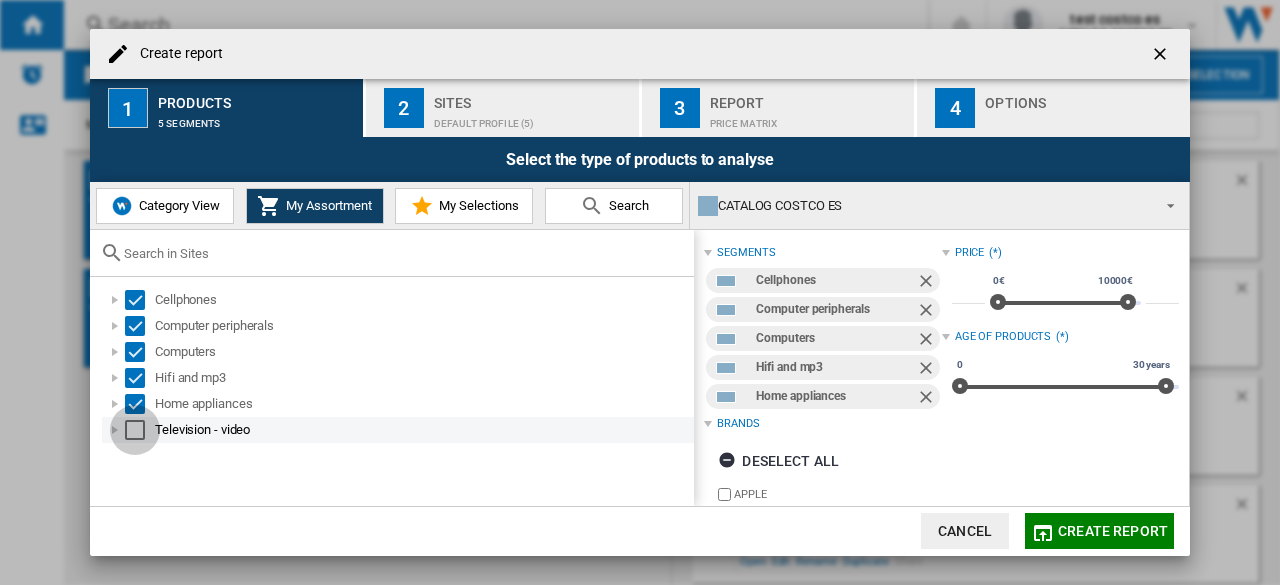 click at bounding box center [135, 430] 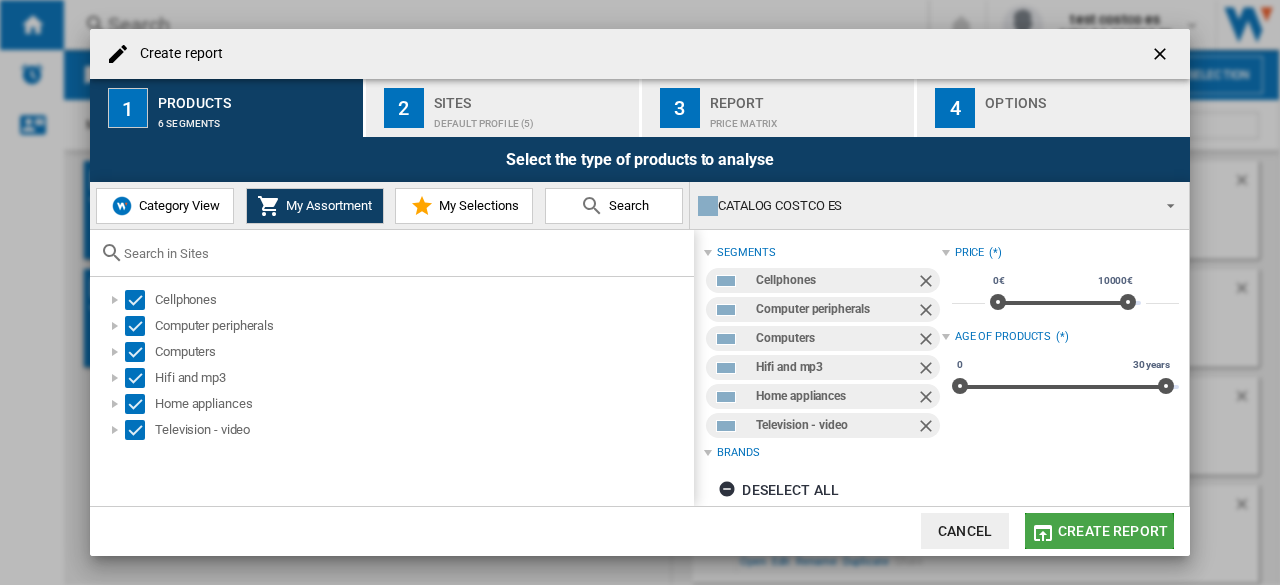 click on "Create report" 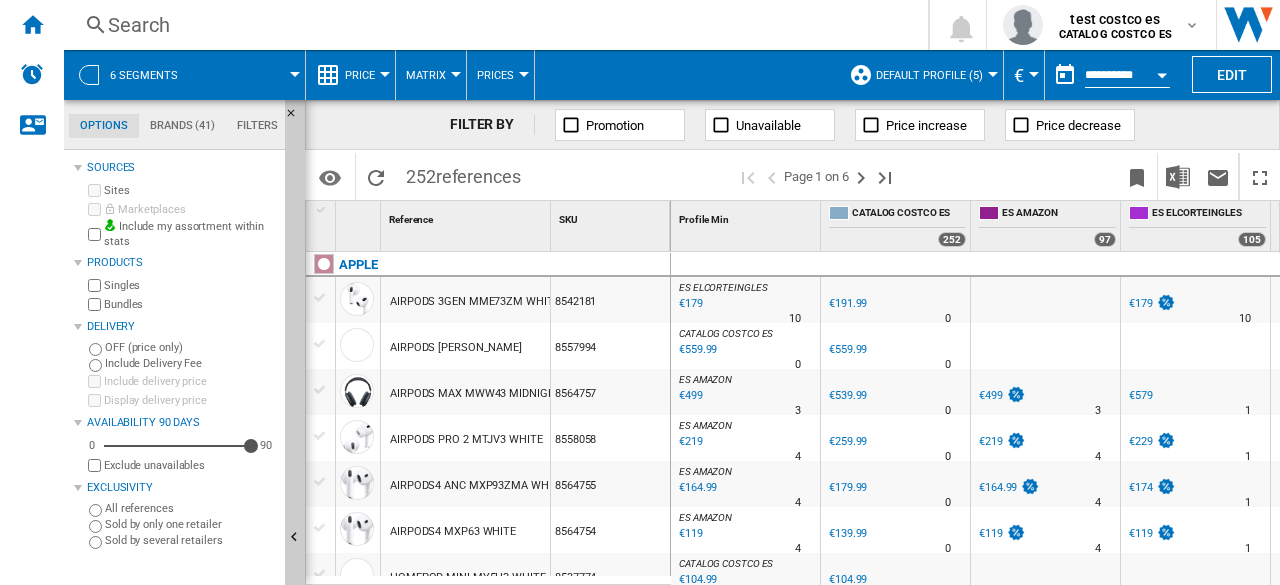 click on "Price" at bounding box center (365, 75) 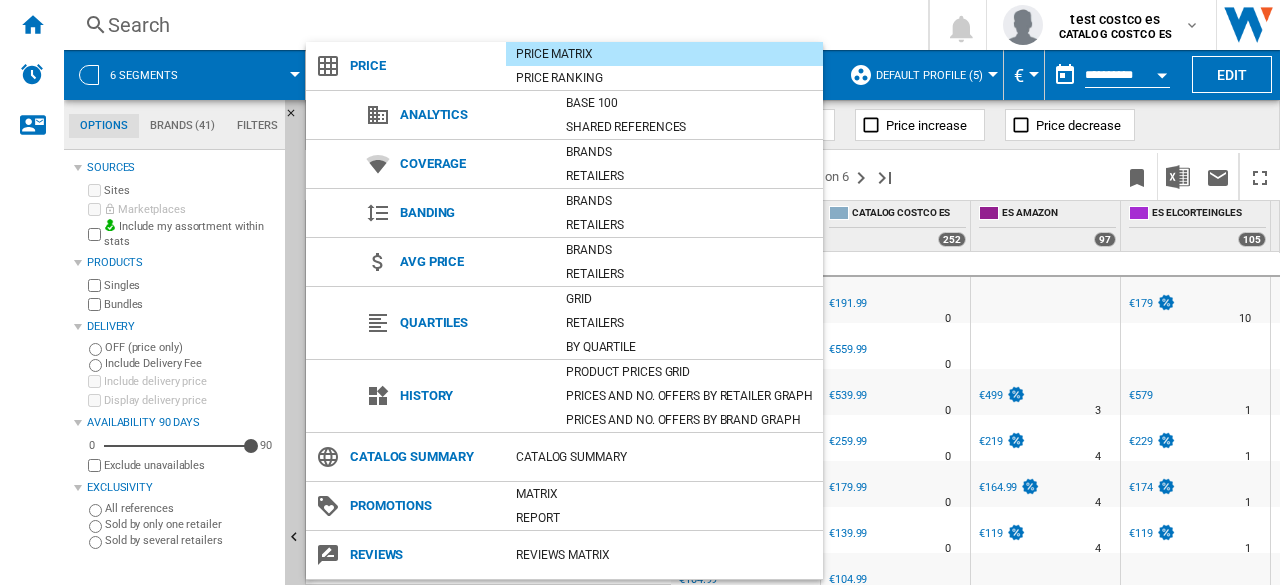 click at bounding box center [640, 292] 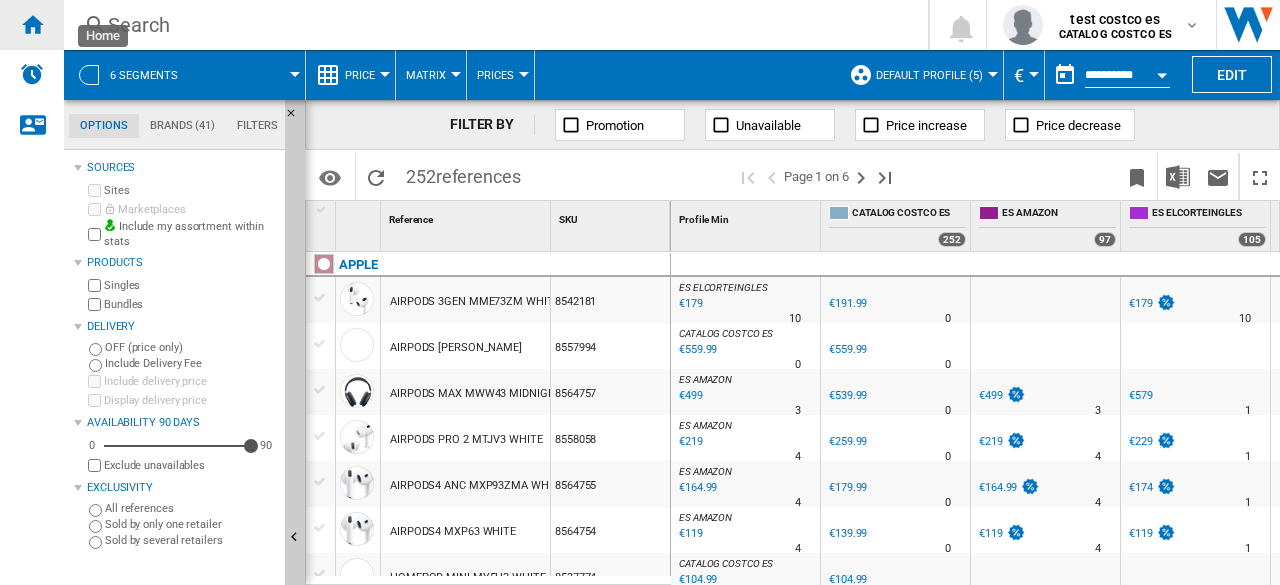 click at bounding box center (32, 24) 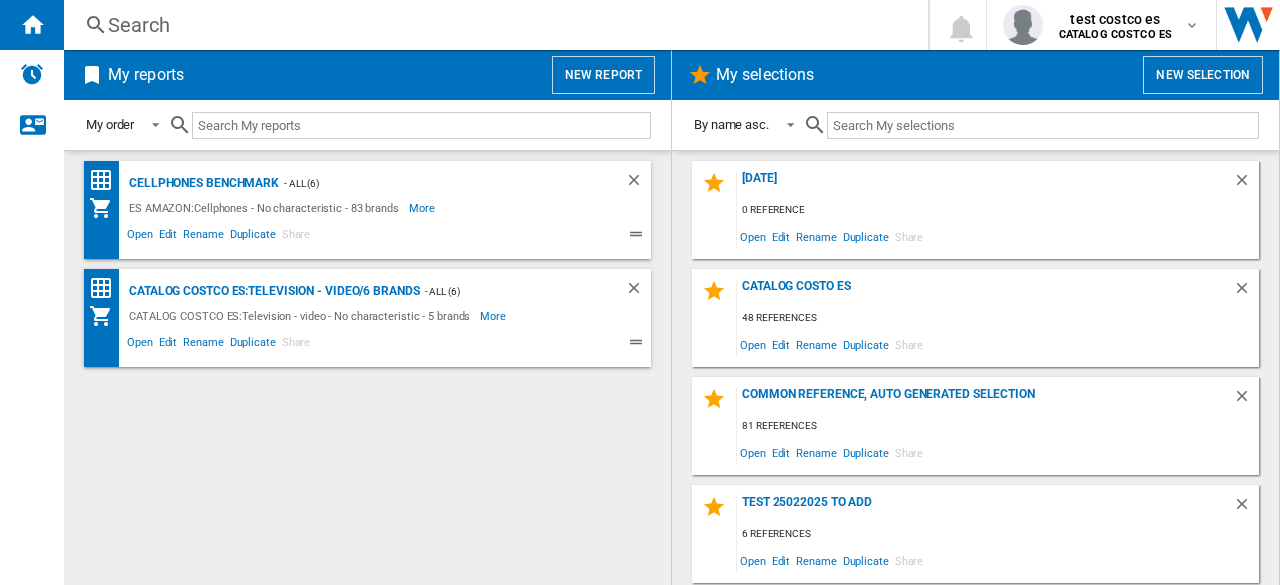 click 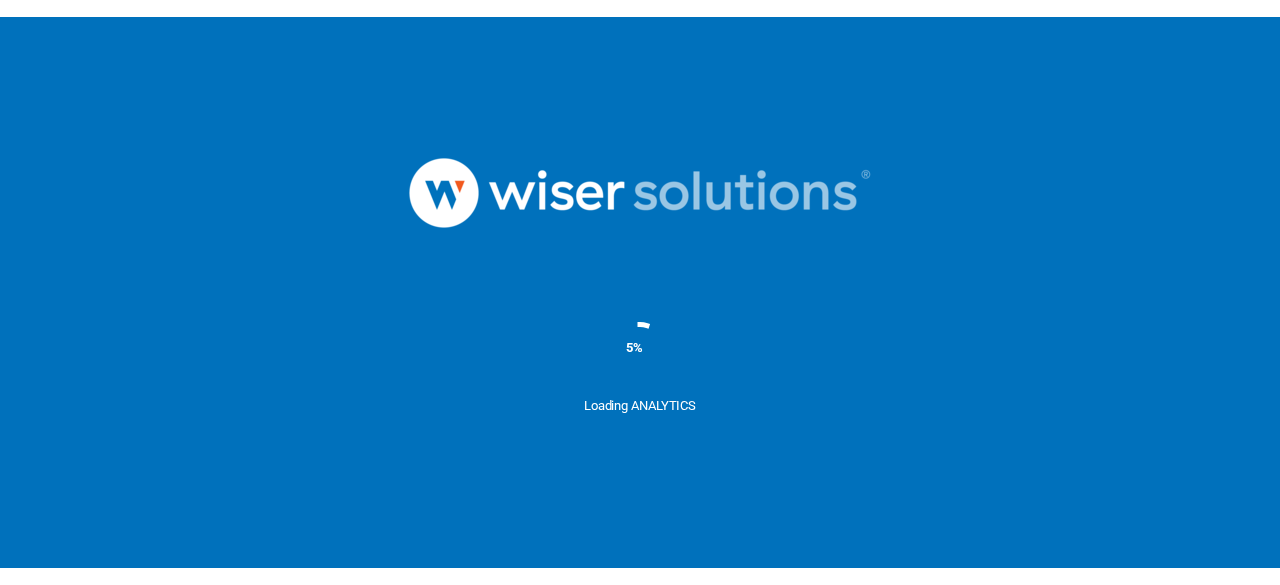 scroll, scrollTop: 0, scrollLeft: 0, axis: both 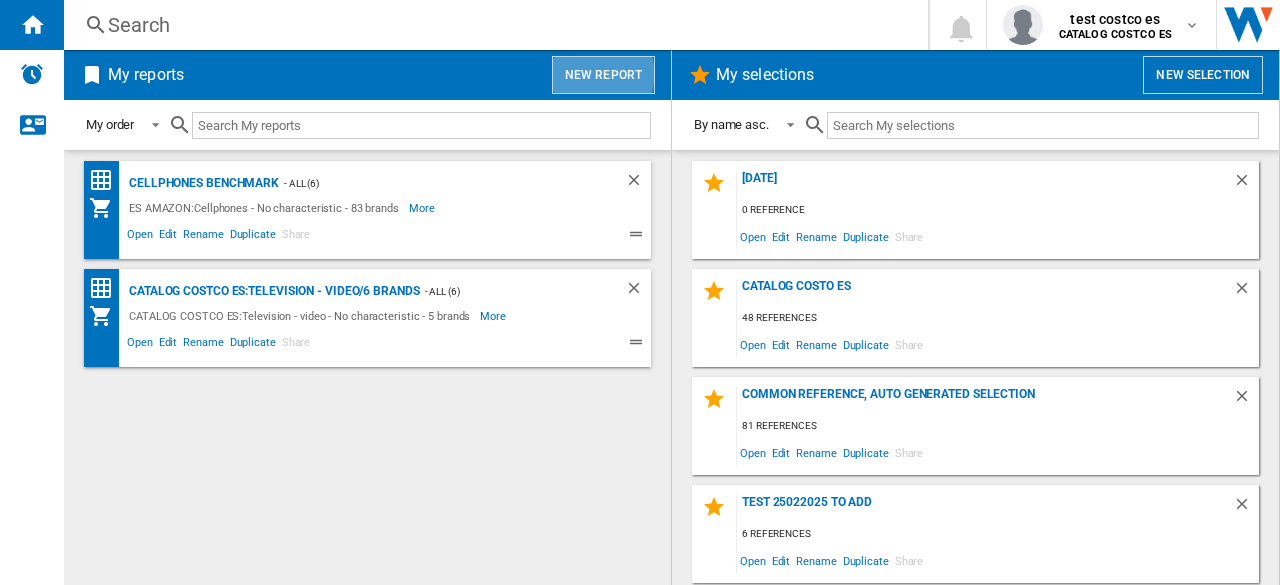 click on "New report" at bounding box center [603, 75] 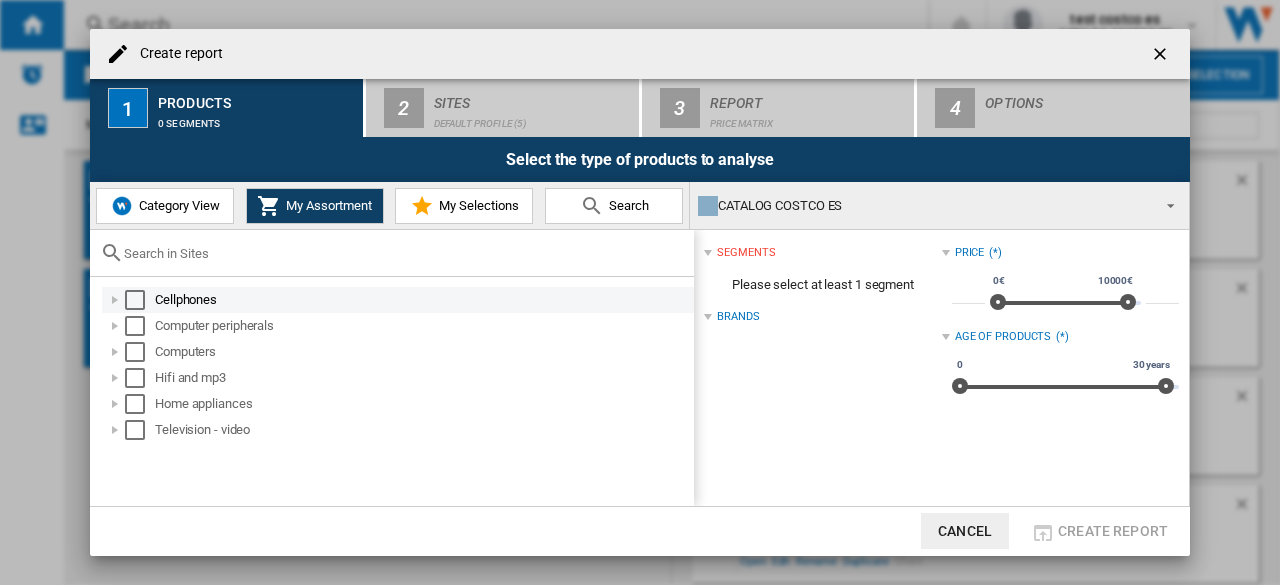 click at bounding box center (135, 300) 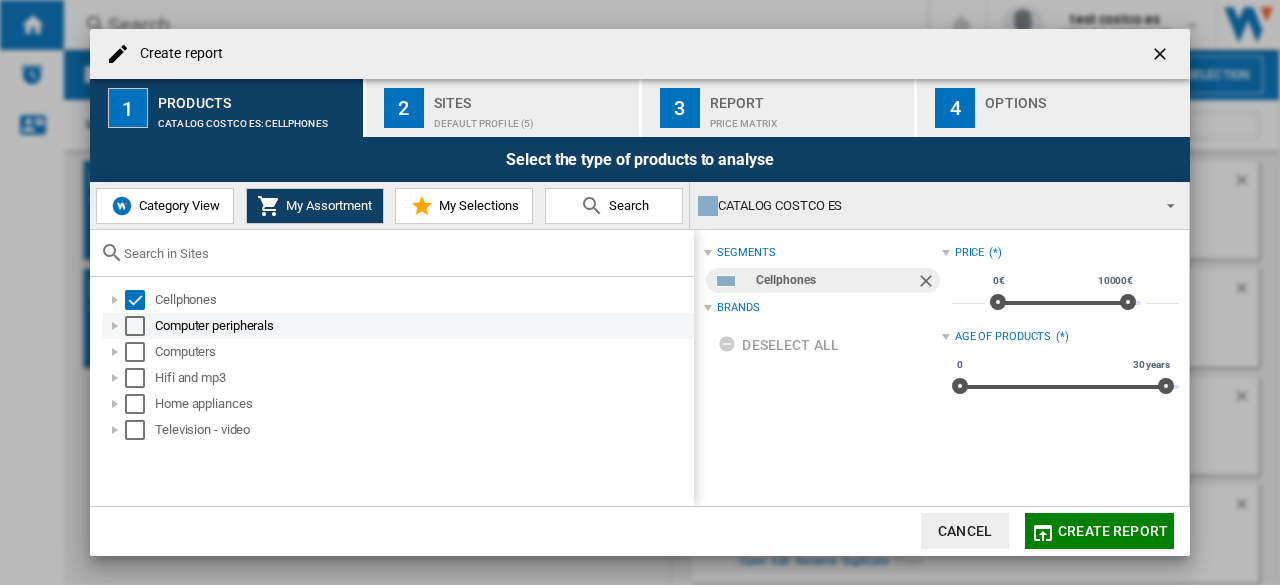 click at bounding box center (135, 326) 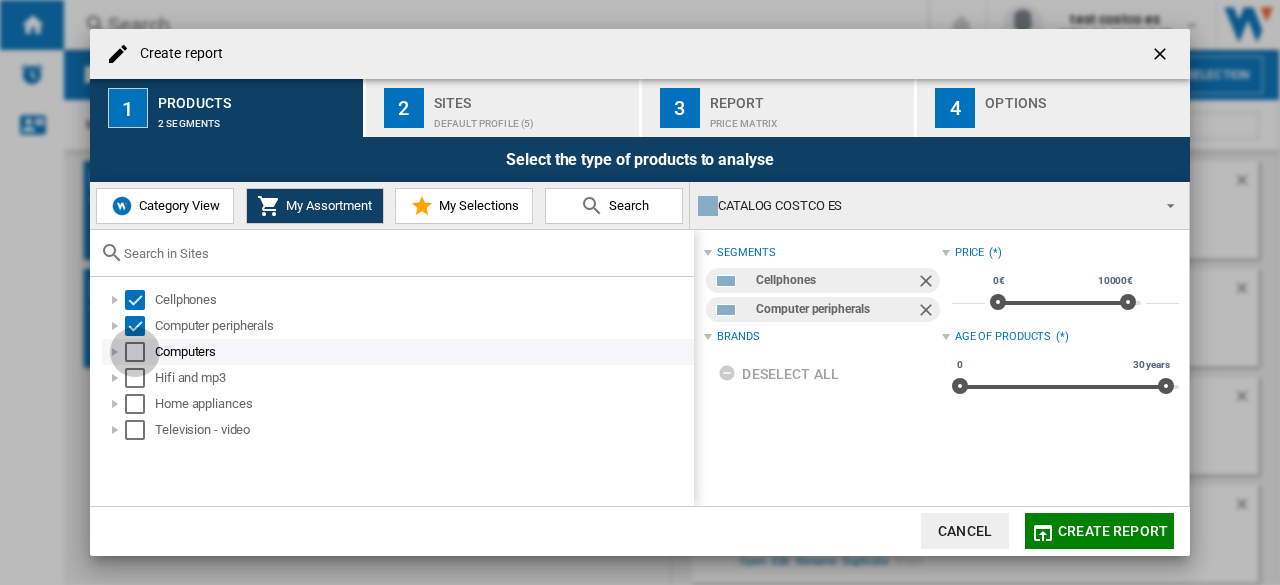 click at bounding box center [135, 352] 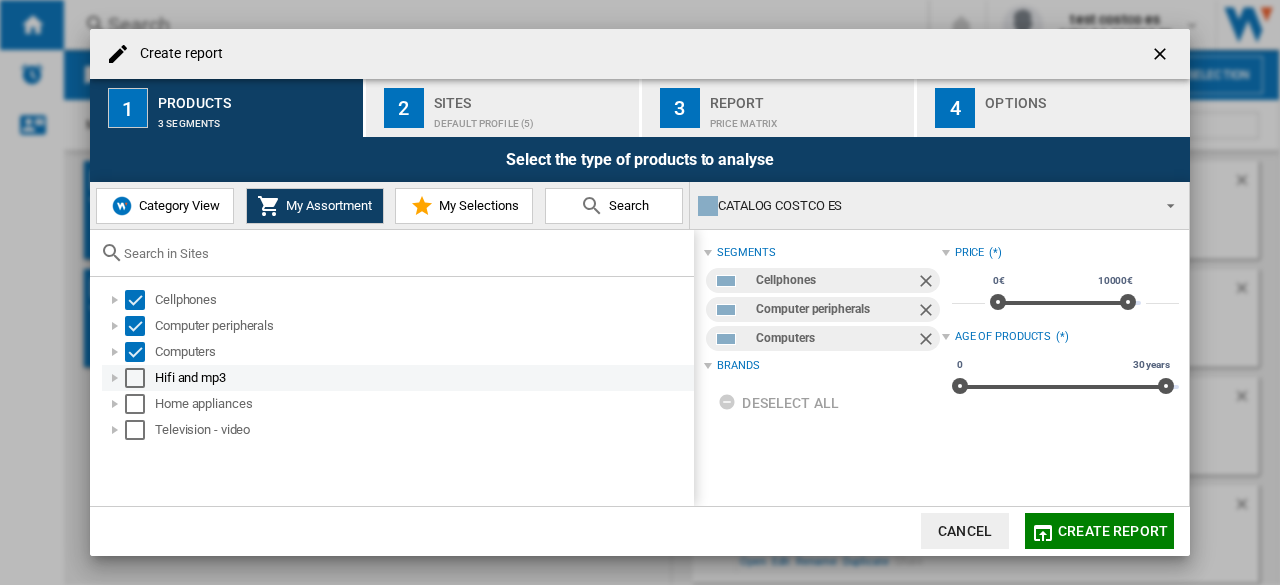 click at bounding box center (135, 378) 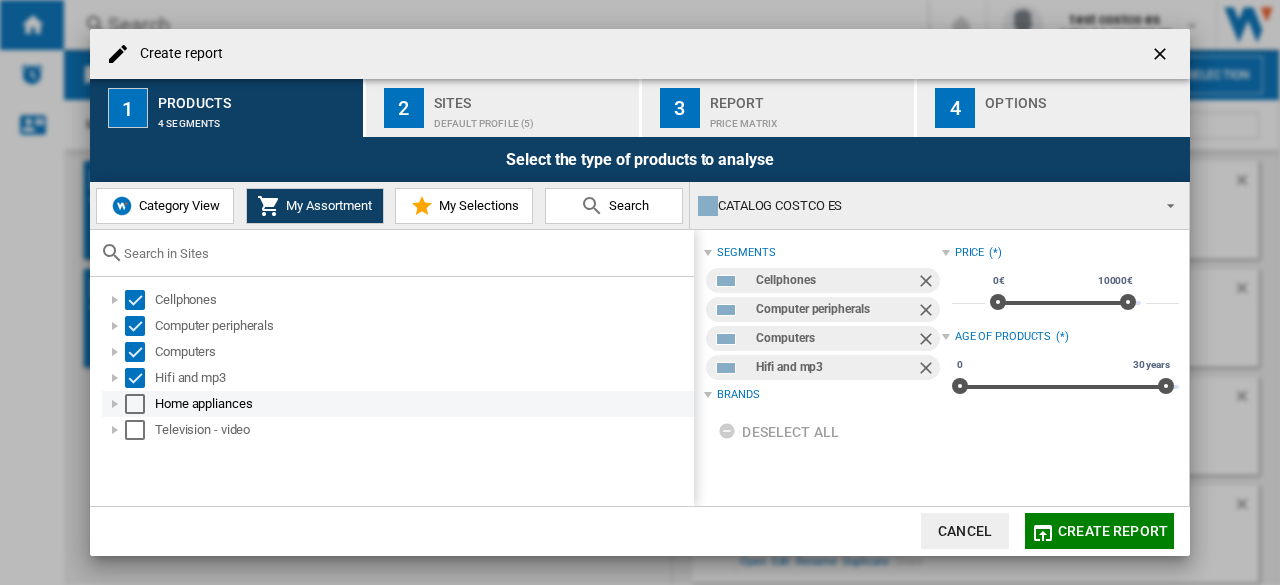 click at bounding box center [135, 404] 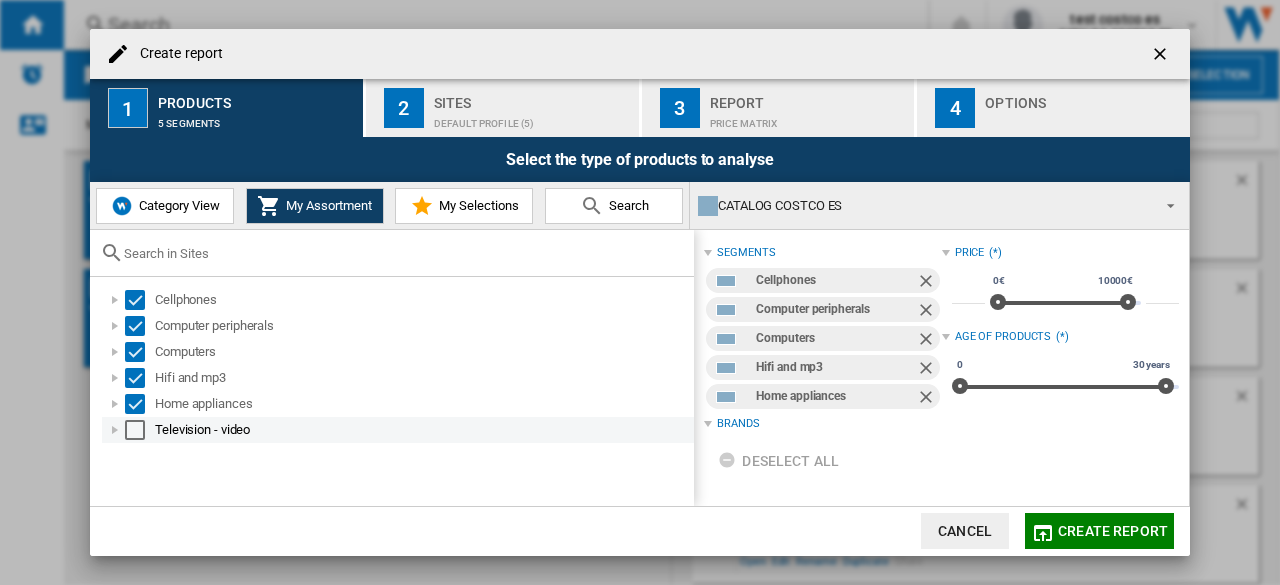 click at bounding box center [135, 430] 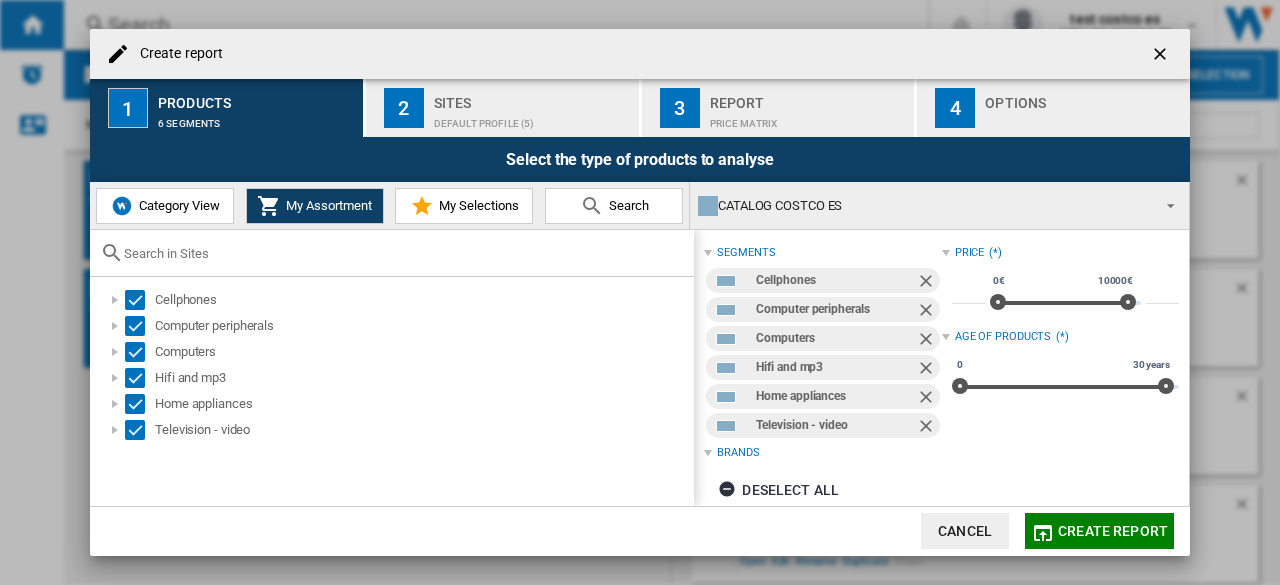 click on "2
Sites
Default profile (5)" at bounding box center (503, 108) 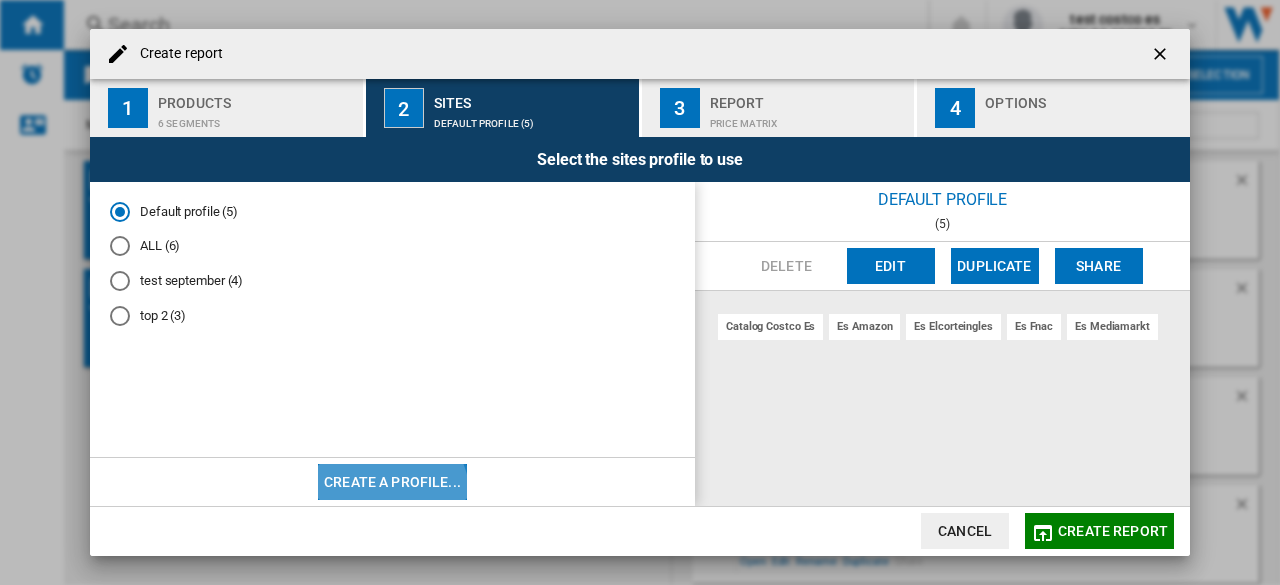 click on "Create a profile..." at bounding box center (392, 482) 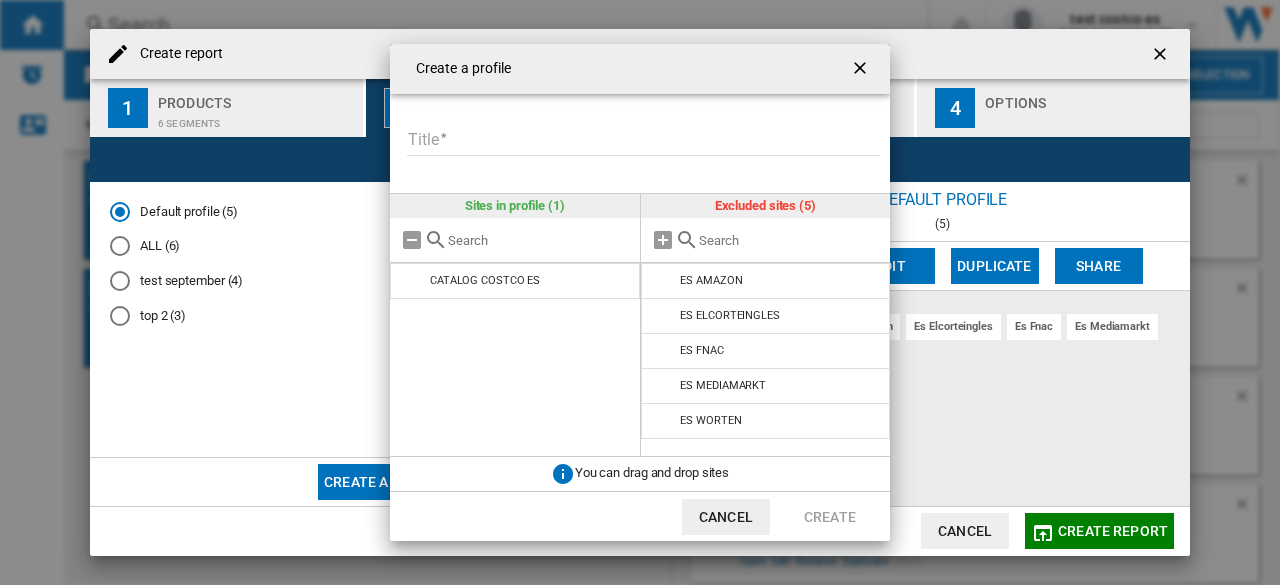click at bounding box center [862, 70] 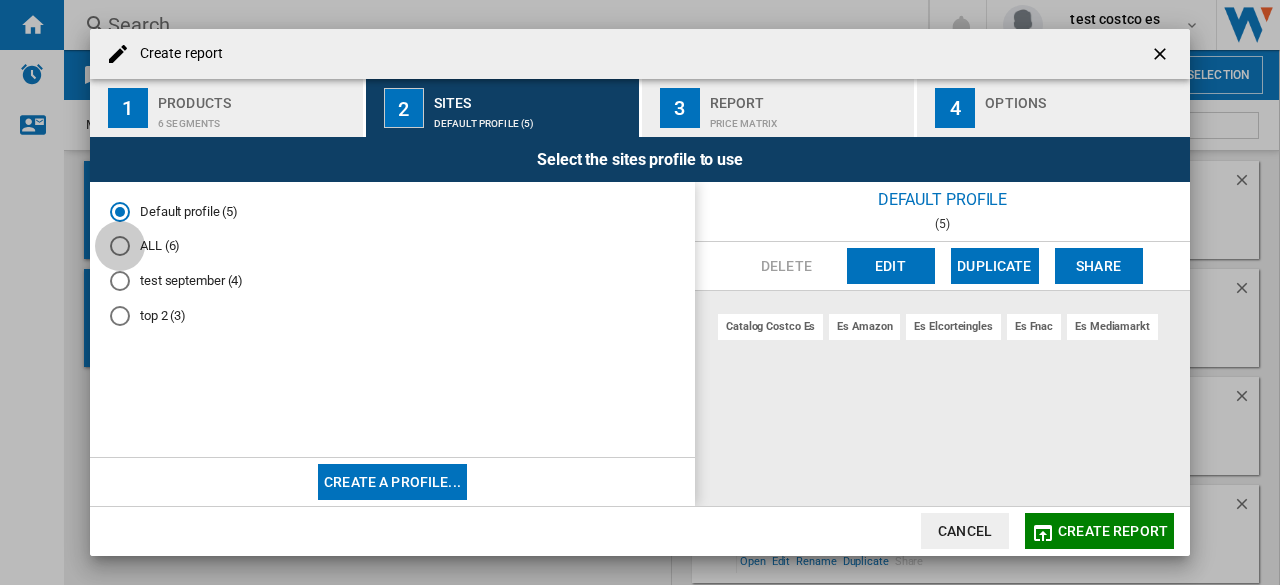 click at bounding box center [120, 246] 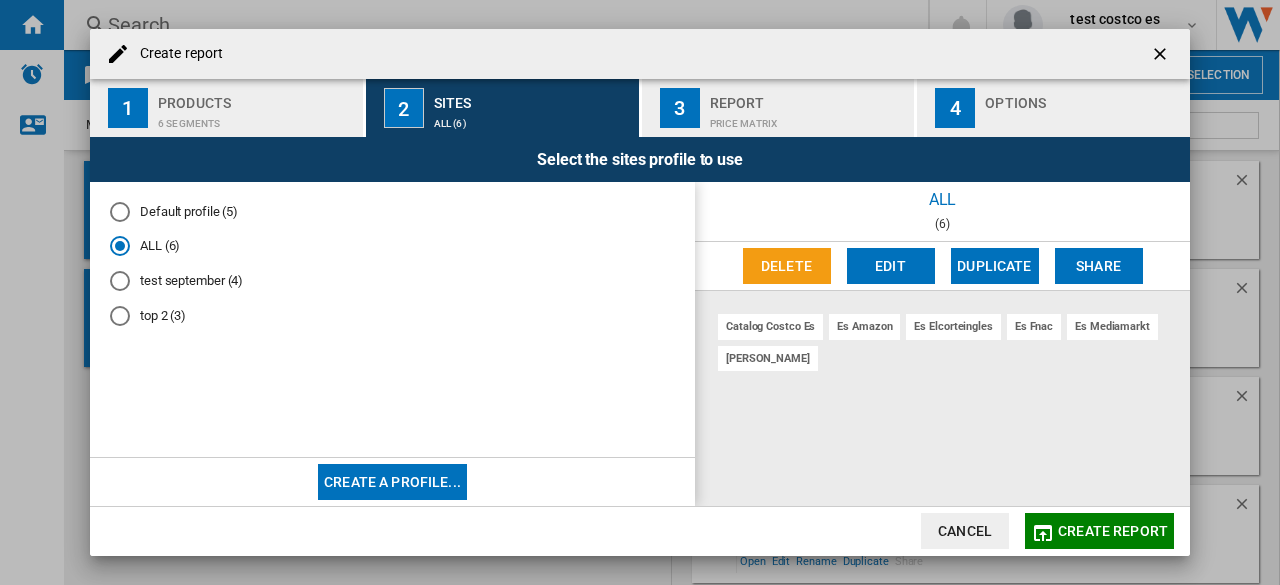 click on "3
Report
Price Matrix" at bounding box center [779, 108] 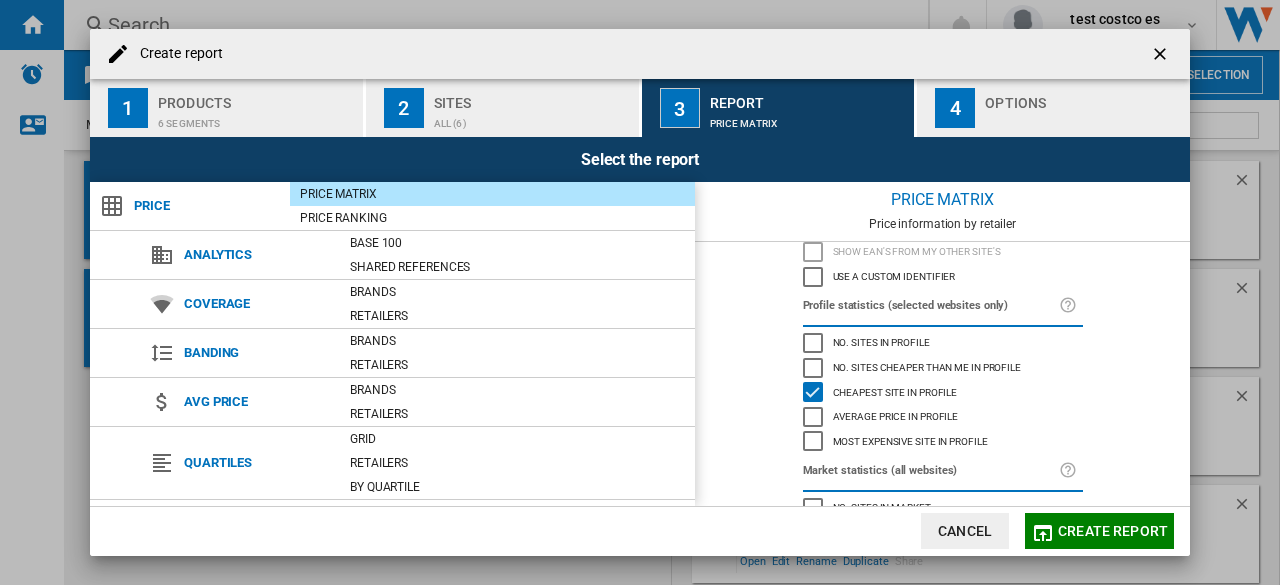 scroll, scrollTop: 112, scrollLeft: 0, axis: vertical 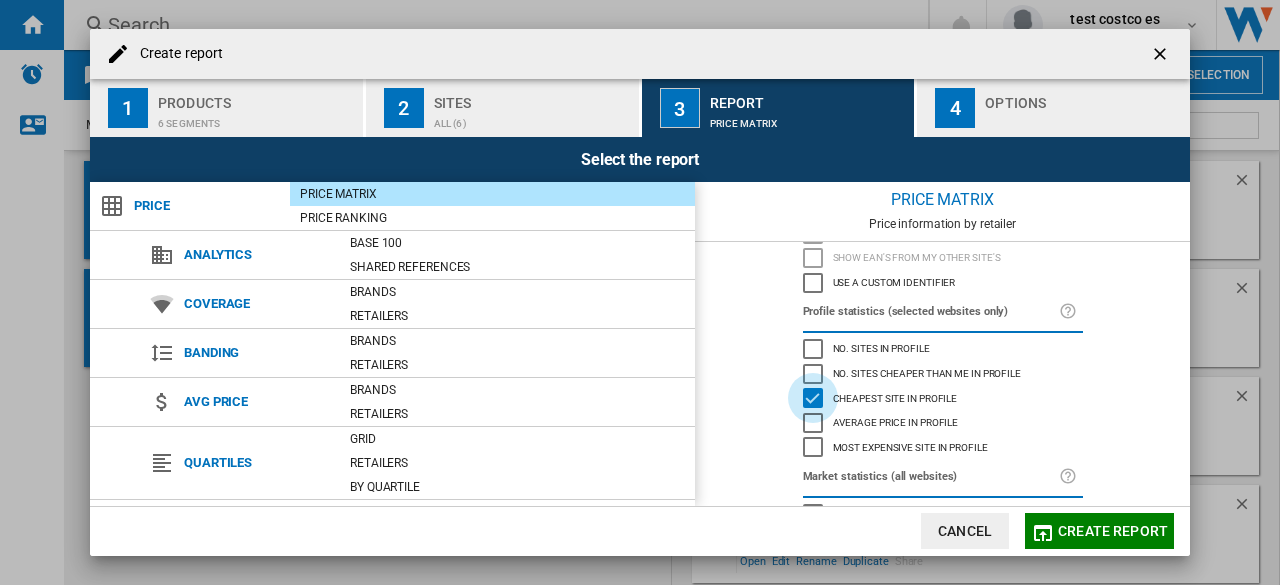click 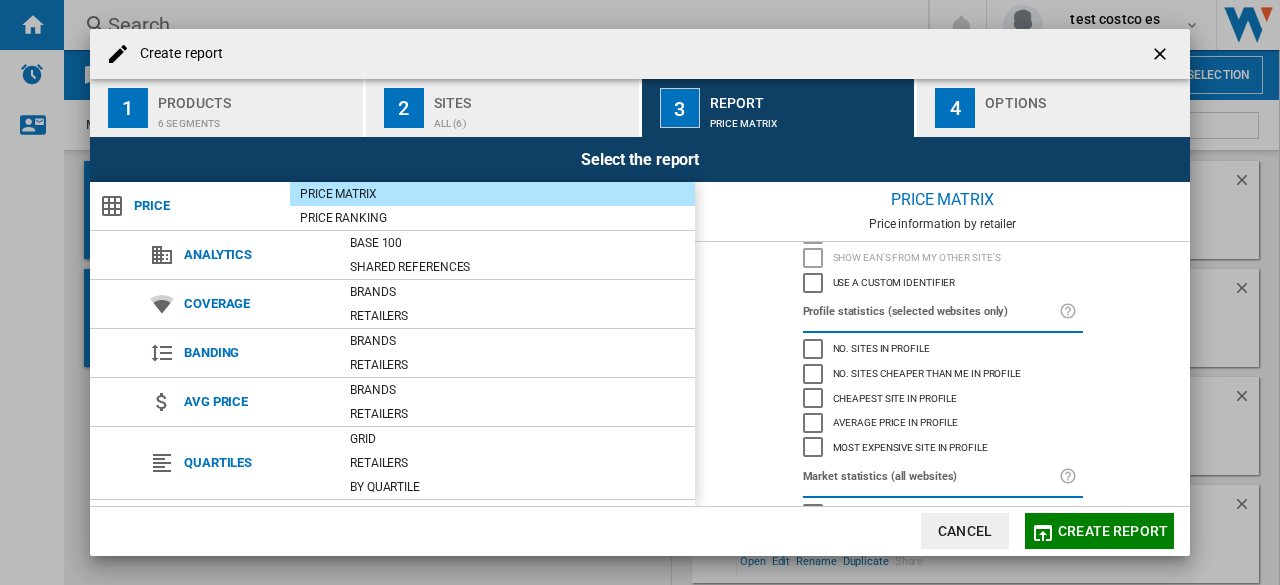 click 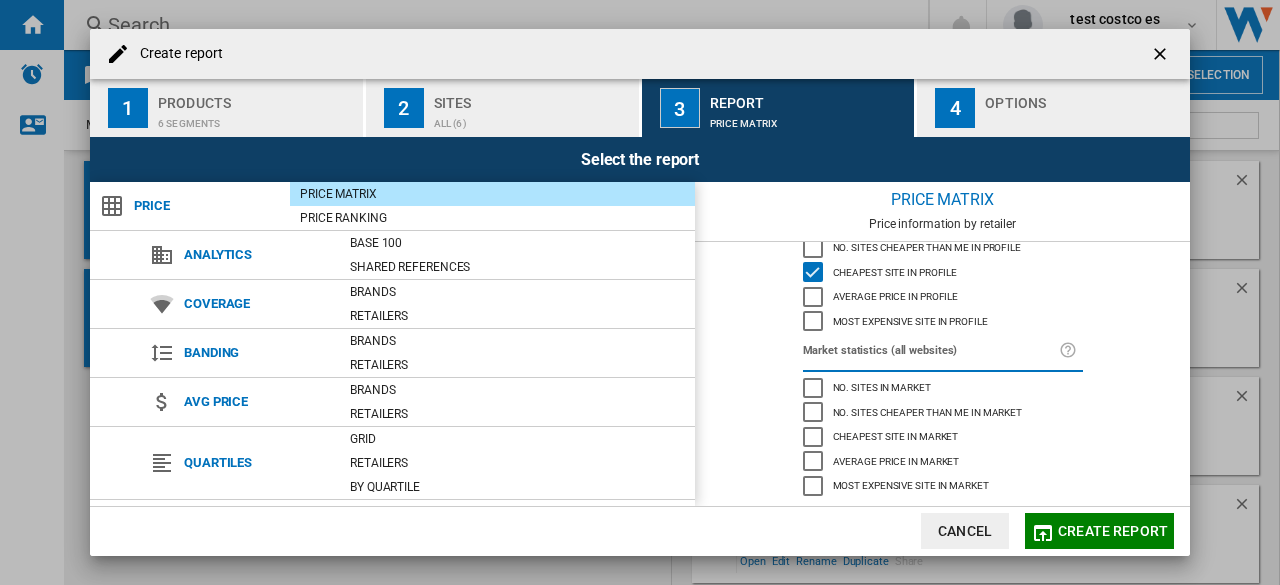 scroll, scrollTop: 250, scrollLeft: 0, axis: vertical 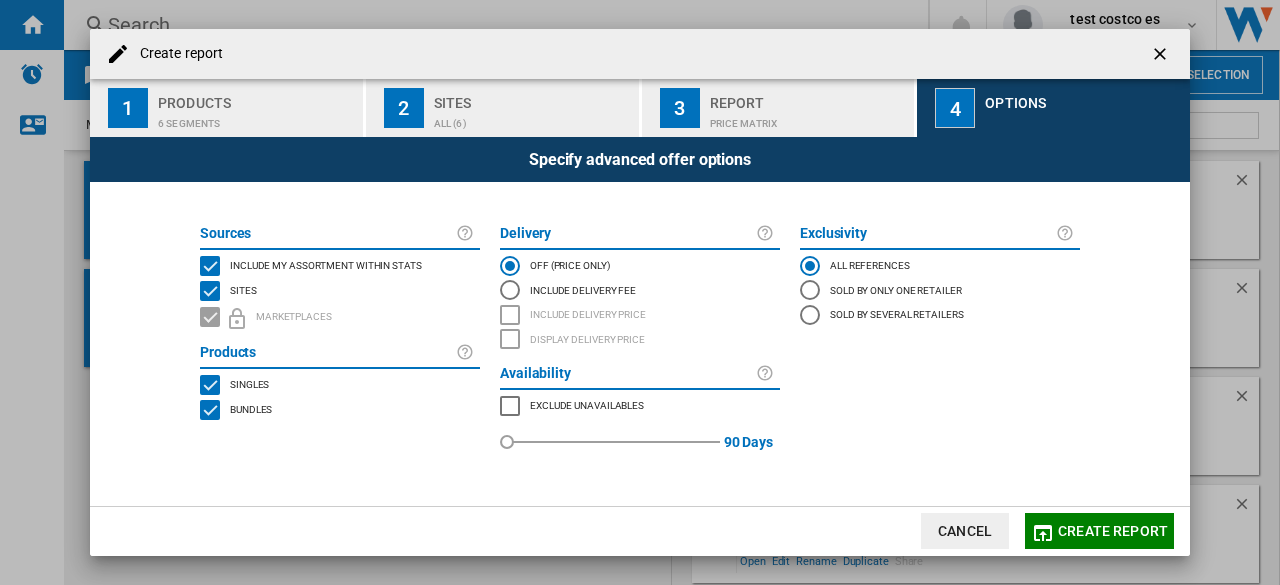 click 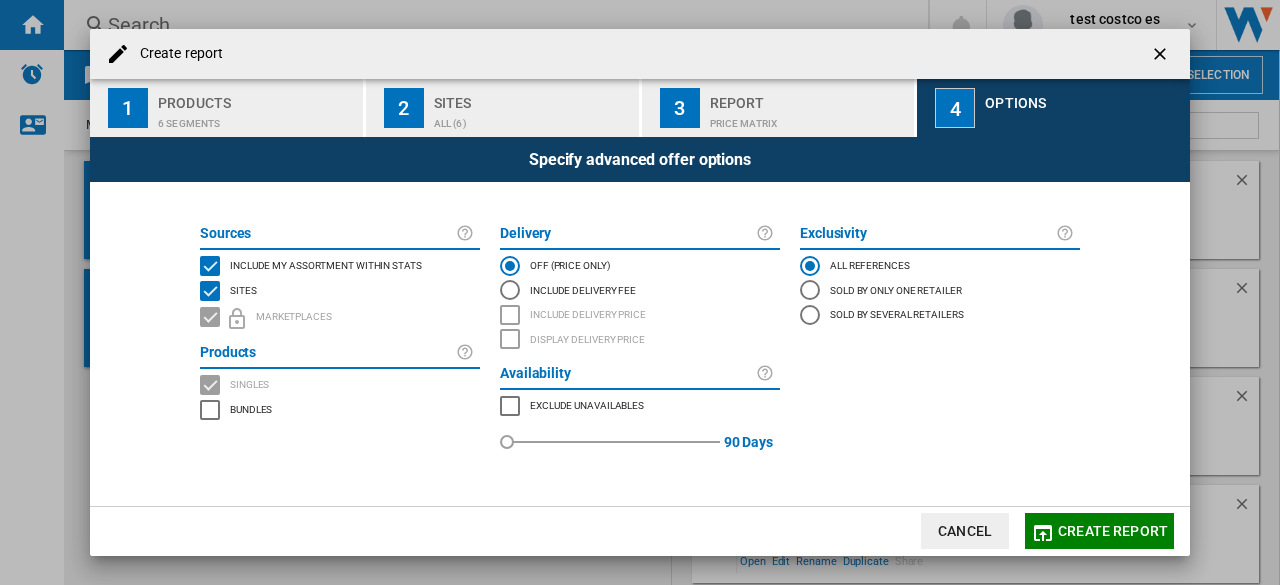 click 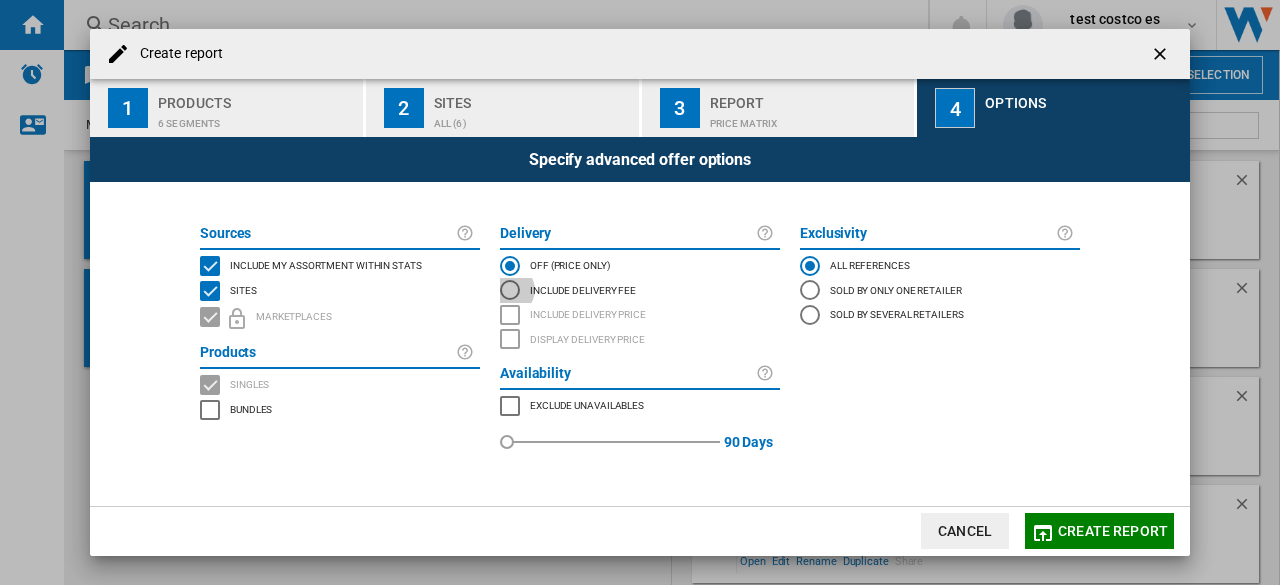 click at bounding box center [510, 290] 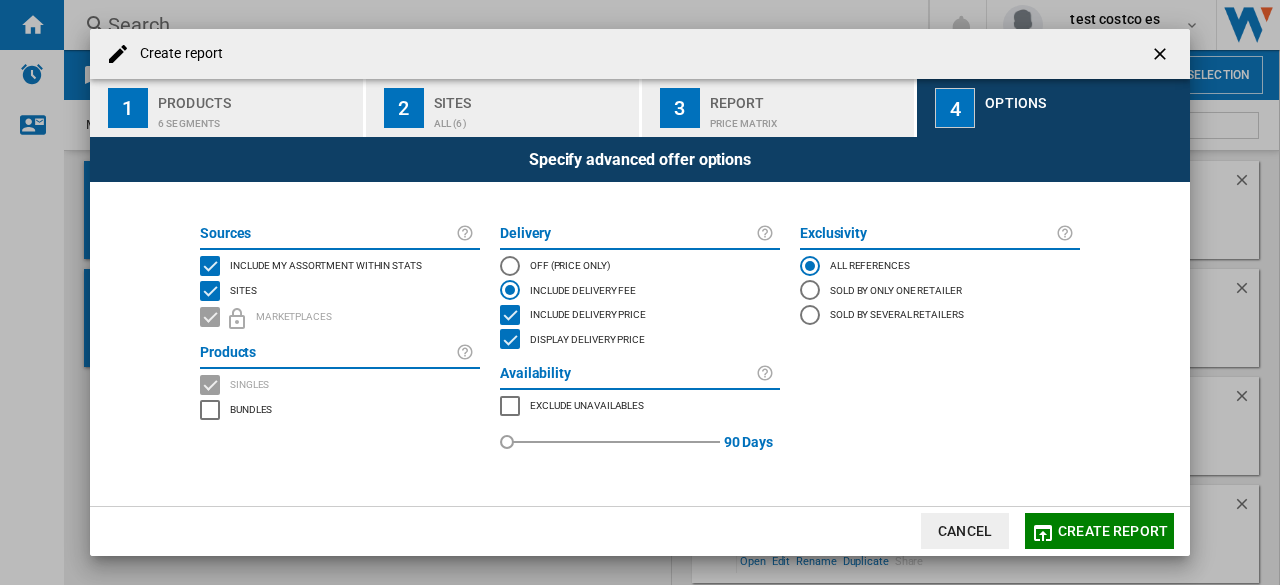 click 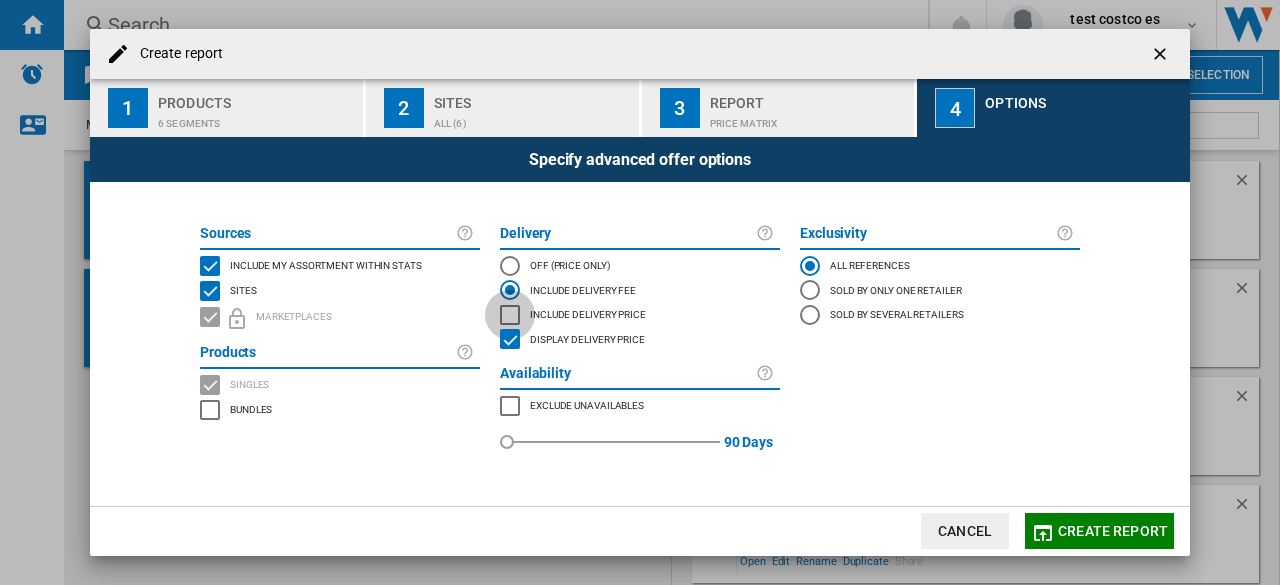 click 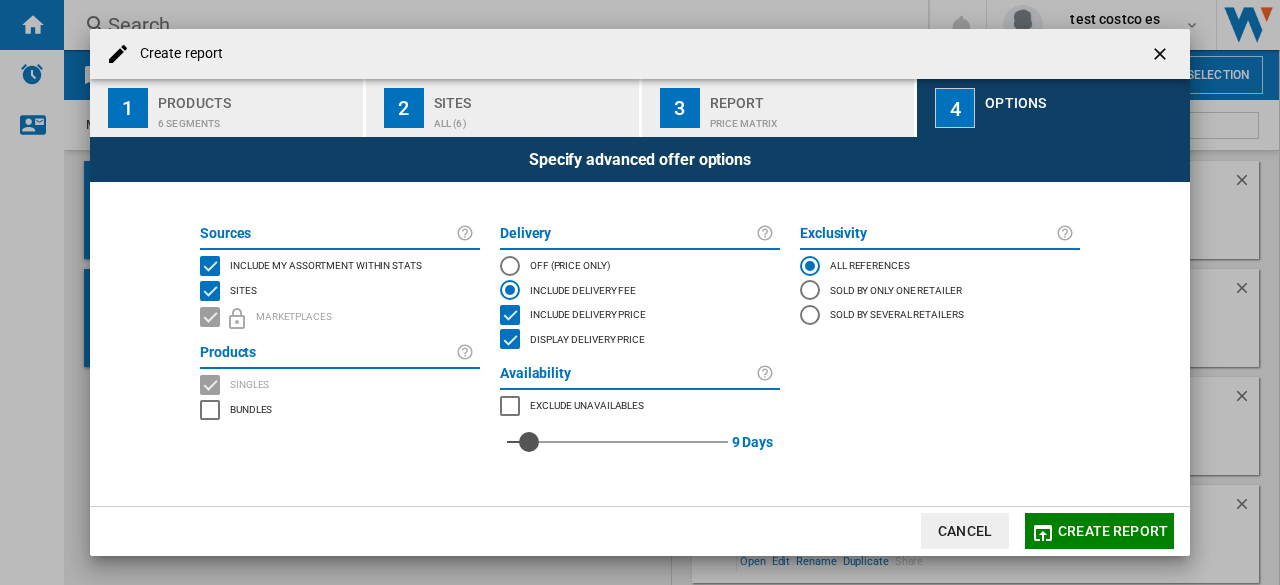 drag, startPoint x: 508, startPoint y: 445, endPoint x: 527, endPoint y: 445, distance: 19 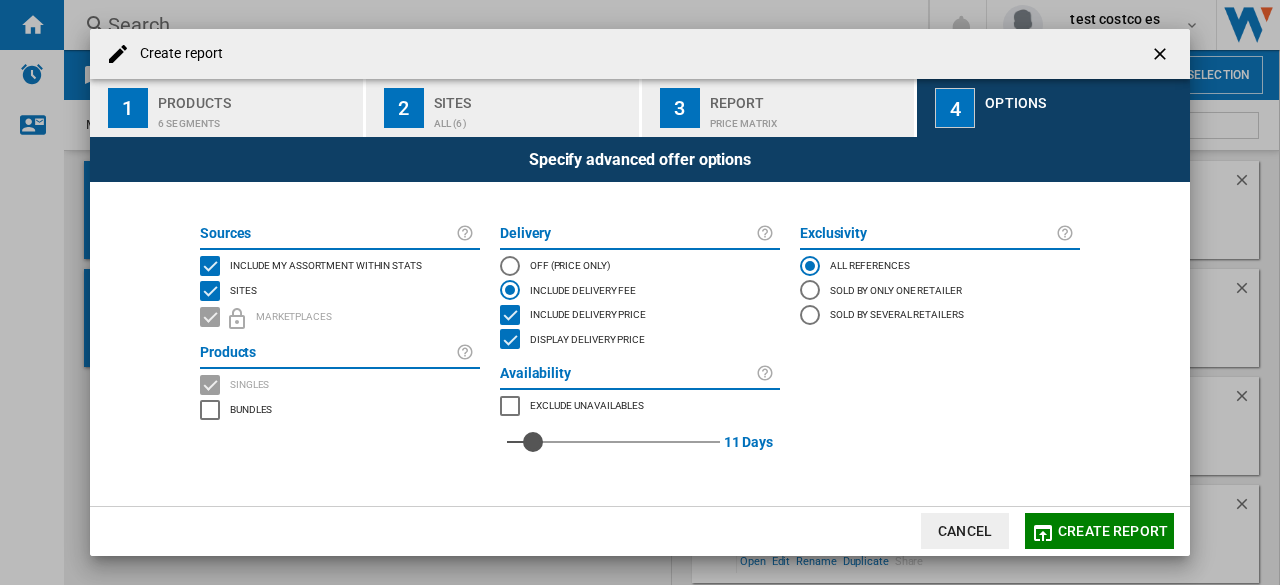 click at bounding box center (533, 442) 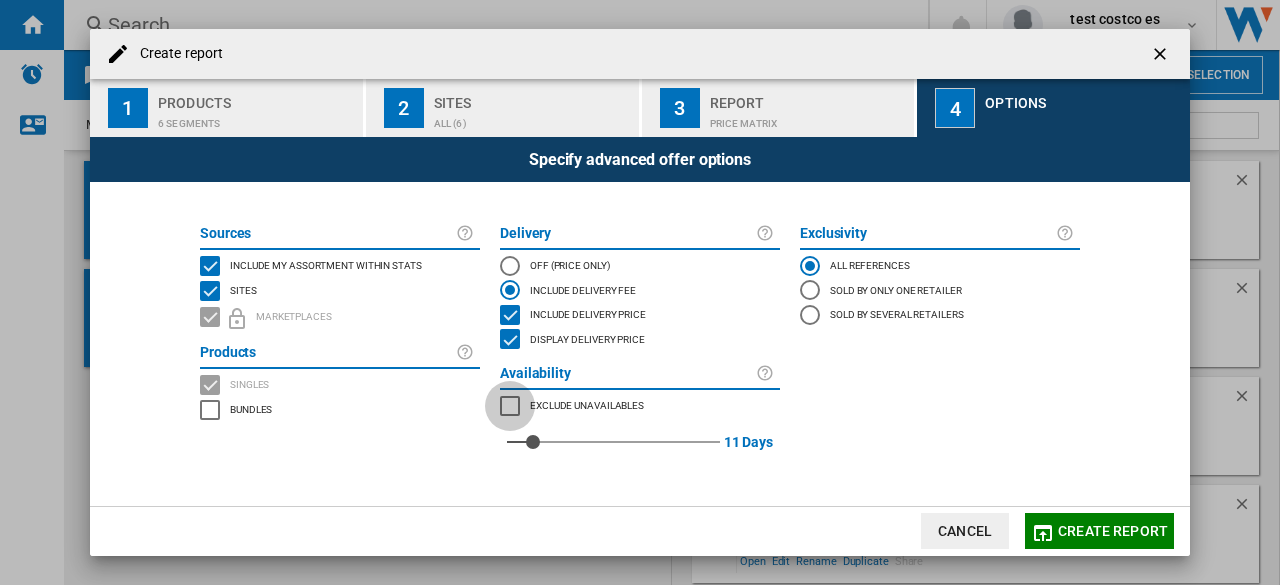click 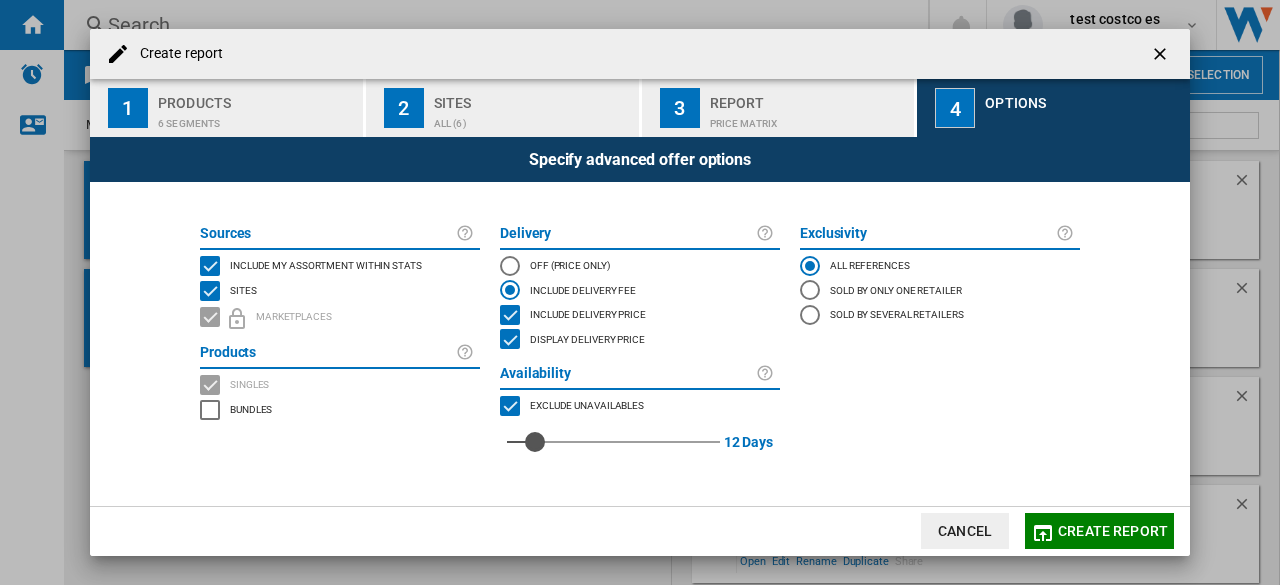 click at bounding box center [535, 442] 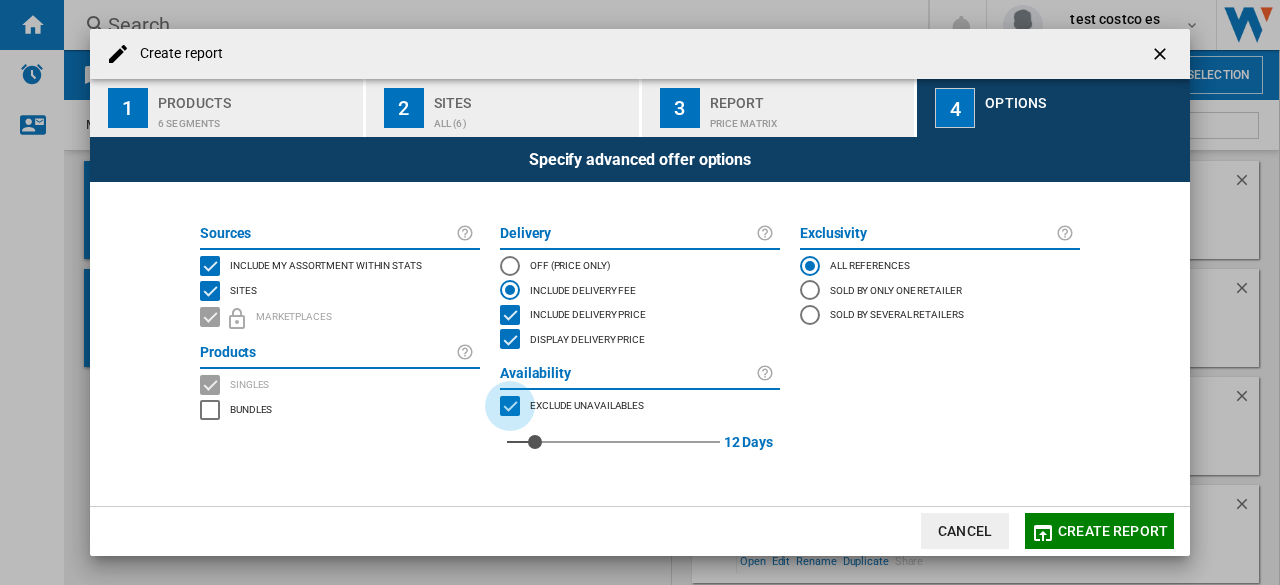 click 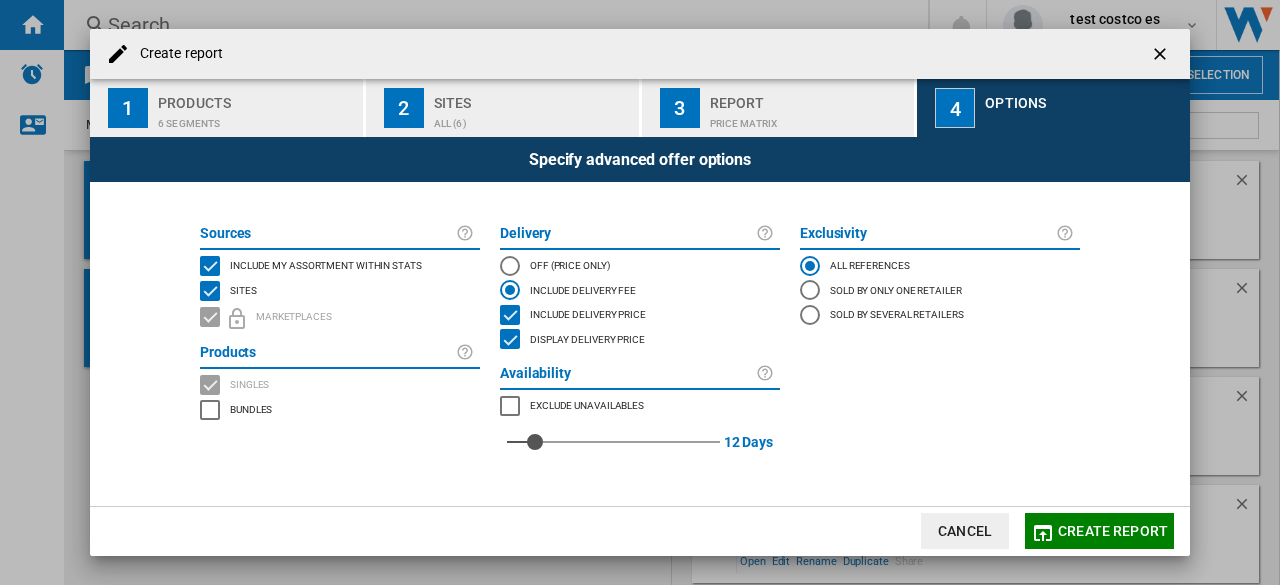 click at bounding box center (535, 442) 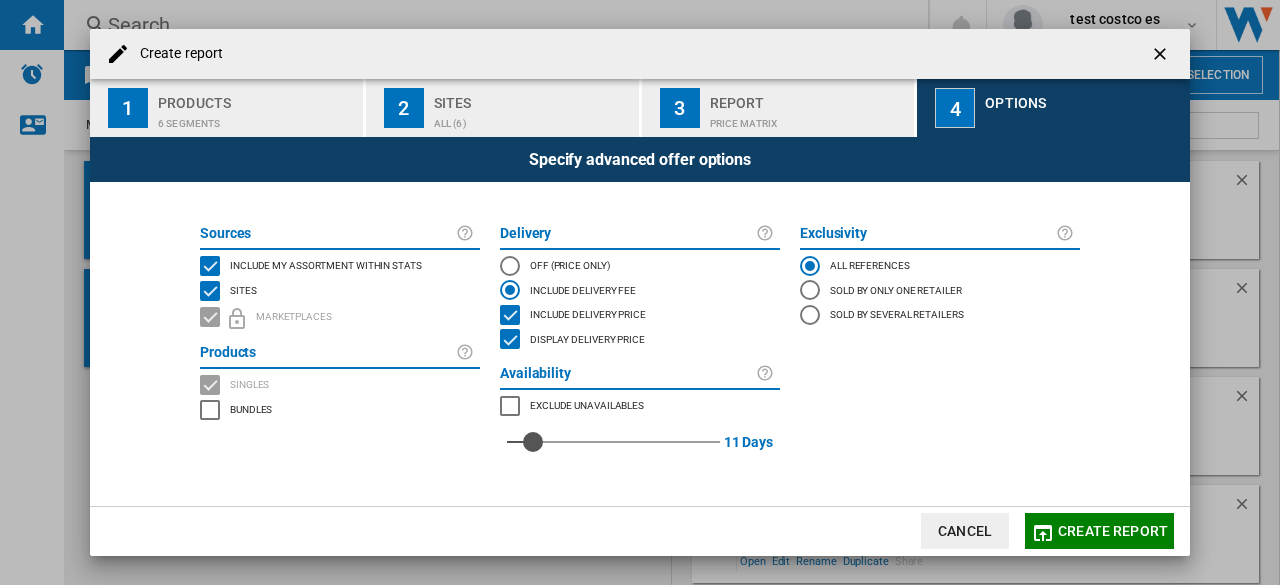 click at bounding box center [533, 442] 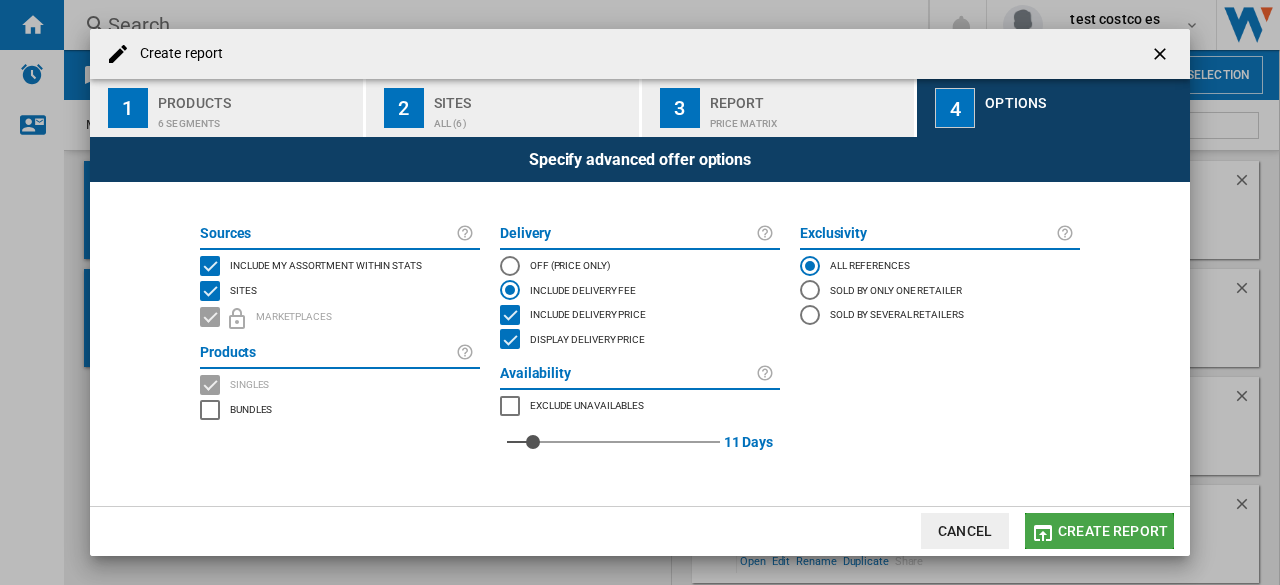 click on "Create report" 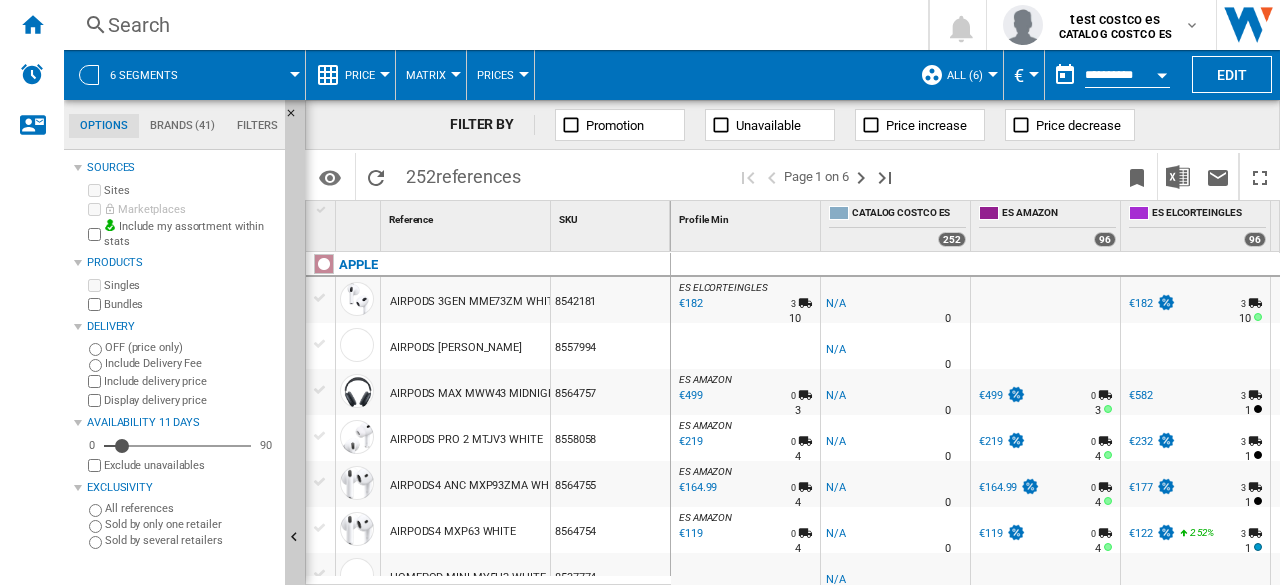 scroll, scrollTop: 0, scrollLeft: 44, axis: horizontal 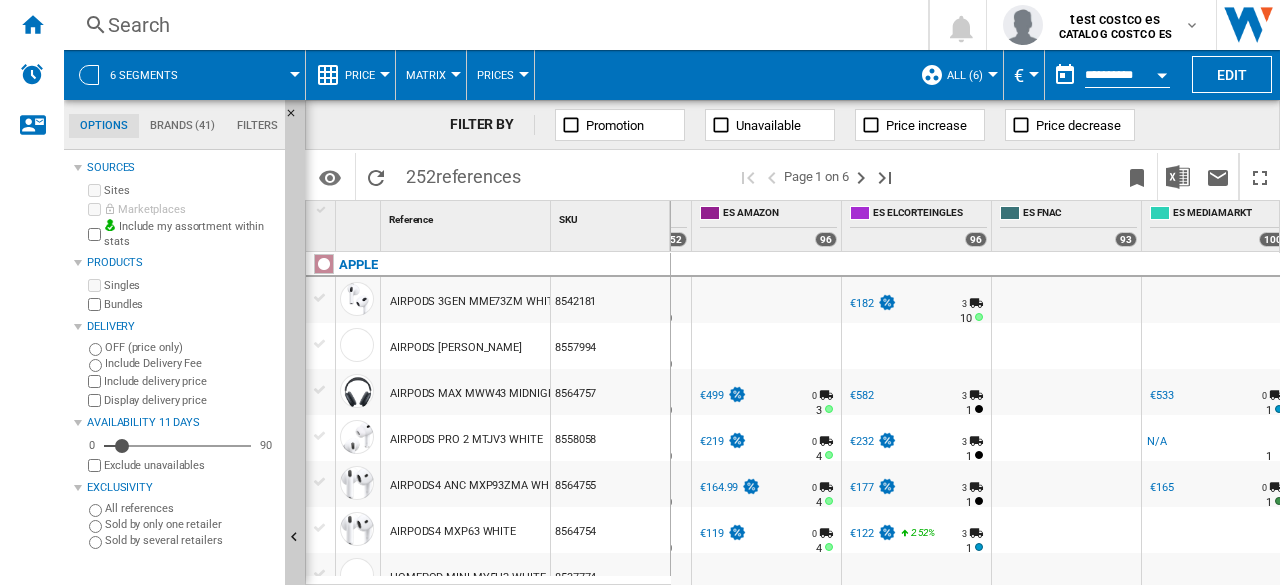 click at bounding box center [320, 390] 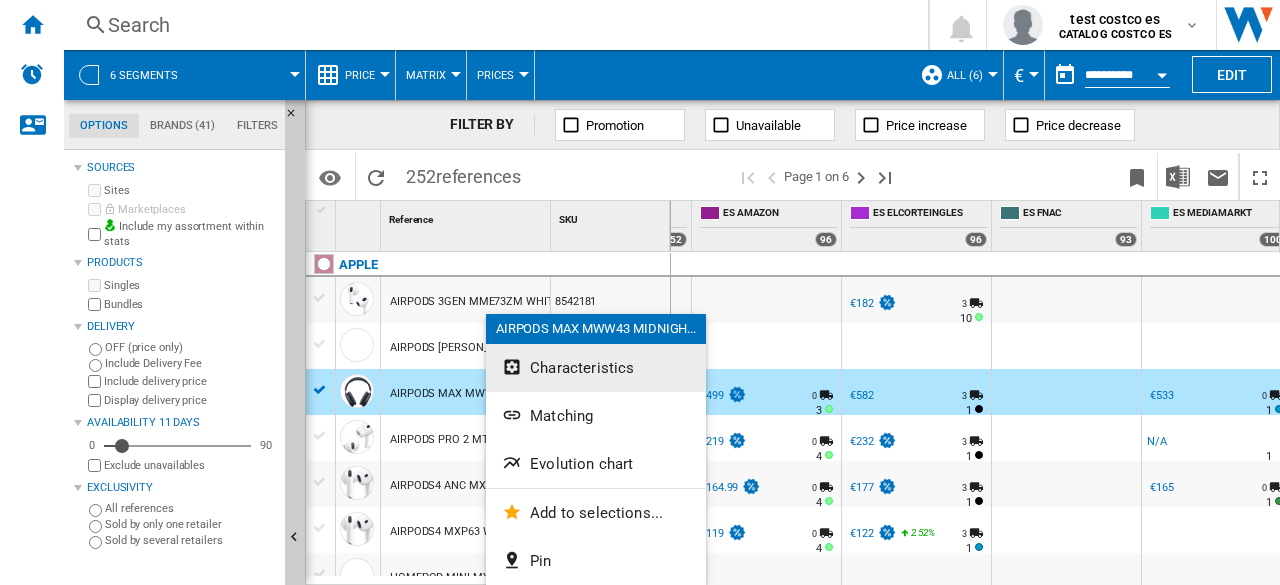 click on "Characteristics" at bounding box center (582, 368) 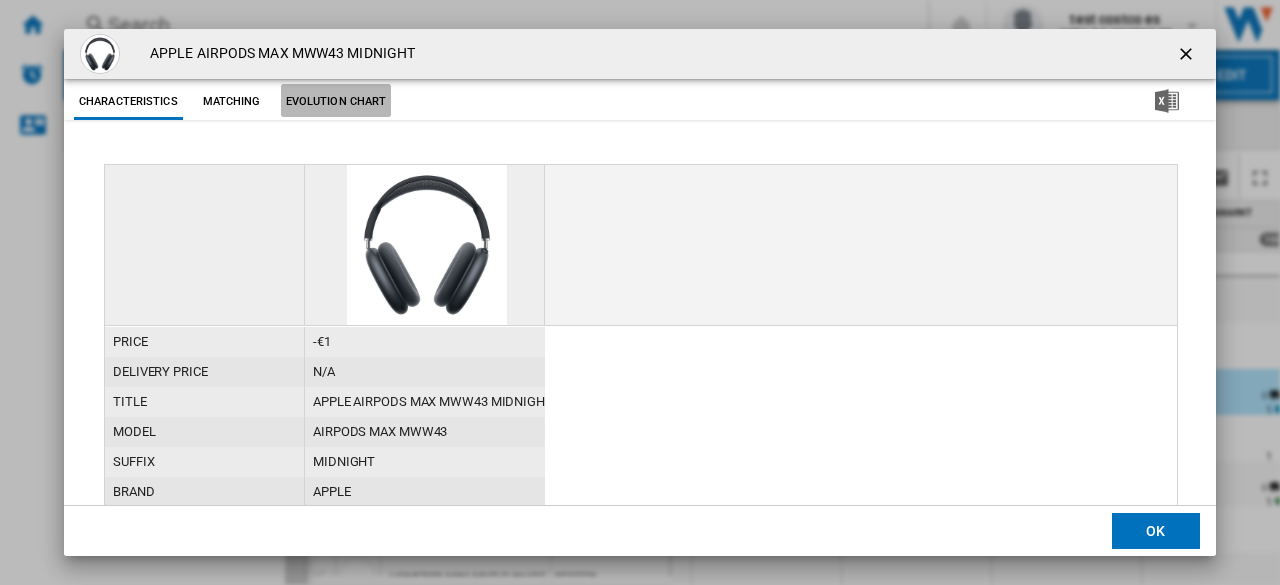 click on "Evolution chart" 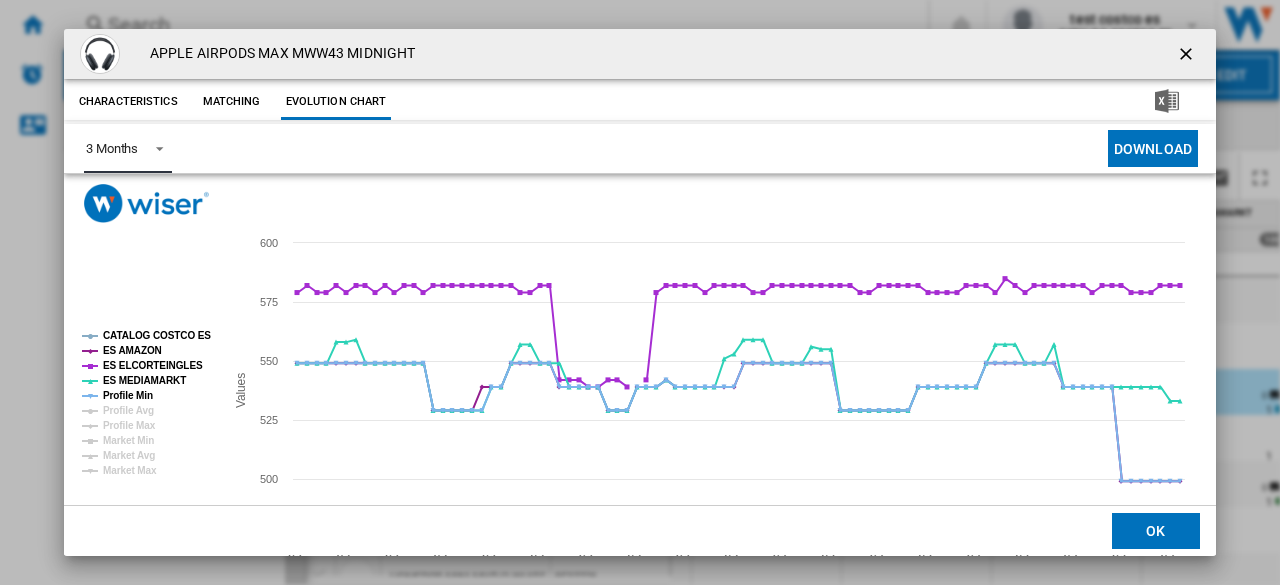 click at bounding box center [154, 147] 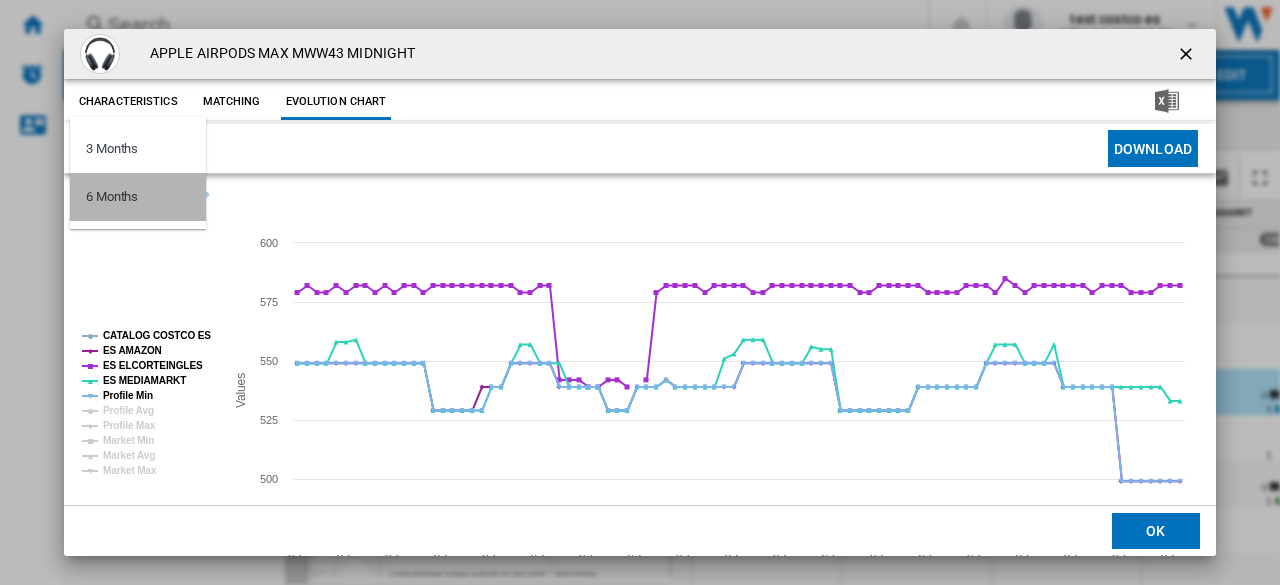 click on "6 Months" at bounding box center (138, 197) 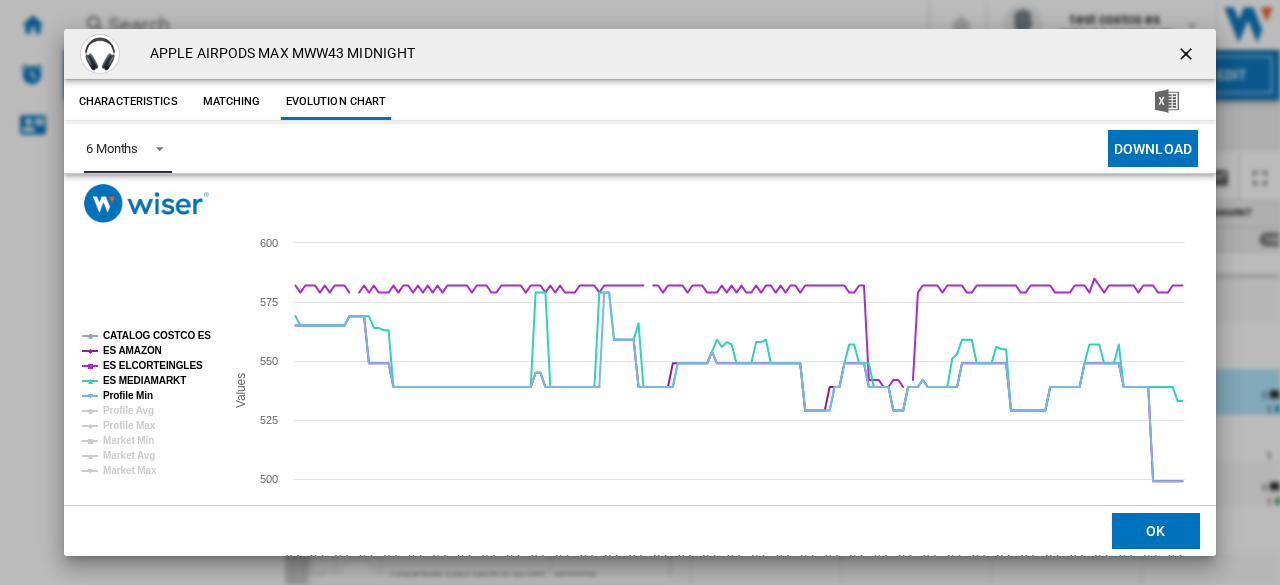 click at bounding box center (154, 147) 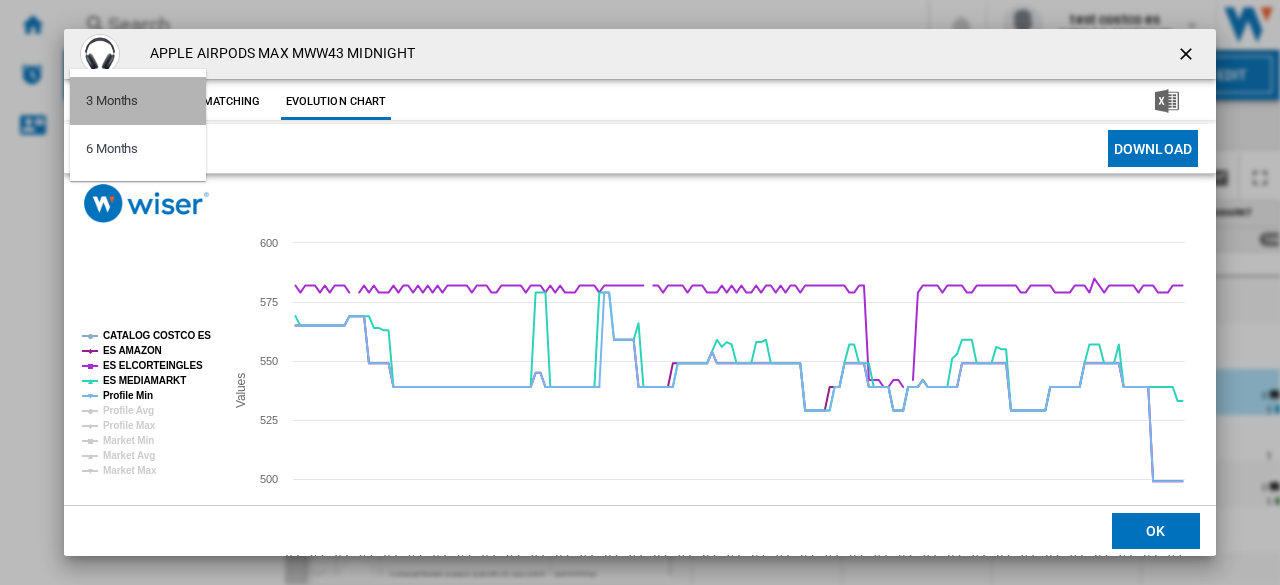 click on "3 Months" at bounding box center (112, 101) 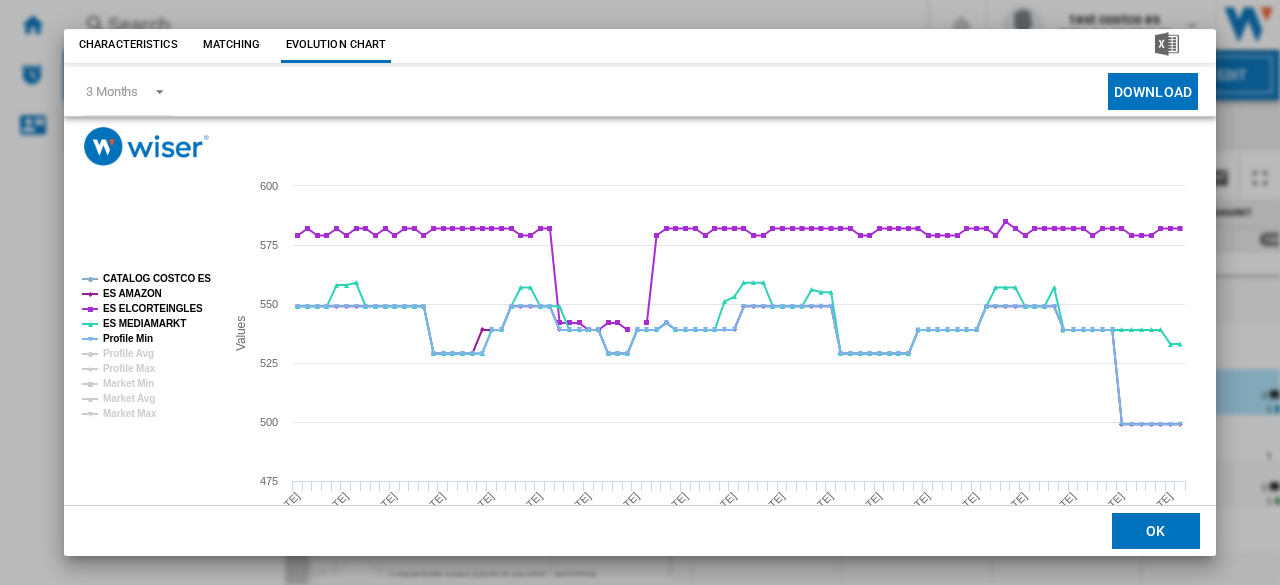 scroll, scrollTop: 66, scrollLeft: 0, axis: vertical 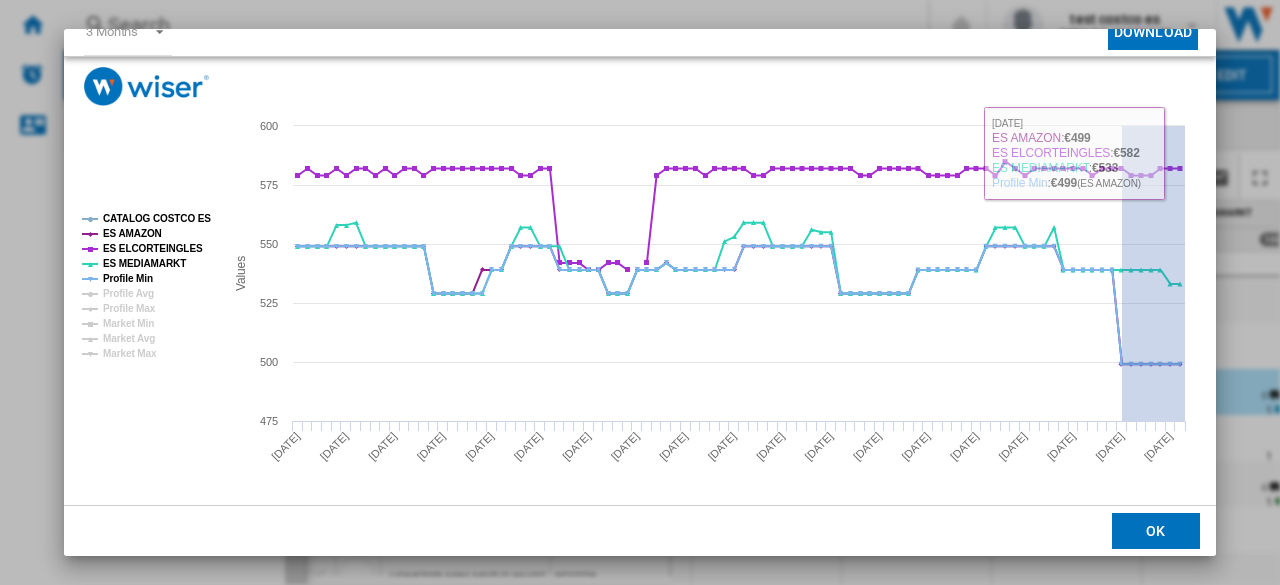 drag, startPoint x: 1122, startPoint y: 127, endPoint x: 1192, endPoint y: 137, distance: 70.71068 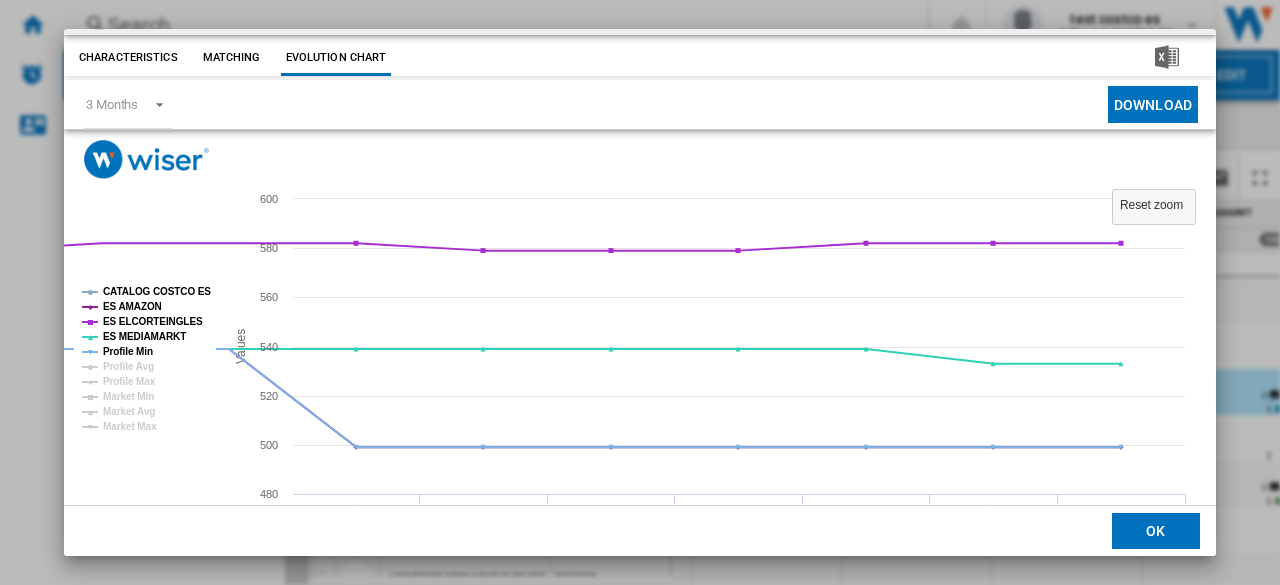 scroll, scrollTop: 39, scrollLeft: 0, axis: vertical 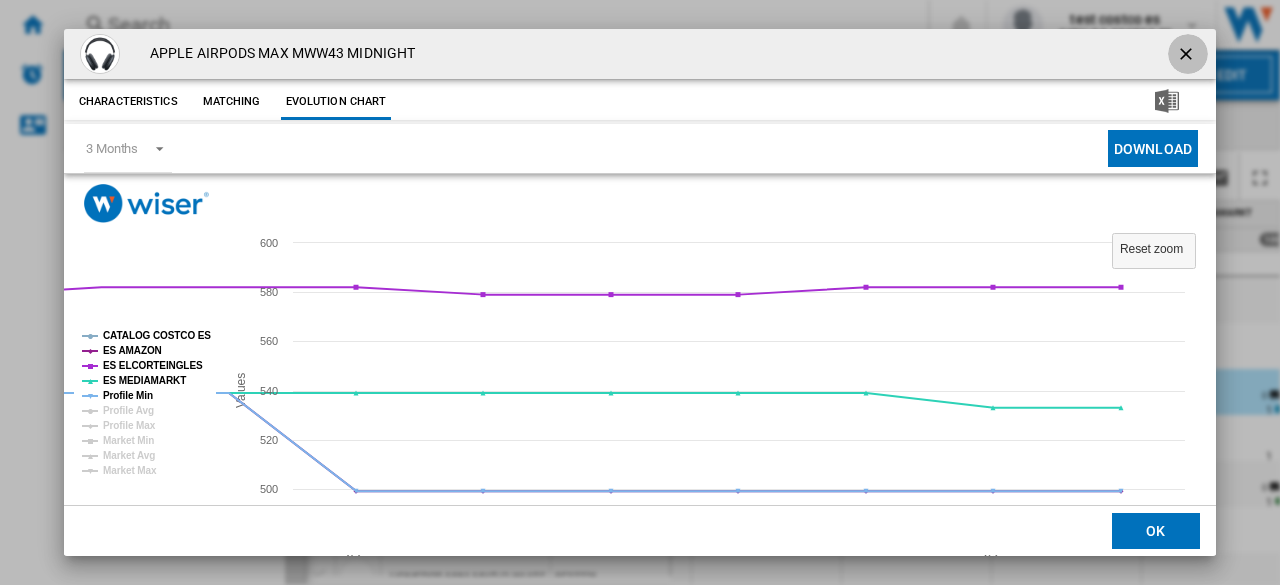click at bounding box center [1188, 56] 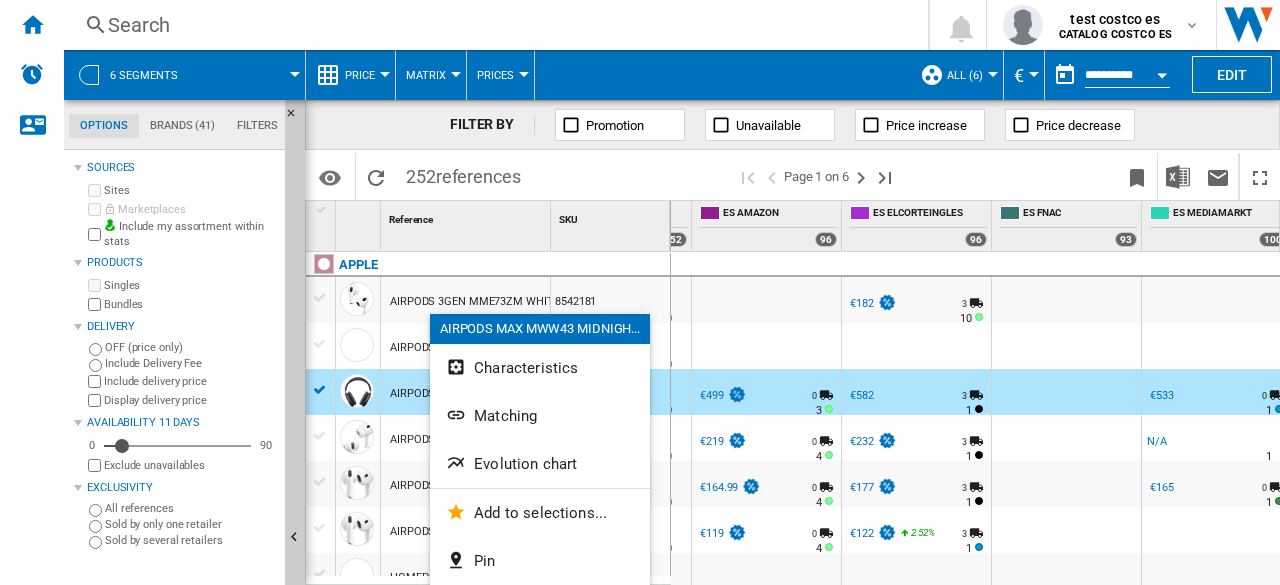 click at bounding box center (640, 292) 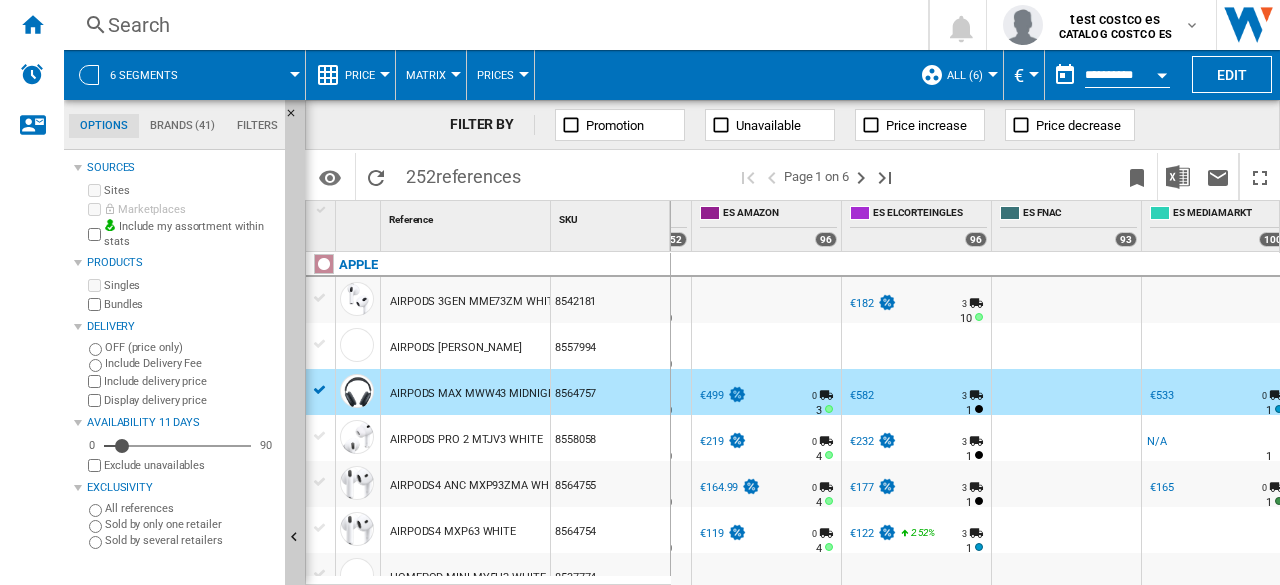 click on "AIRPODS MAX MWW43 MIDNIGHT" at bounding box center [476, 394] 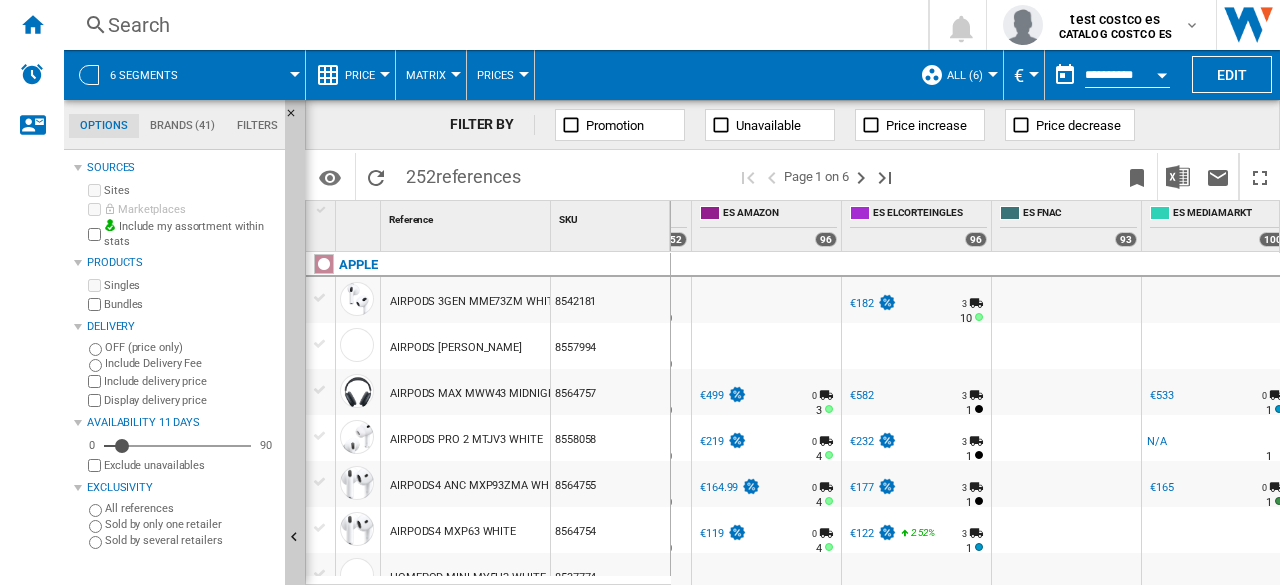 click at bounding box center [320, 390] 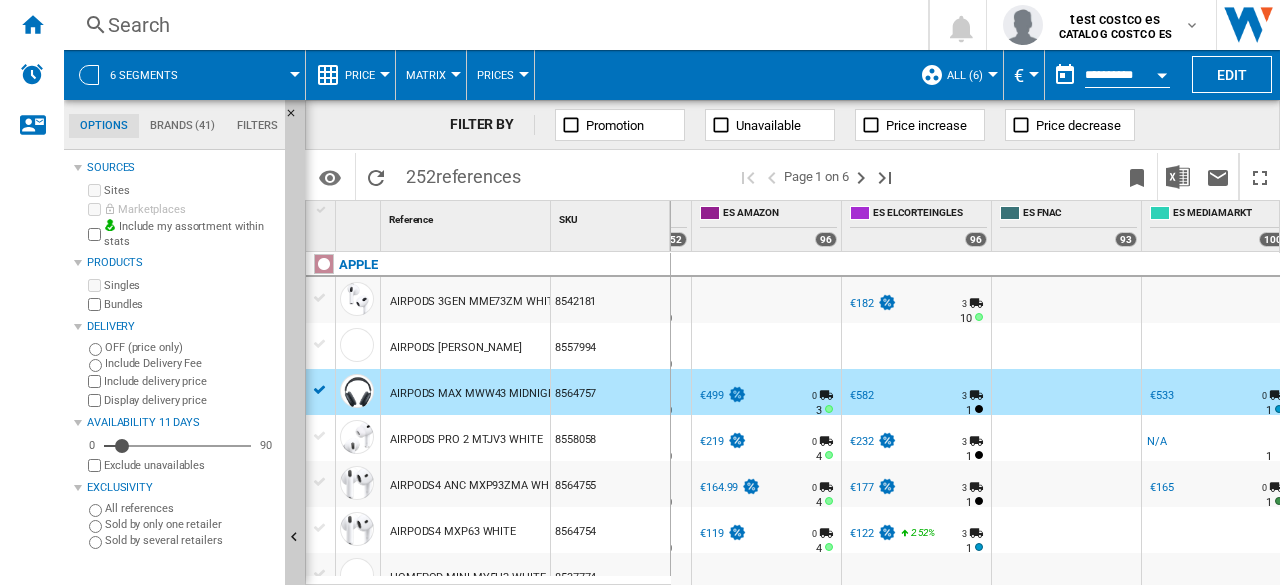 click at bounding box center [320, 390] 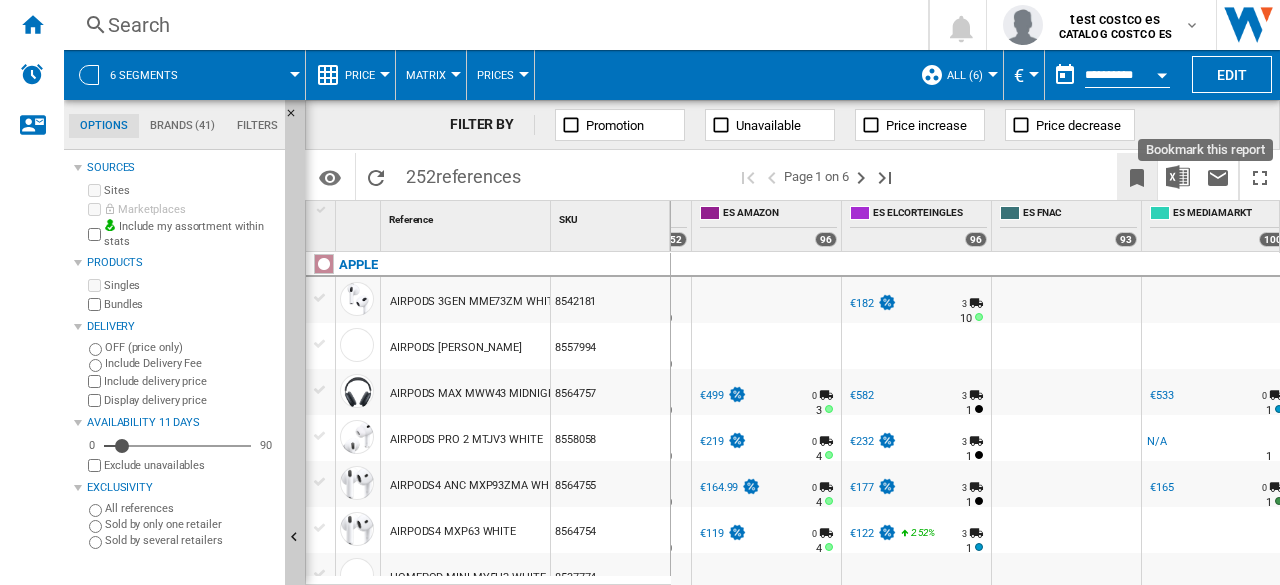 click at bounding box center [1137, 178] 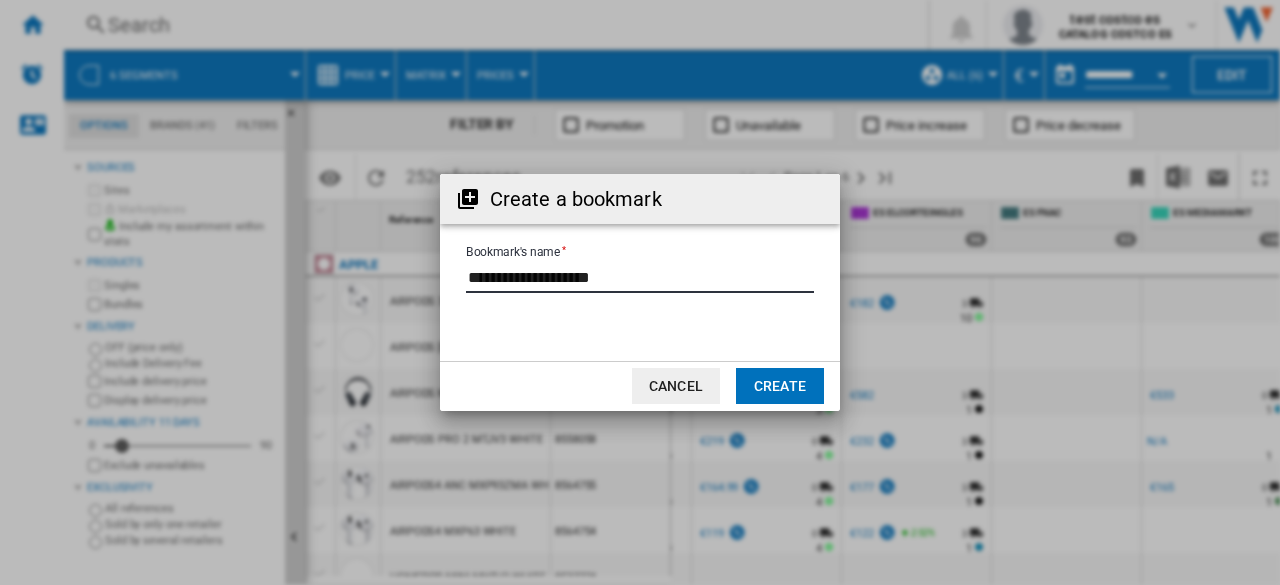 click on "Bookmark's name" at bounding box center (640, 278) 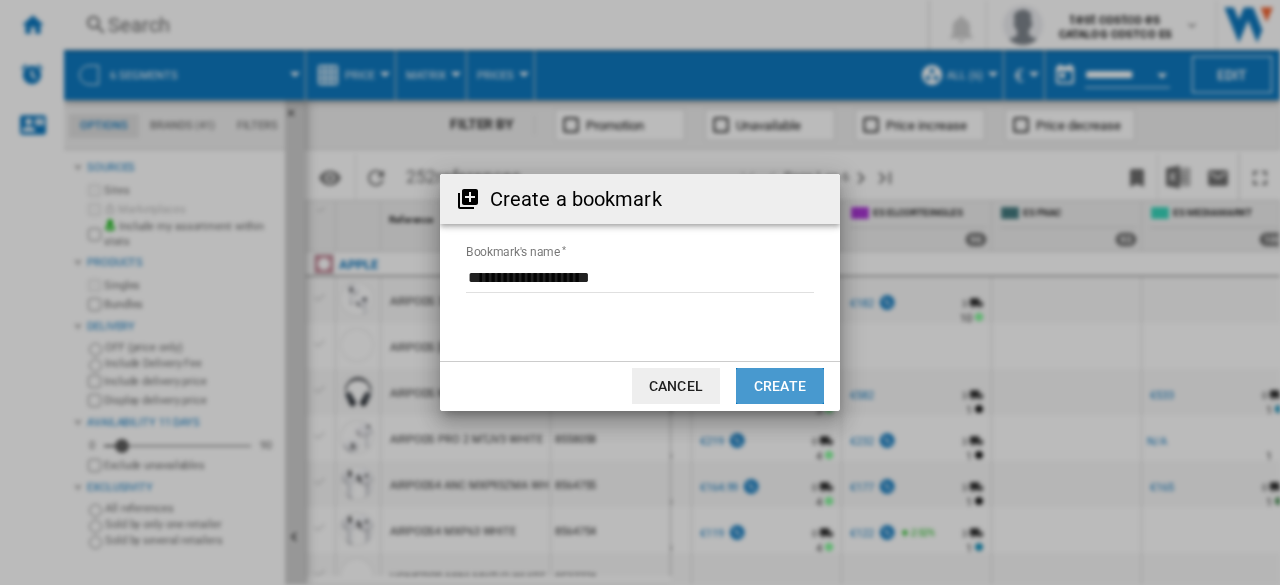click on "Create" 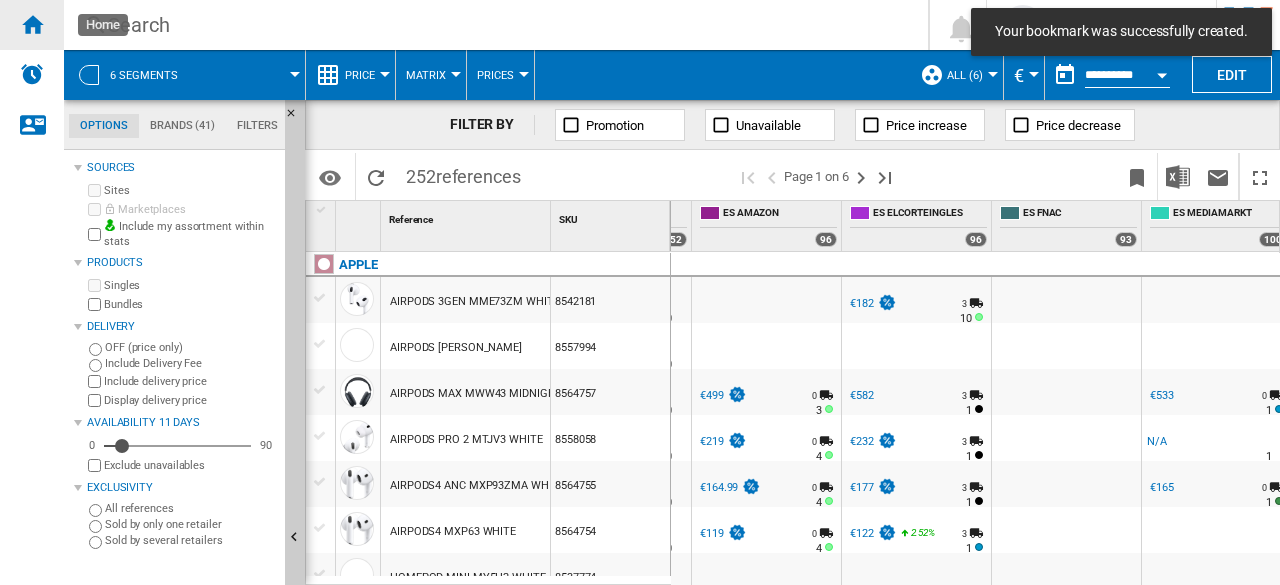 click at bounding box center (32, 25) 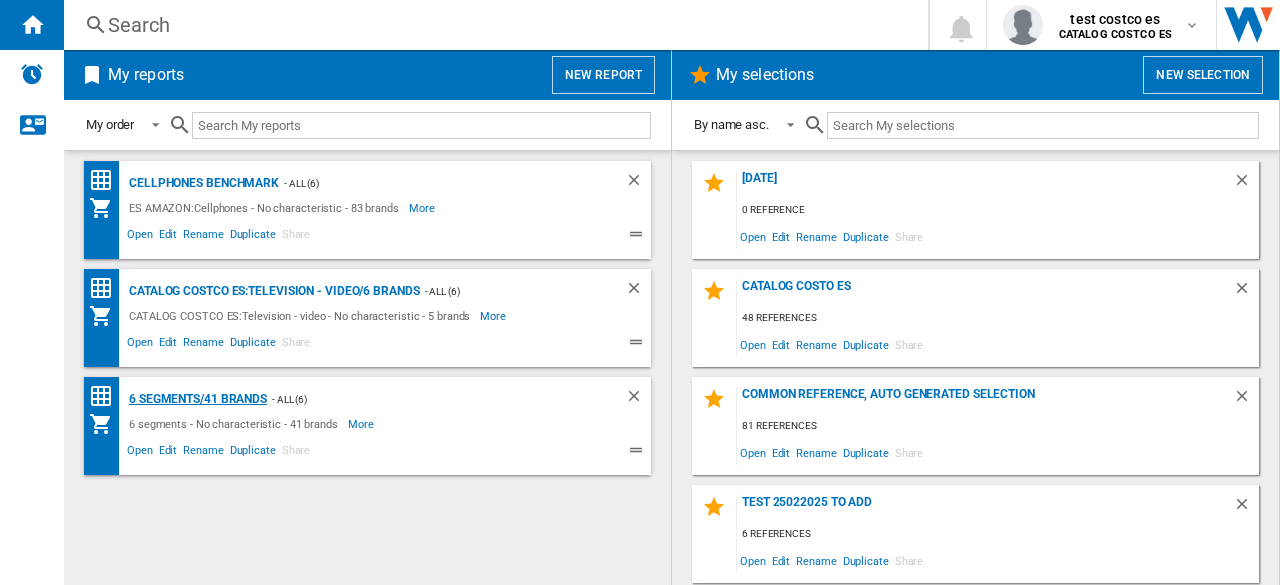 click on "6 segments/41 brands" 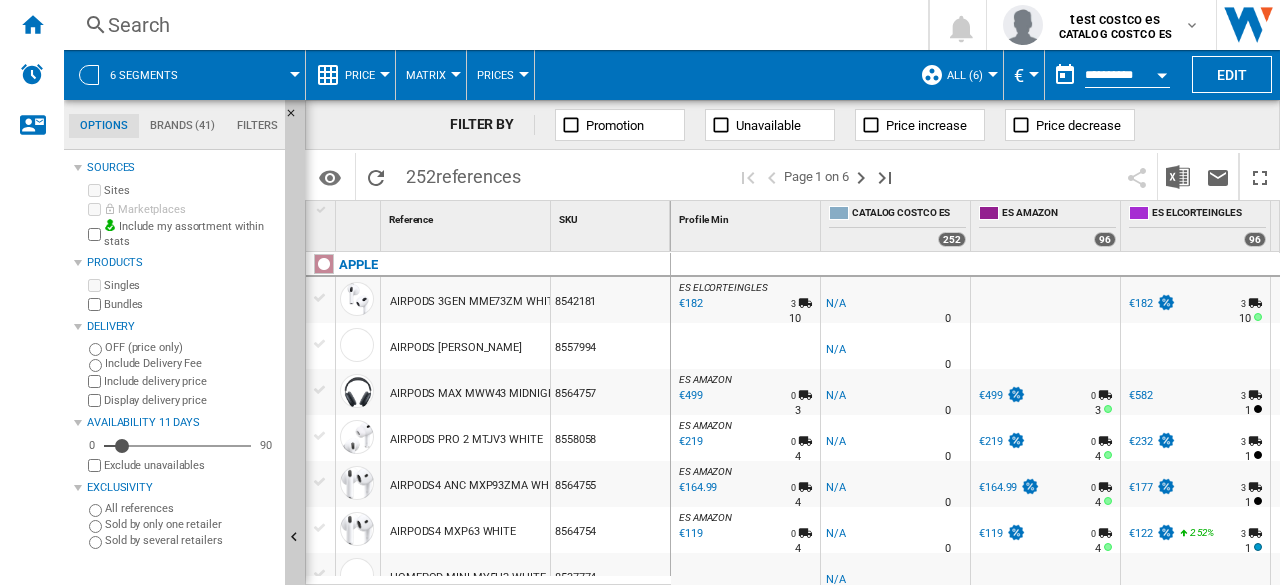 scroll, scrollTop: 115, scrollLeft: 0, axis: vertical 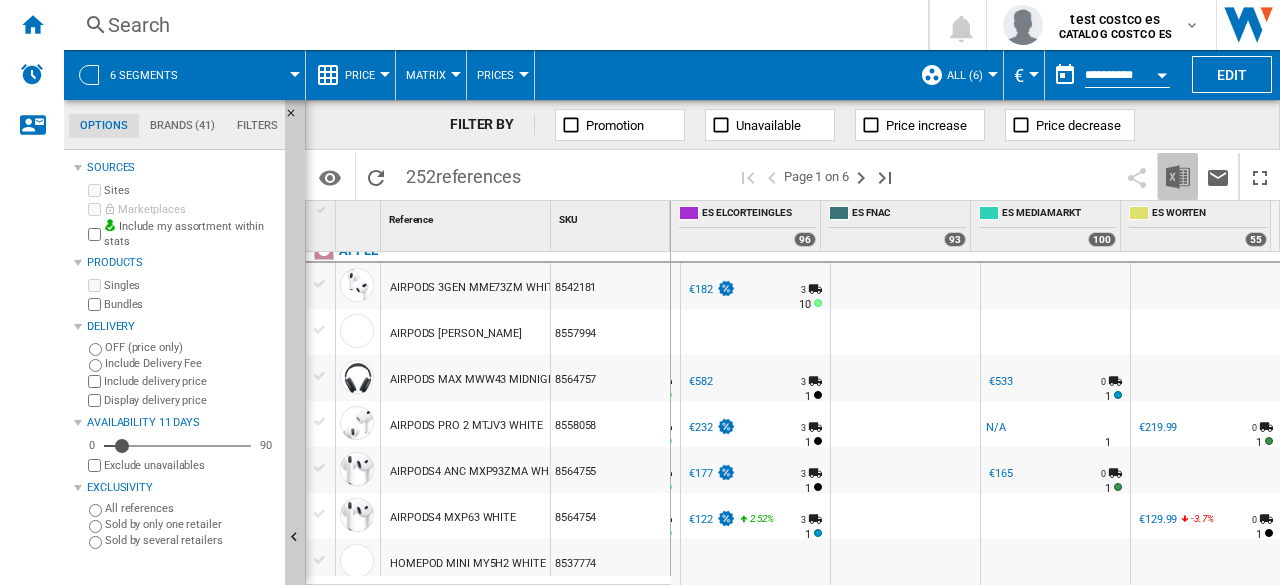 click at bounding box center [1178, 177] 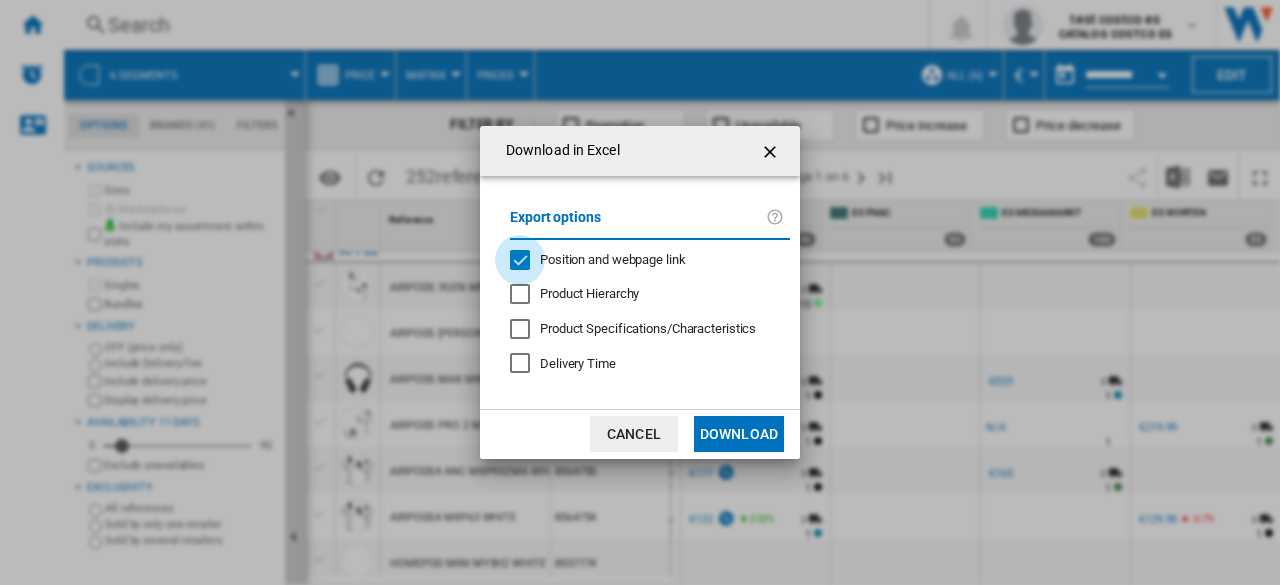 click 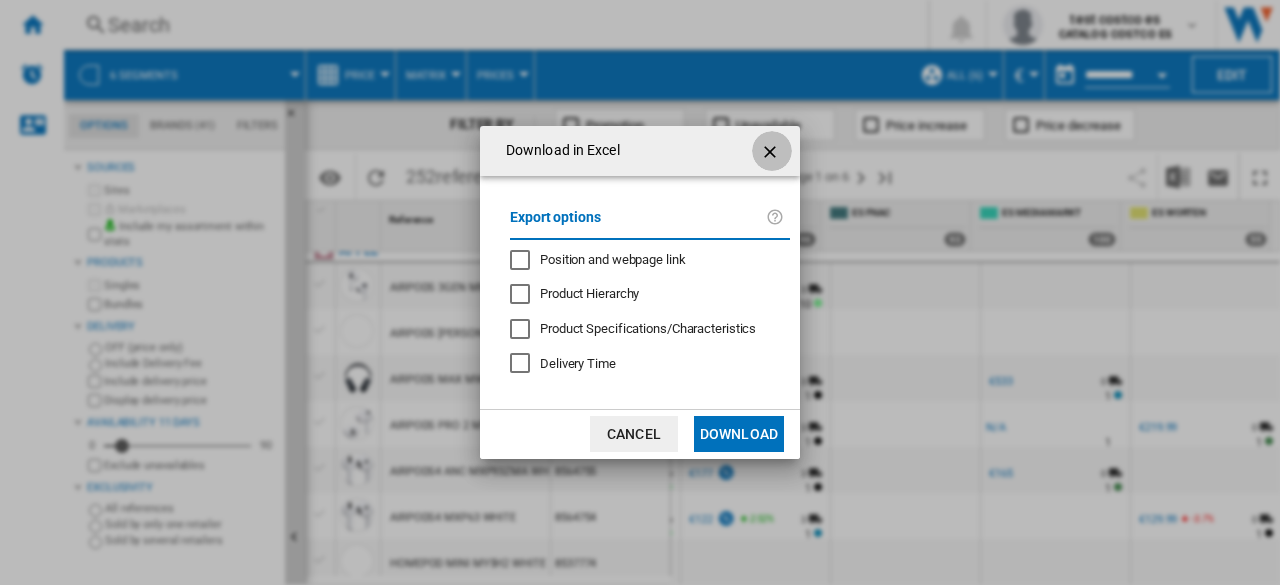 click at bounding box center [772, 152] 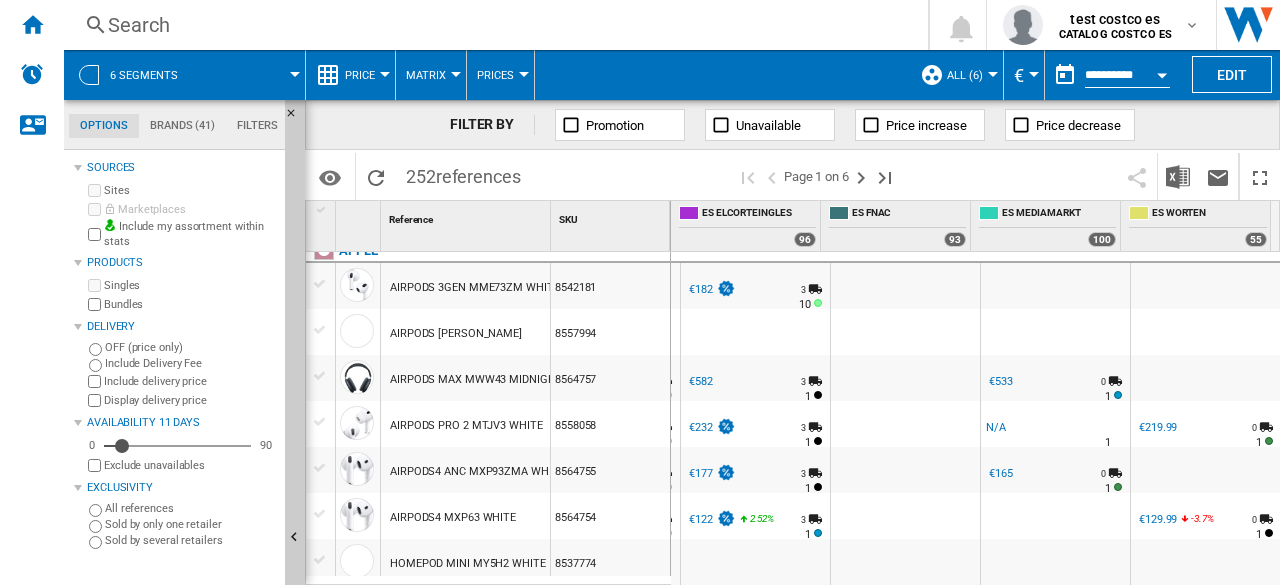 click at bounding box center [385, 74] 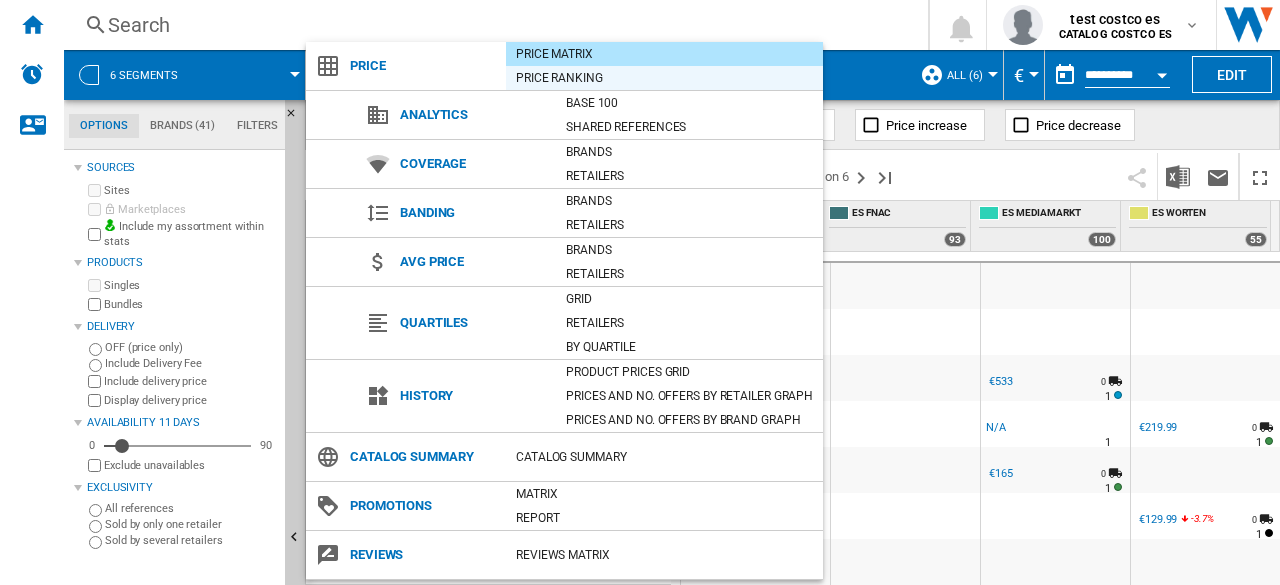 click on "Price Ranking" at bounding box center [664, 78] 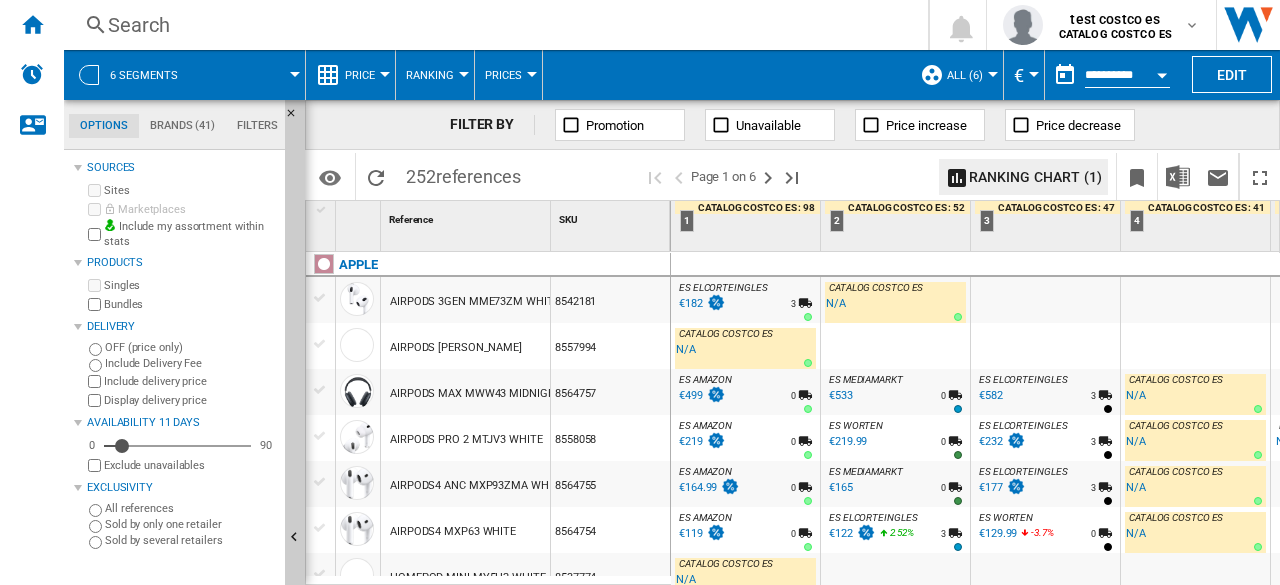 click at bounding box center [385, 74] 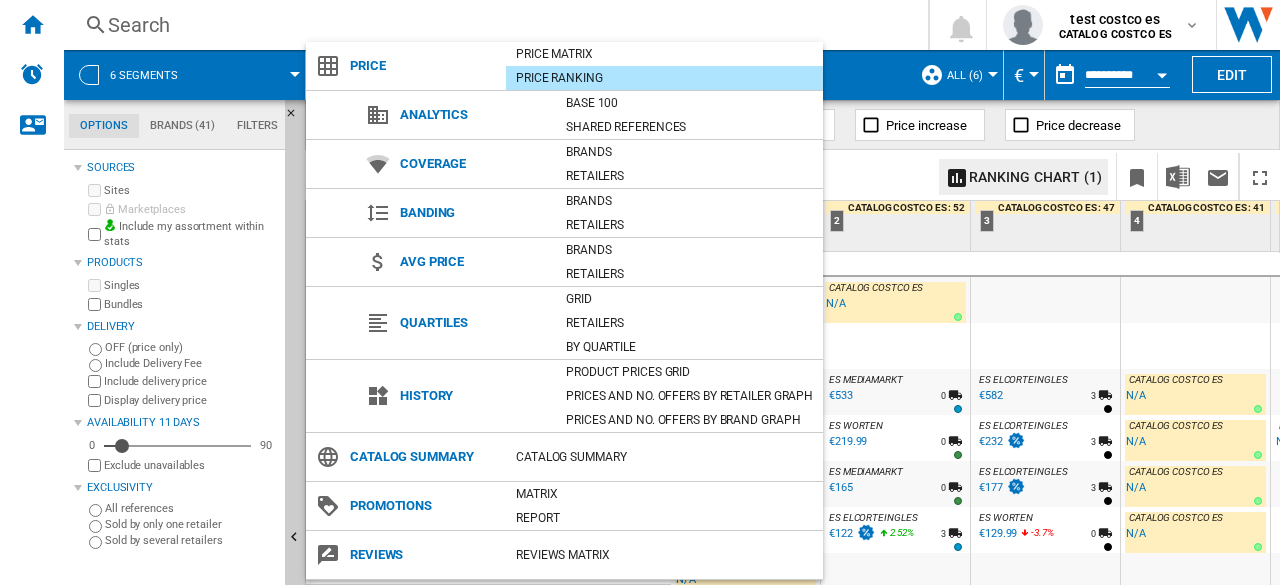 click at bounding box center [640, 292] 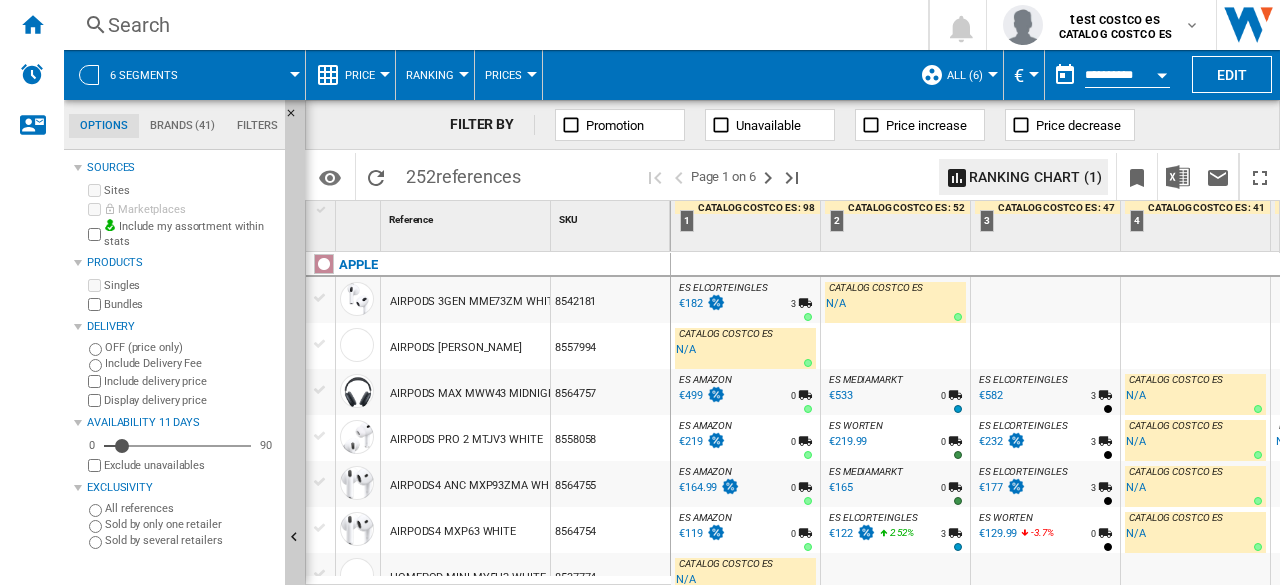 click at bounding box center [385, 74] 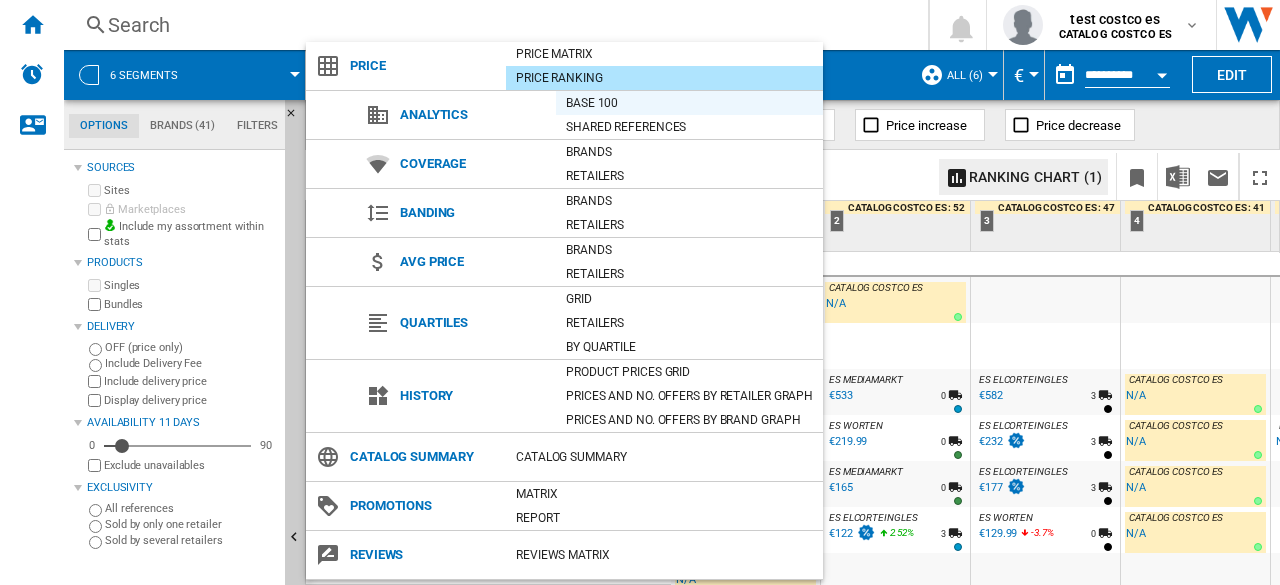 click on "Base 100" at bounding box center (689, 103) 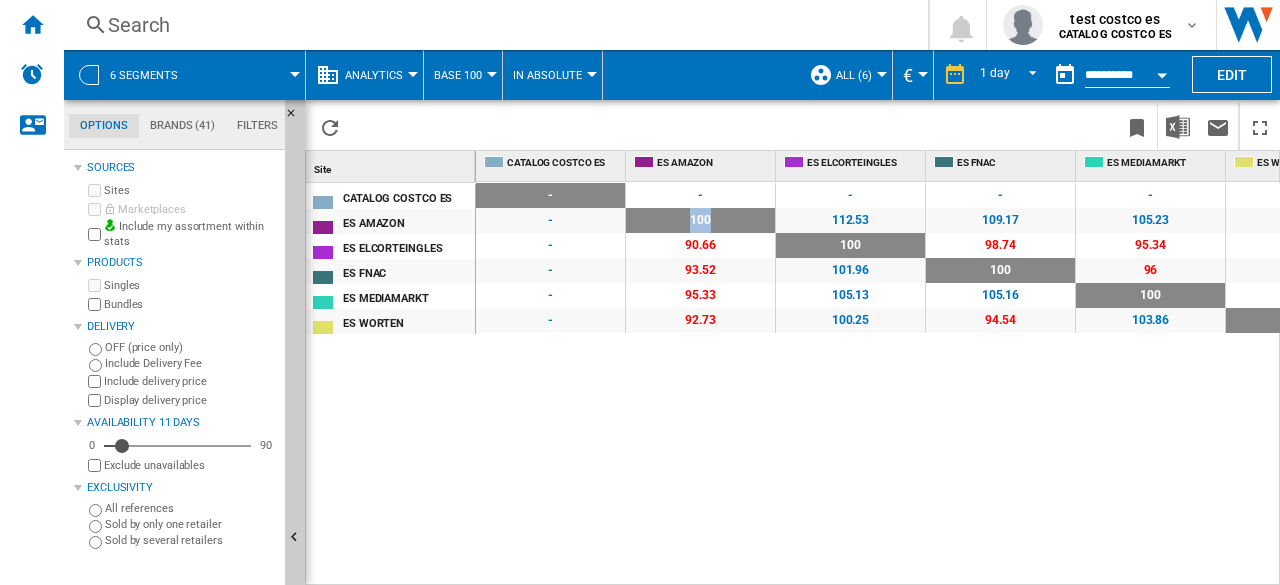 drag, startPoint x: 690, startPoint y: 221, endPoint x: 722, endPoint y: 219, distance: 32.06244 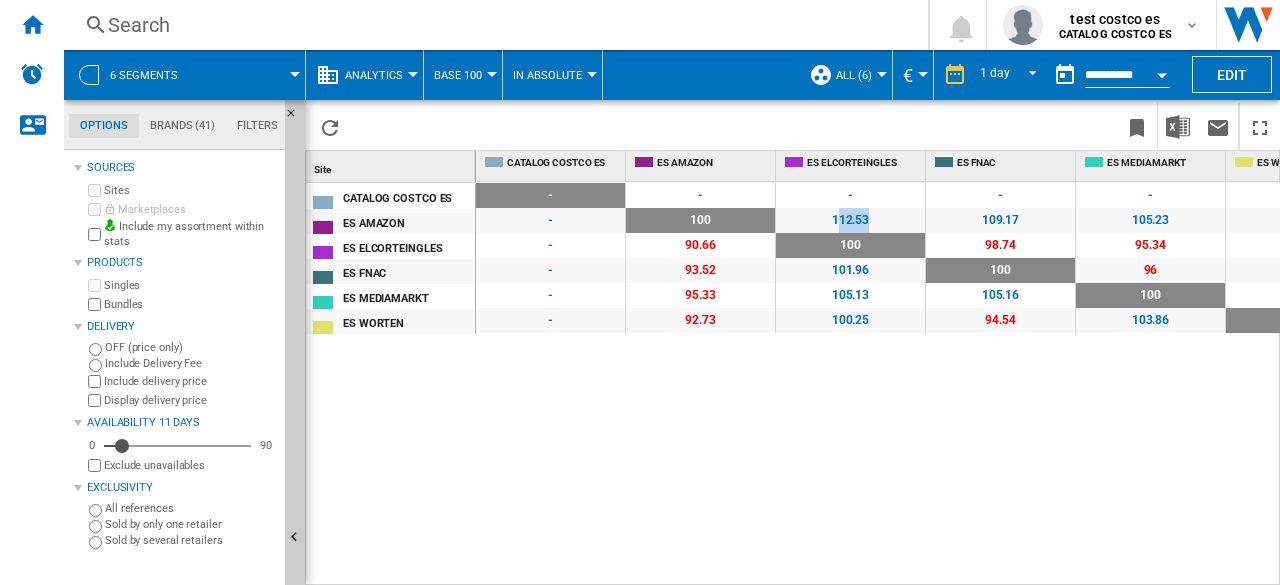 drag, startPoint x: 837, startPoint y: 221, endPoint x: 881, endPoint y: 221, distance: 44 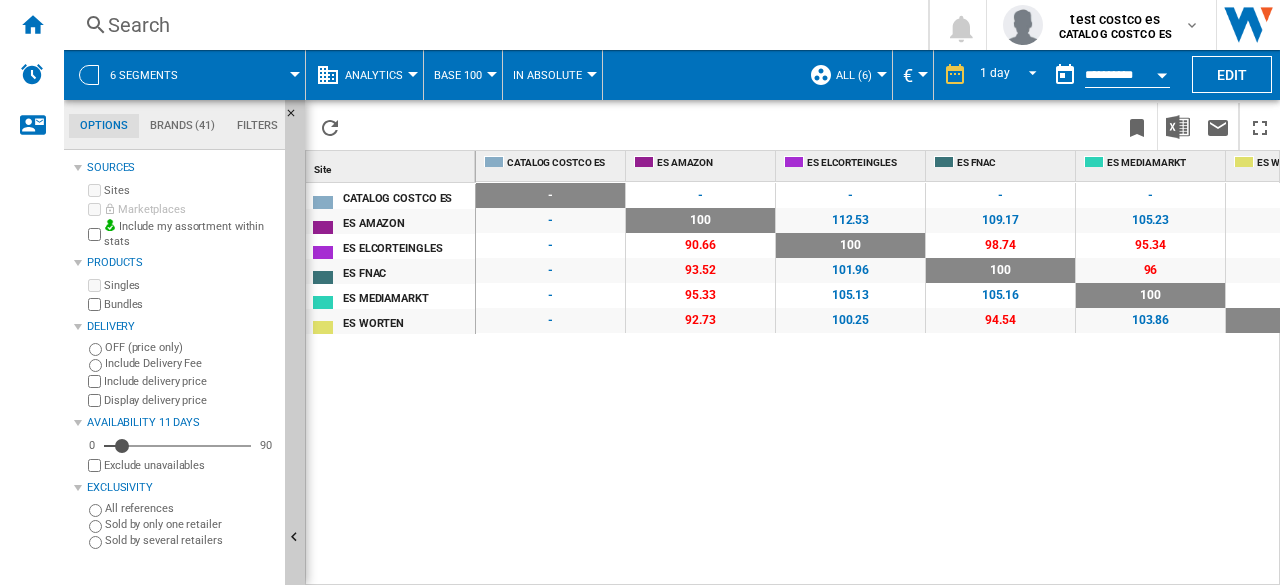 click on "112.53" at bounding box center [850, 220] 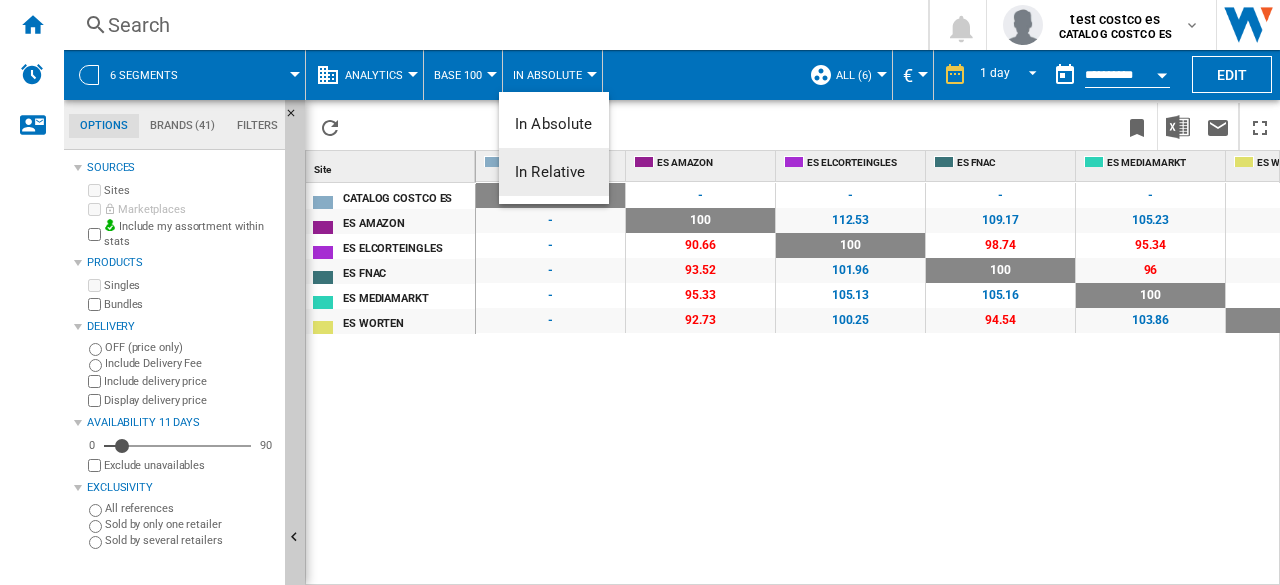 click on "In Relative" at bounding box center [550, 172] 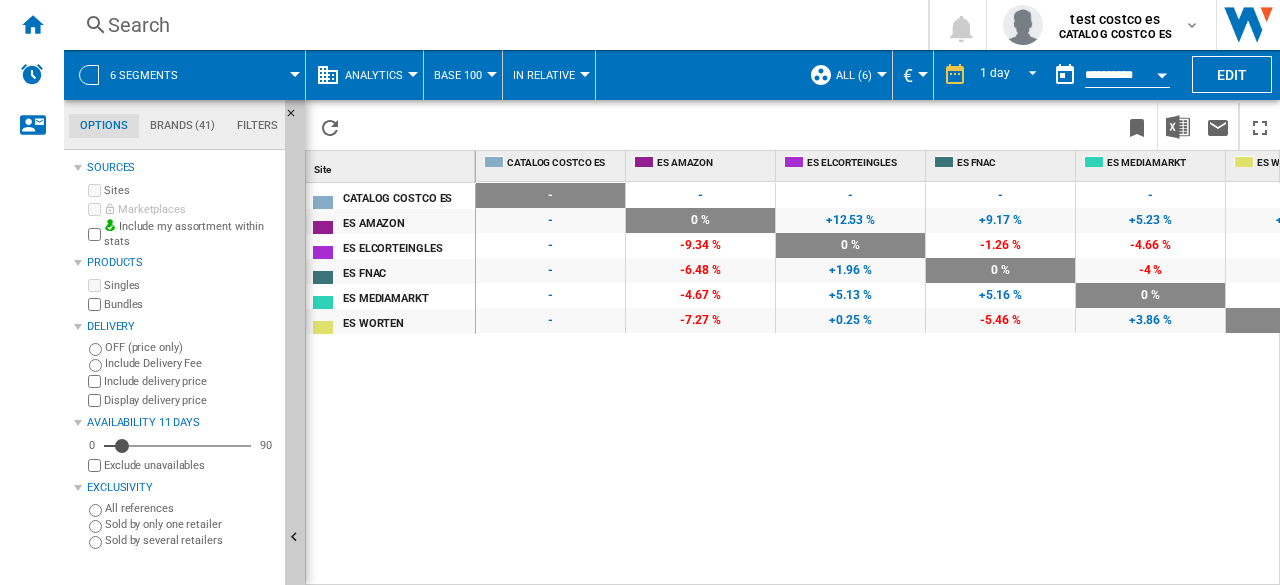 click at bounding box center (697, 75) 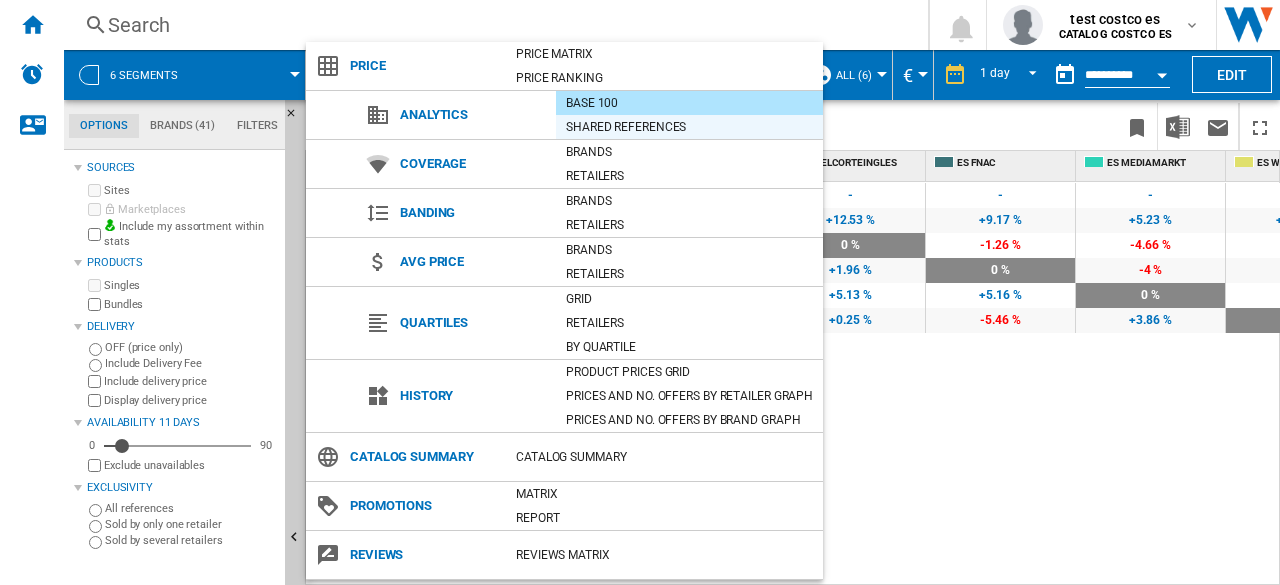 click on "Shared references" at bounding box center (689, 127) 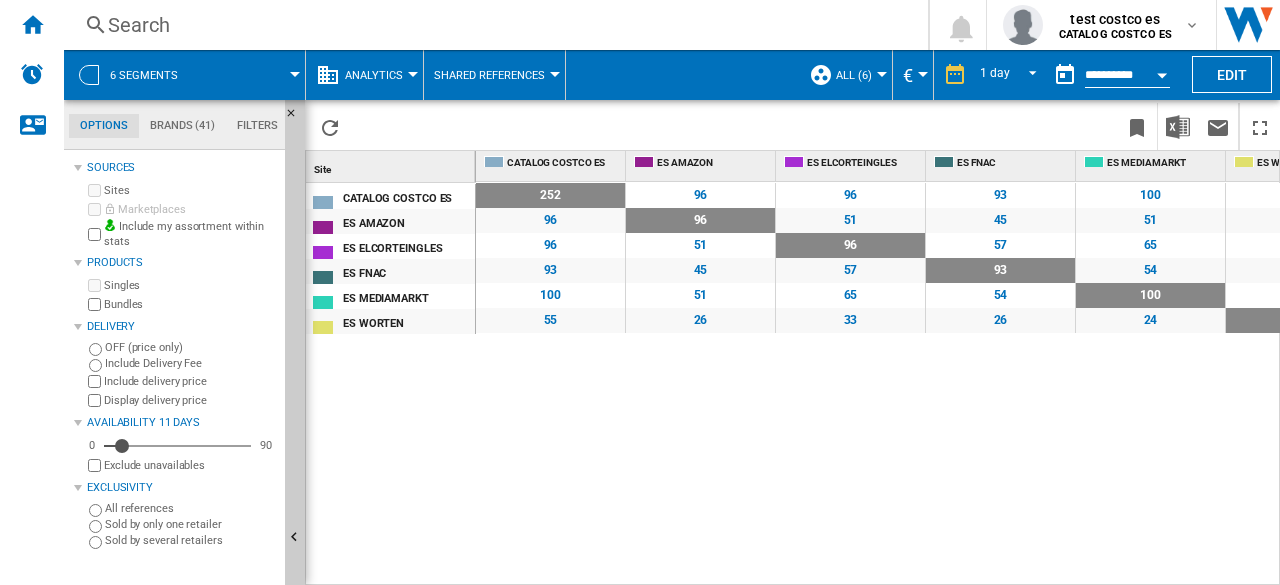 click on "96" at bounding box center [850, 195] 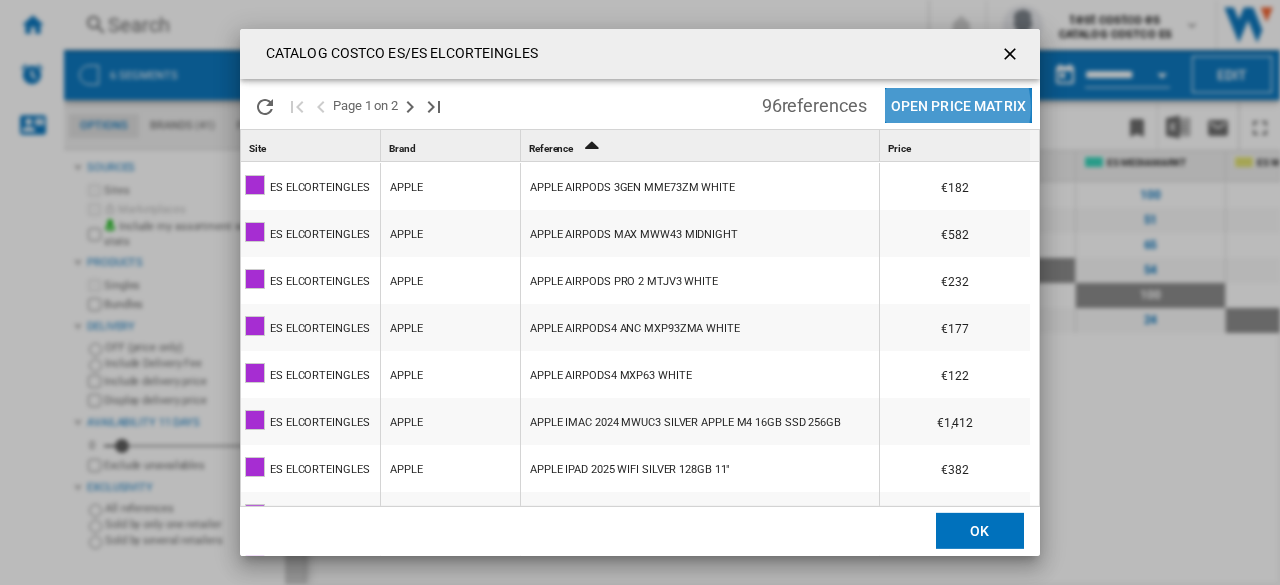 click on "Open Price Matrix" 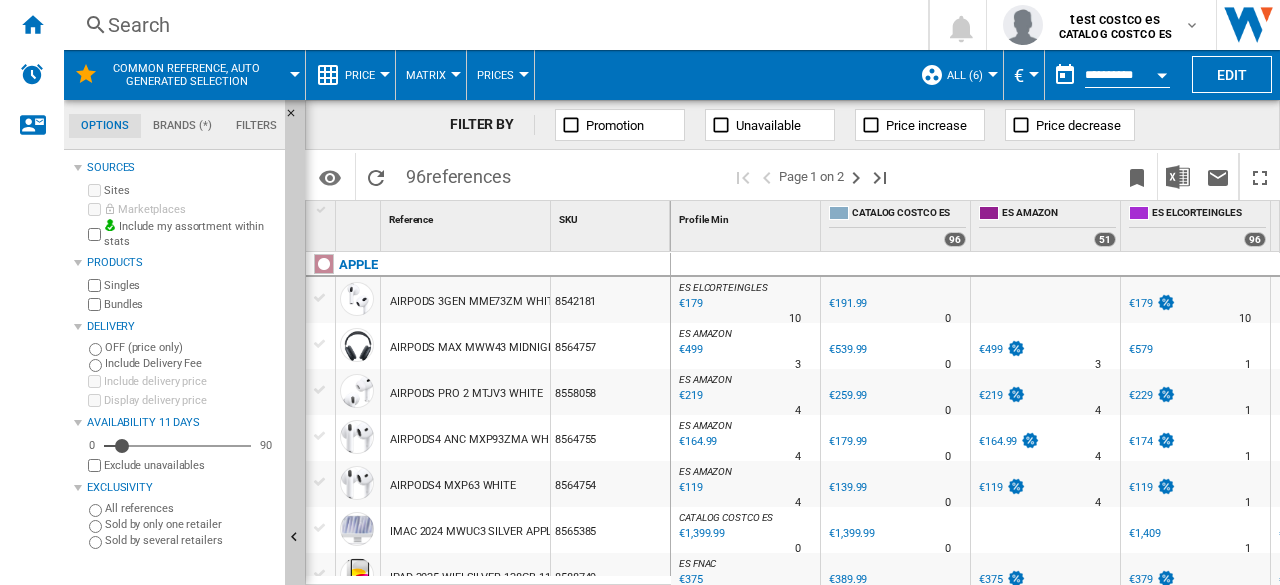 click on "Price" at bounding box center [360, 75] 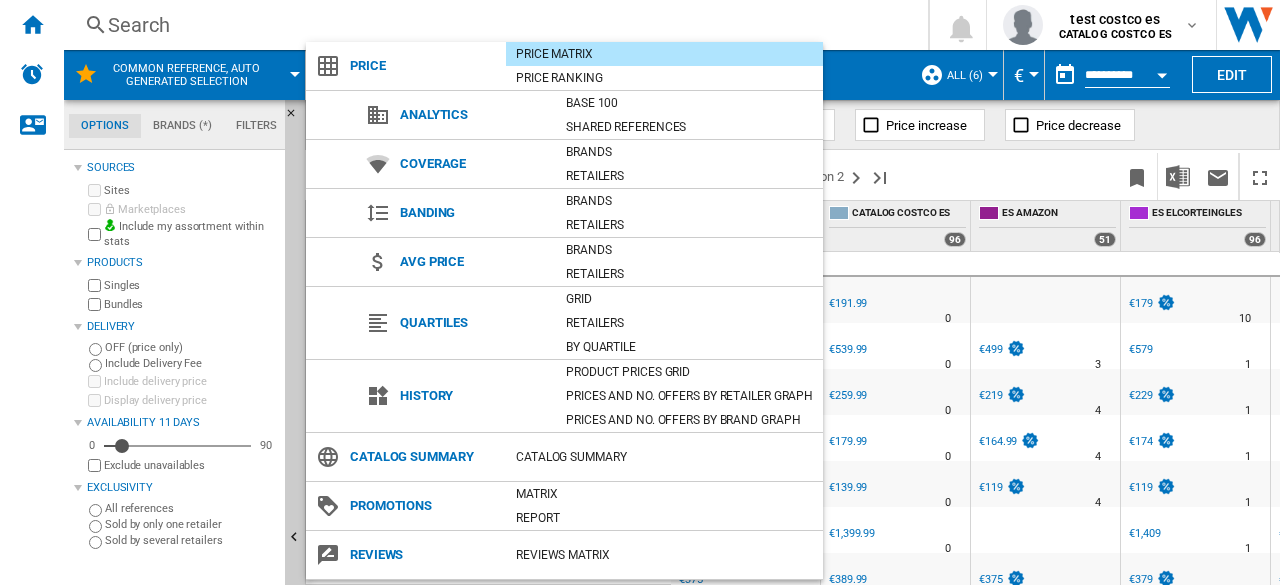 click at bounding box center (640, 292) 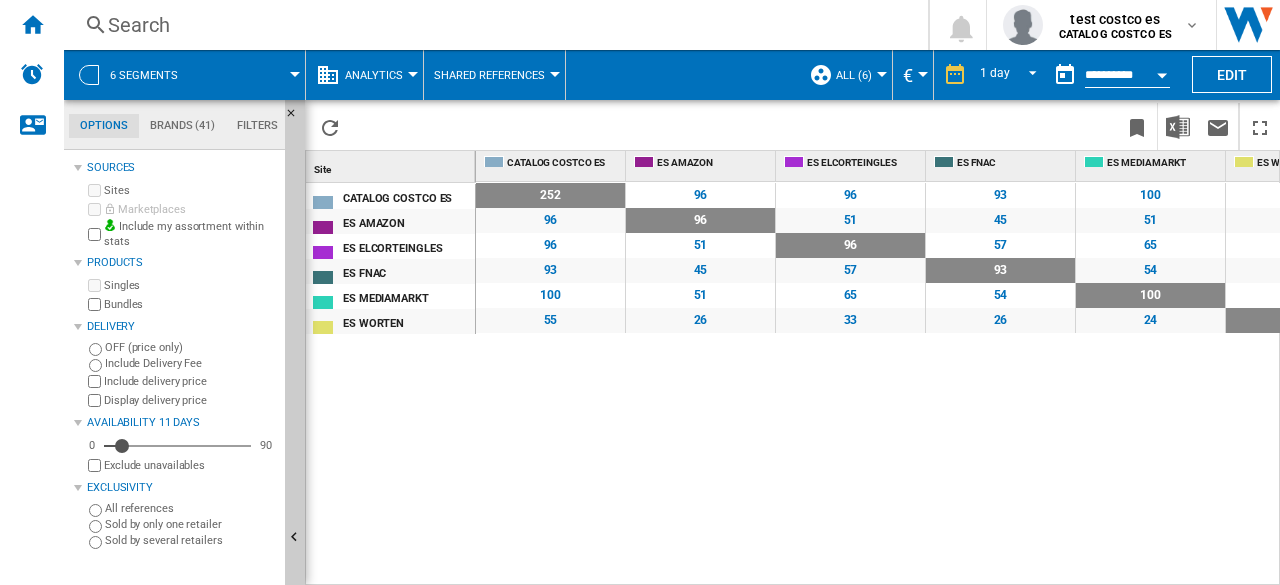 click at bounding box center [413, 74] 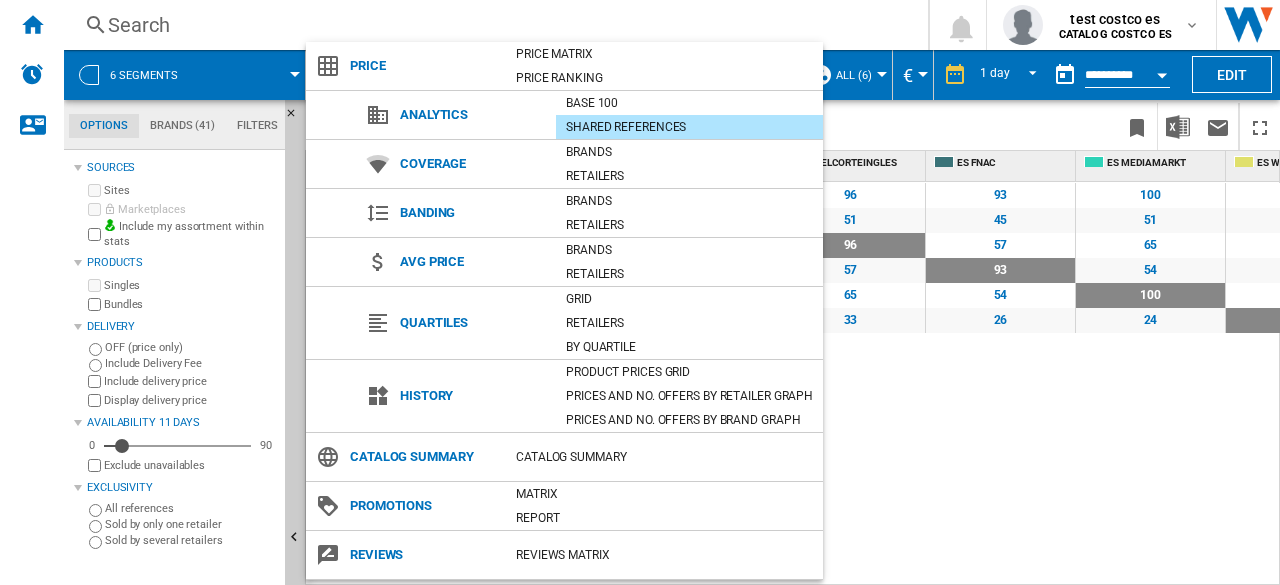 click at bounding box center [640, 292] 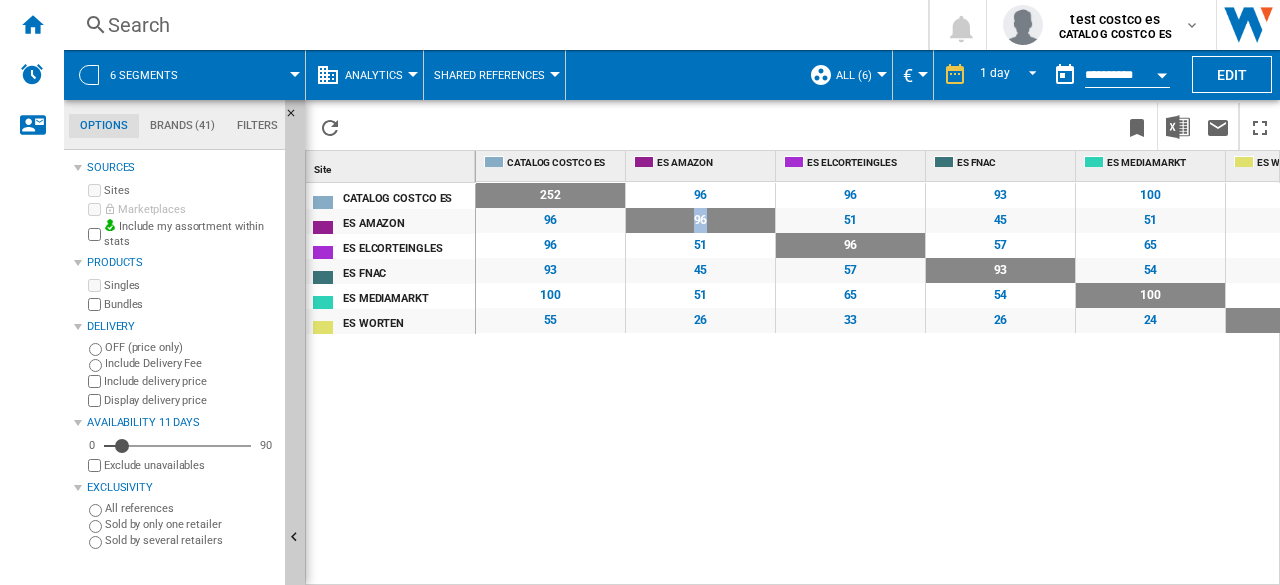 drag, startPoint x: 730, startPoint y: 211, endPoint x: 659, endPoint y: 224, distance: 72.18033 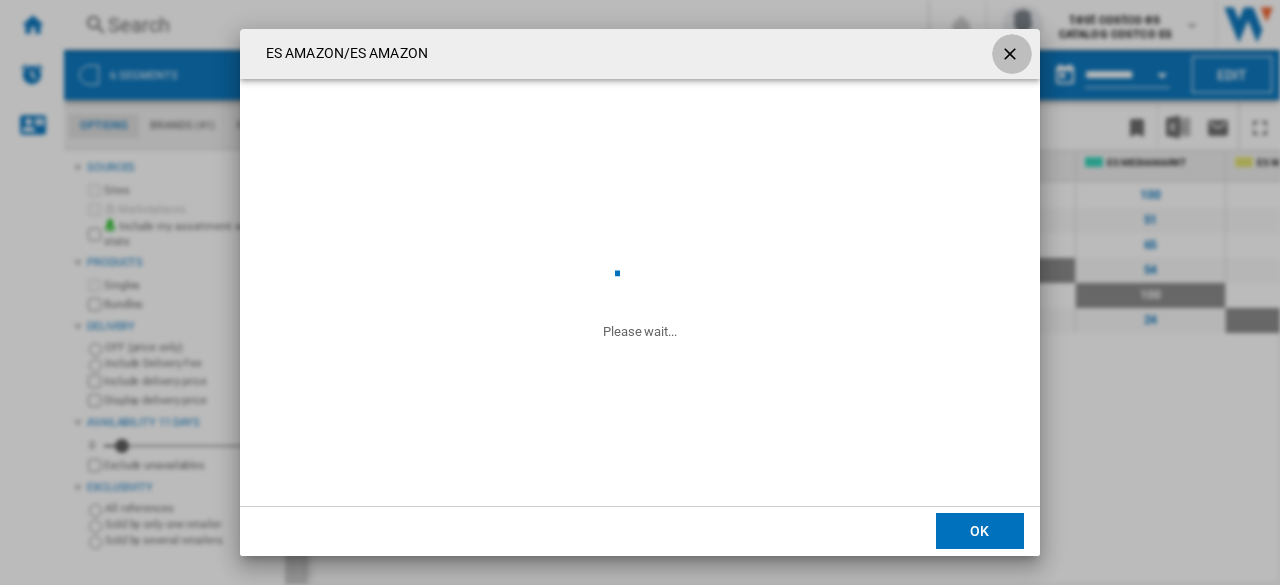 click at bounding box center [1012, 56] 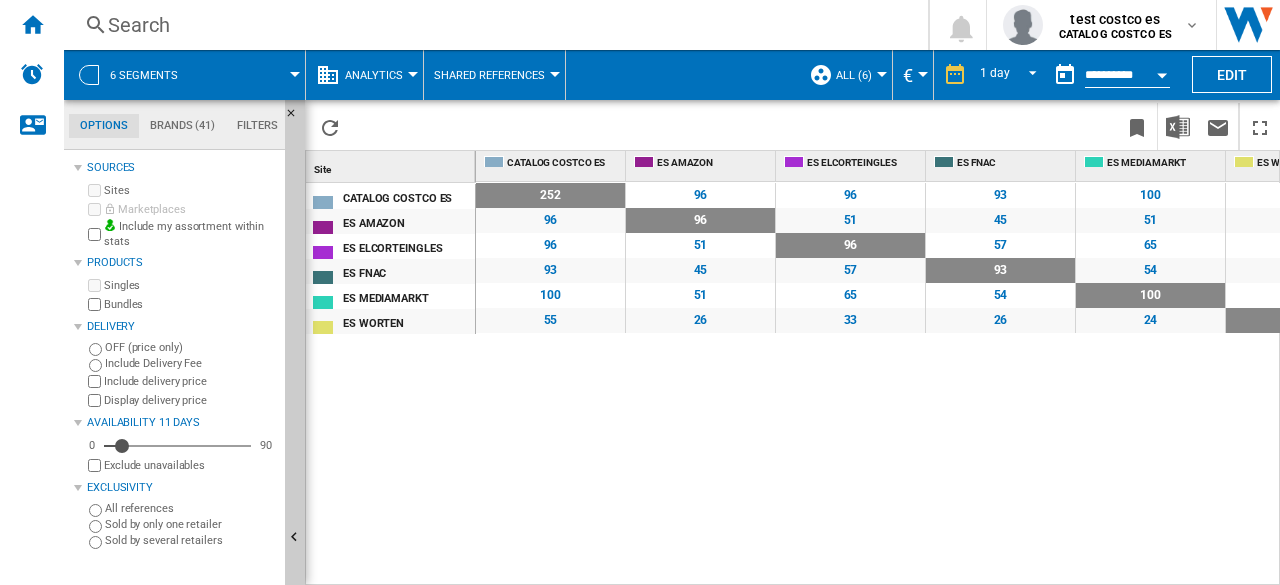 click on "Analytics" at bounding box center [365, 75] 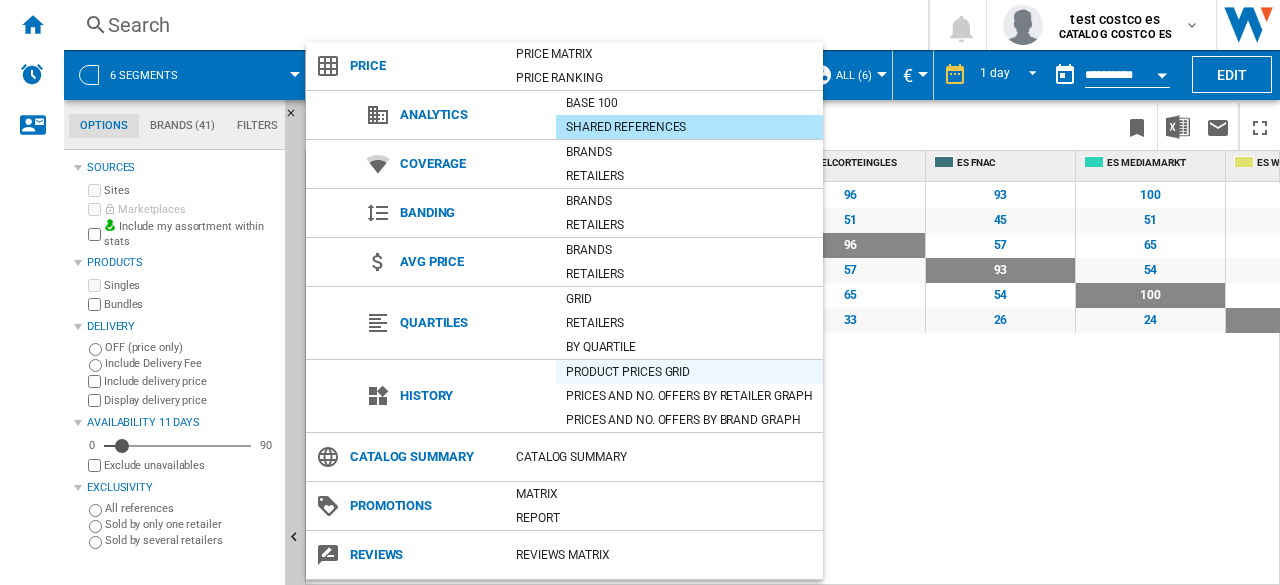 click on "Product prices grid" at bounding box center (689, 372) 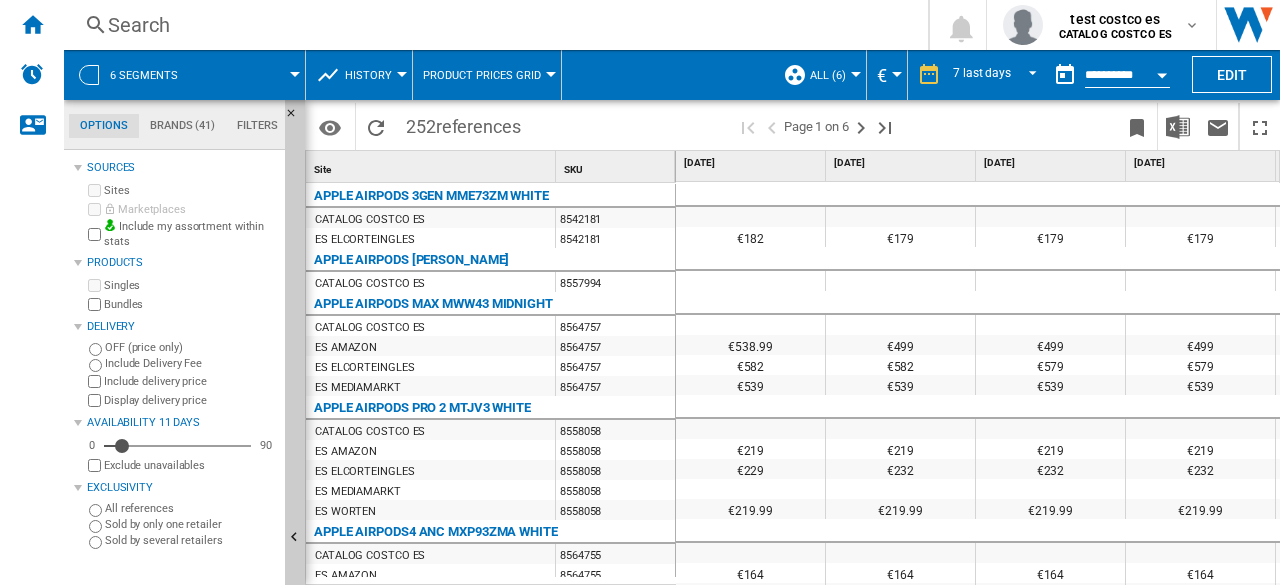 click at bounding box center (1162, 72) 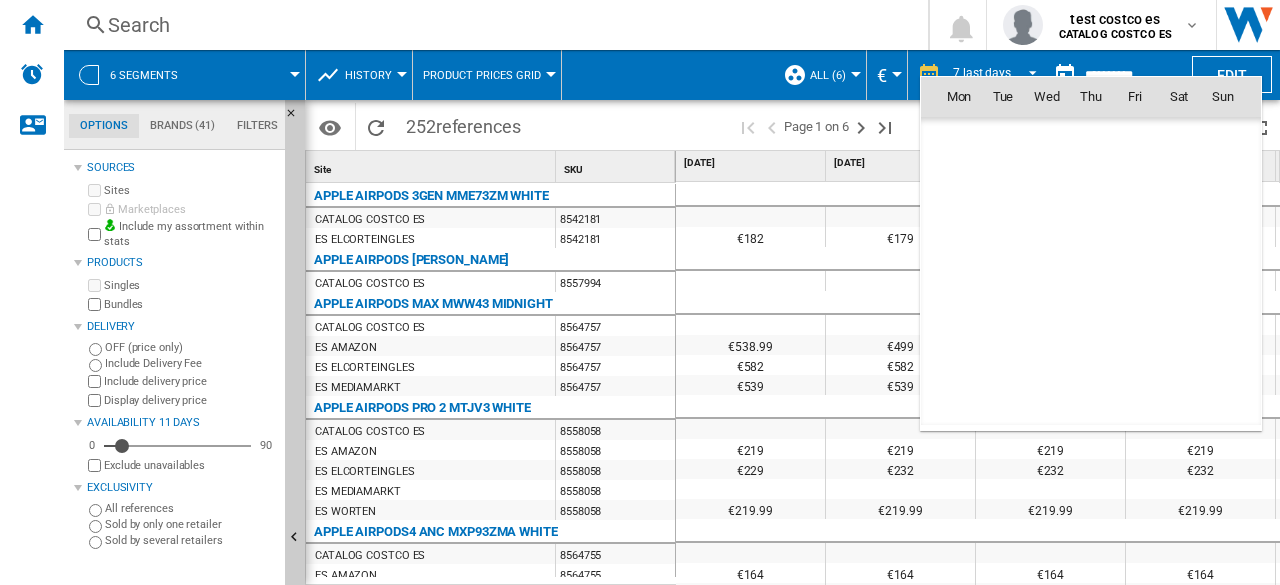 scroll, scrollTop: 9540, scrollLeft: 0, axis: vertical 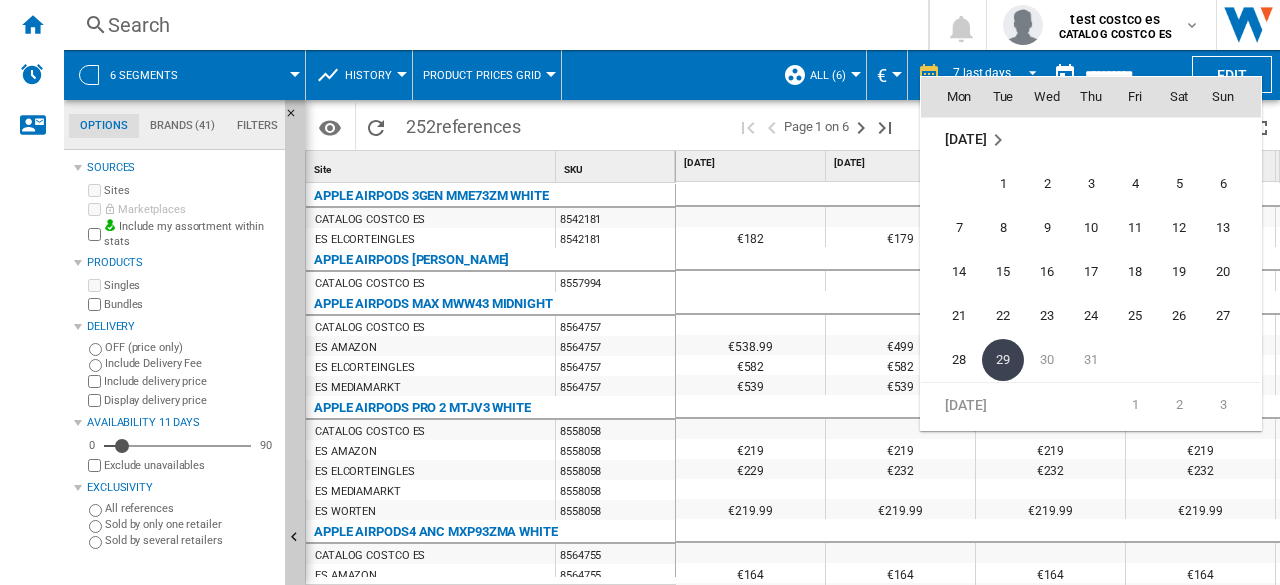 click at bounding box center [998, 140] 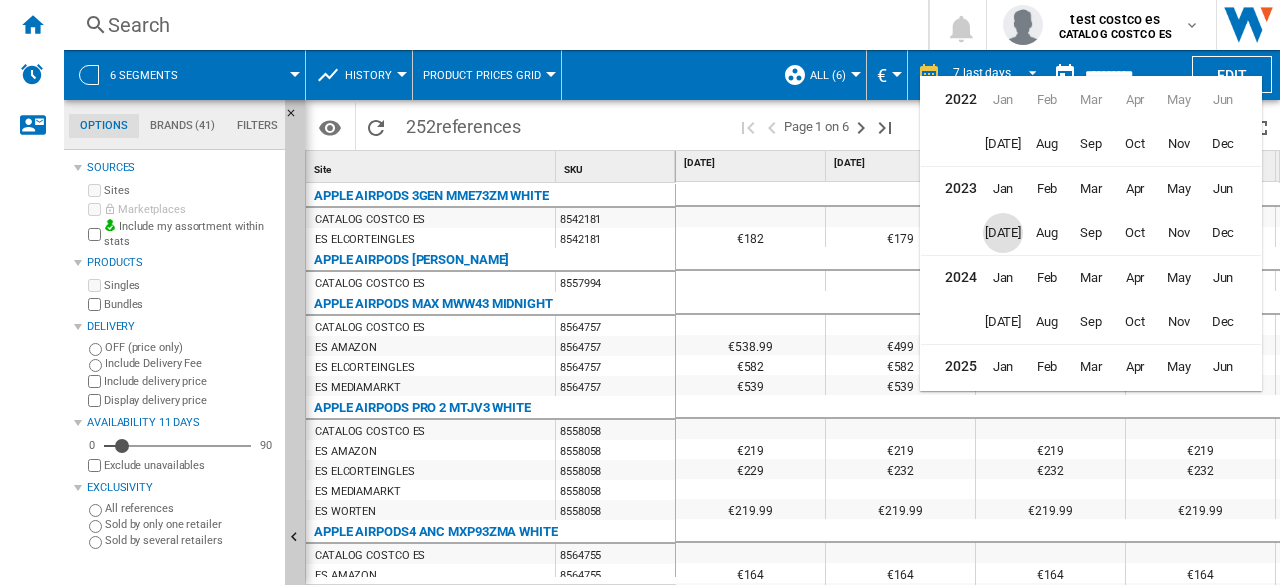scroll, scrollTop: 47, scrollLeft: 0, axis: vertical 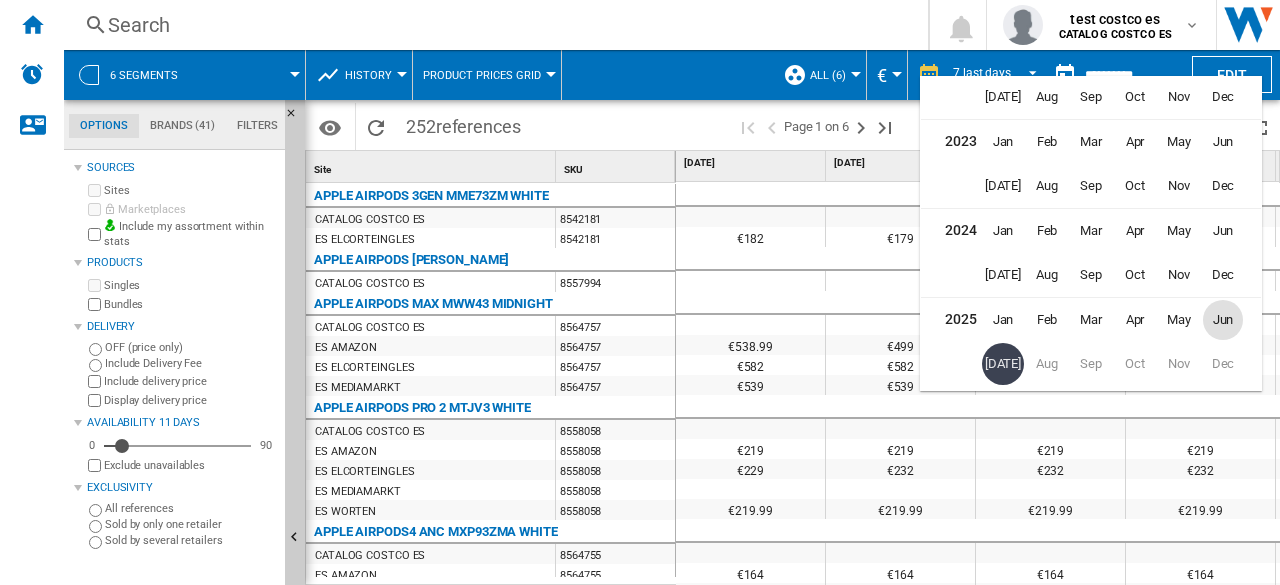 click on "Jun" at bounding box center (1223, 320) 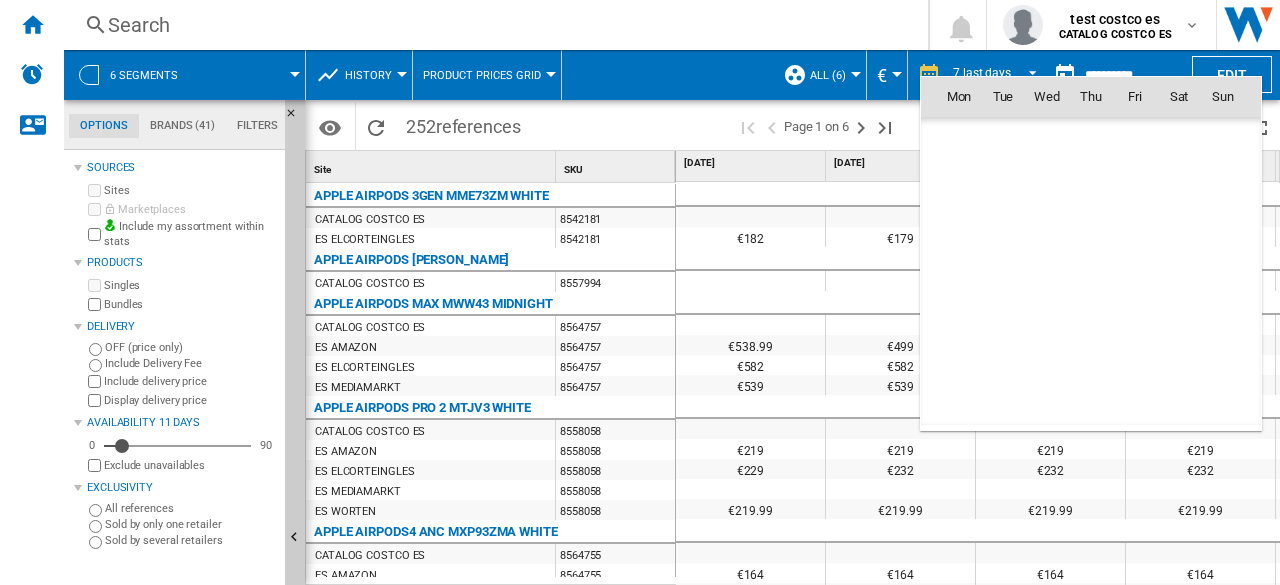 scroll, scrollTop: 9274, scrollLeft: 0, axis: vertical 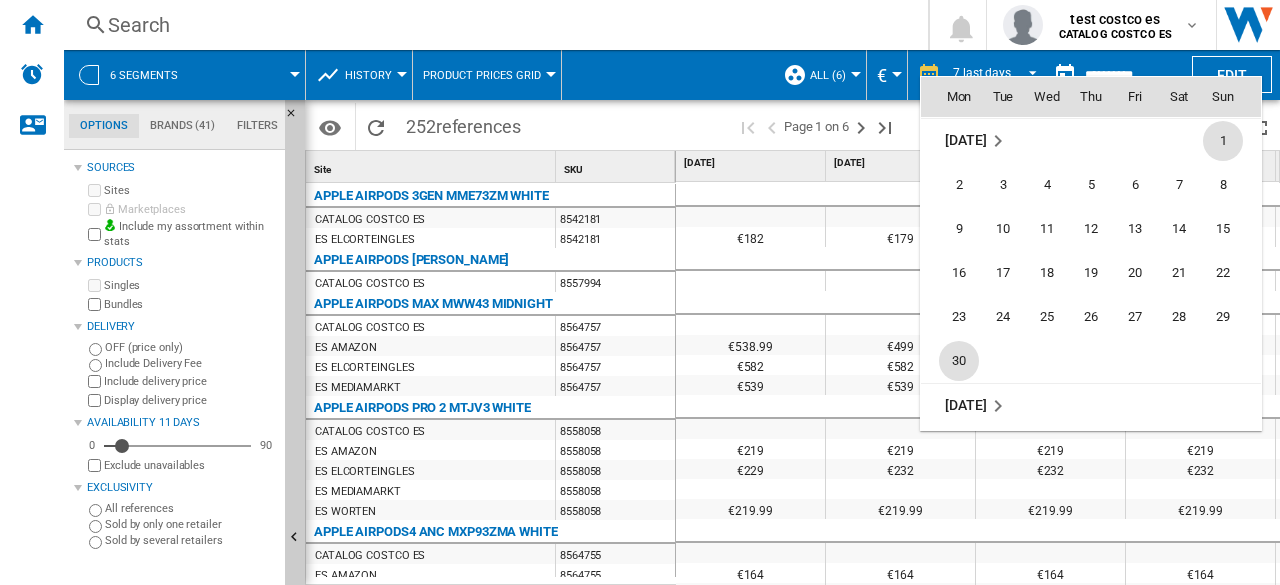 click on "30" at bounding box center [959, 361] 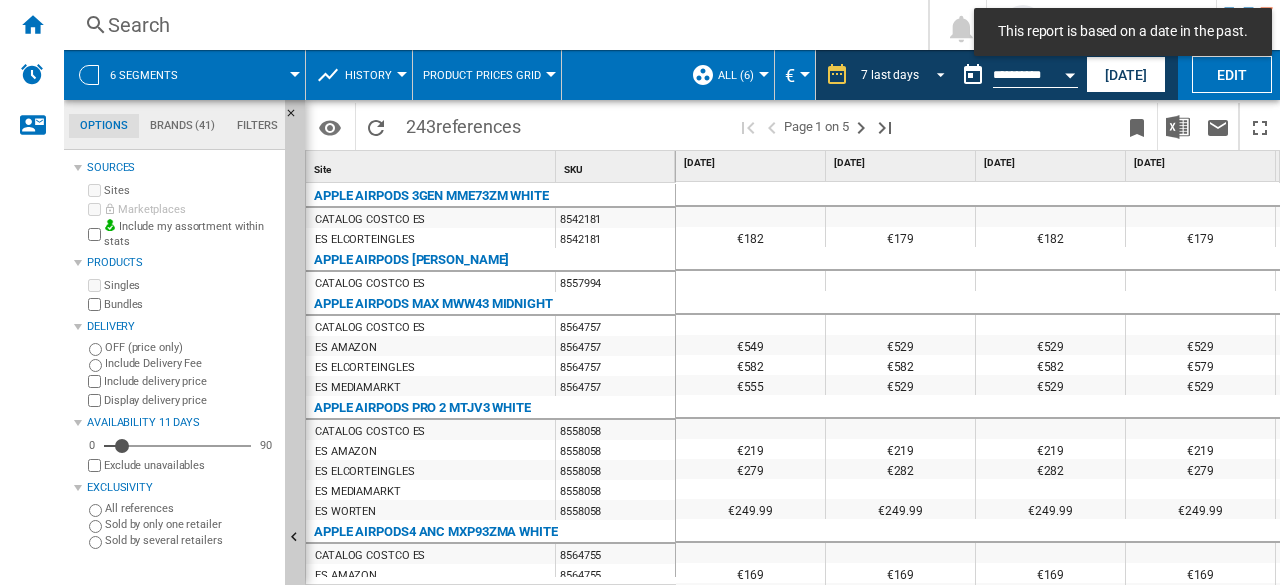 click on "7 last days" at bounding box center [890, 75] 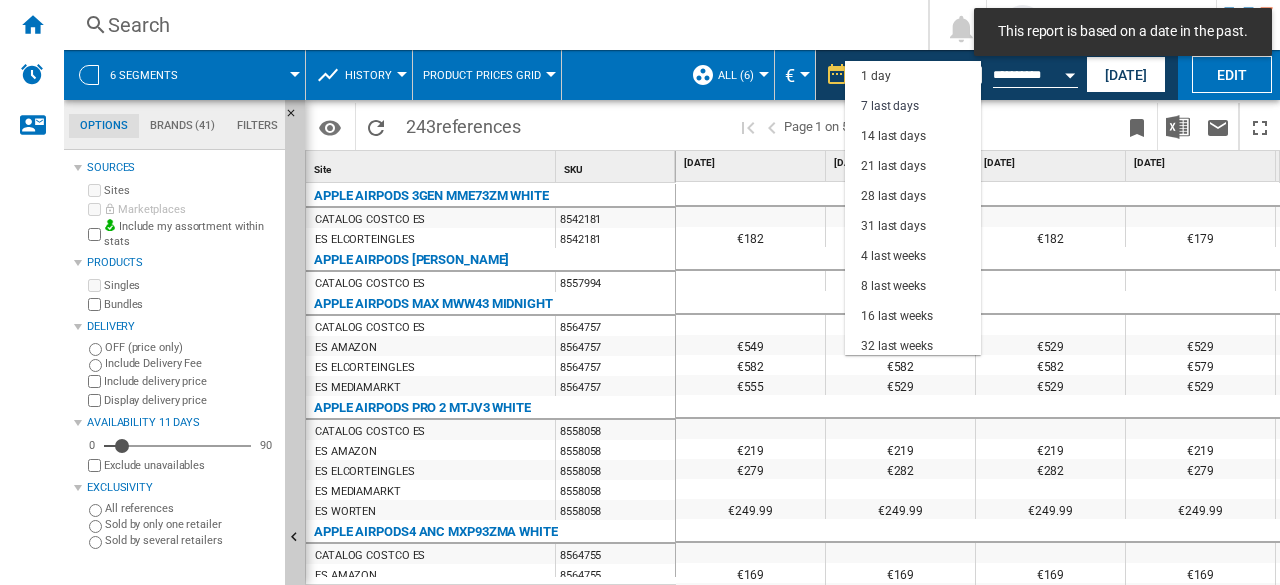 scroll, scrollTop: 30, scrollLeft: 0, axis: vertical 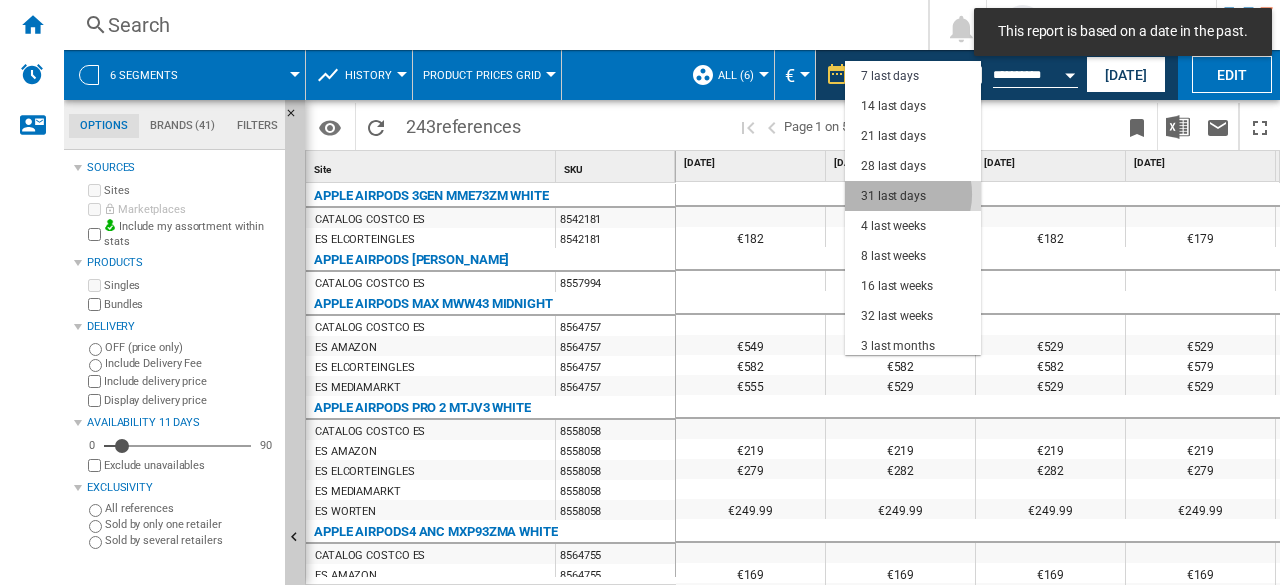 click on "31 last days" at bounding box center [893, 196] 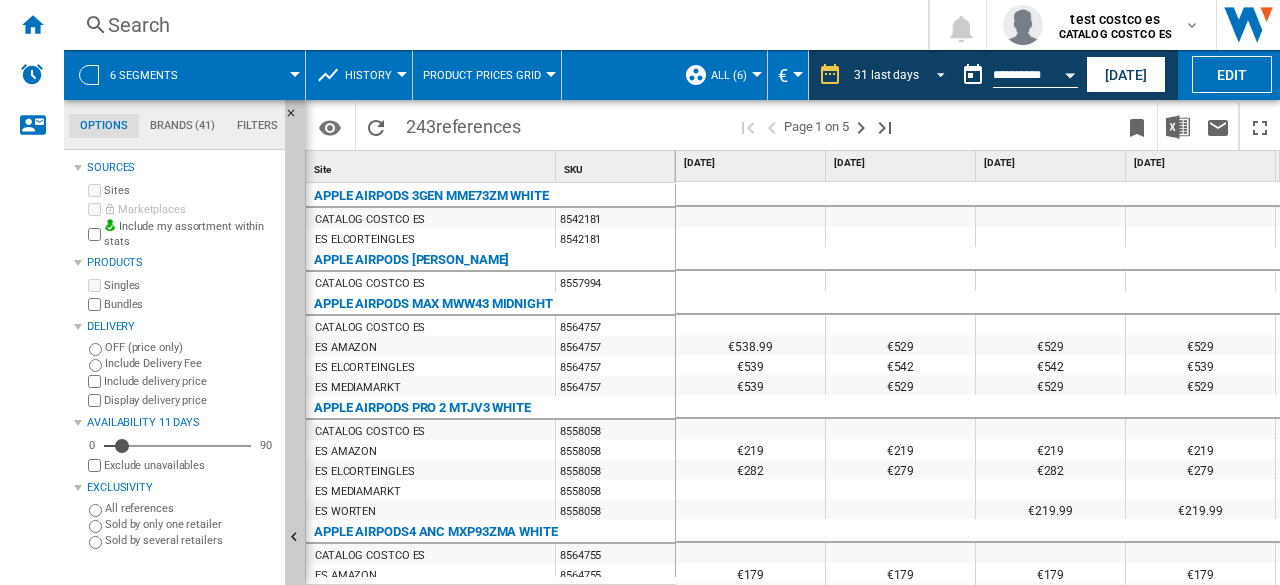 click on "31 last days" at bounding box center (902, 75) 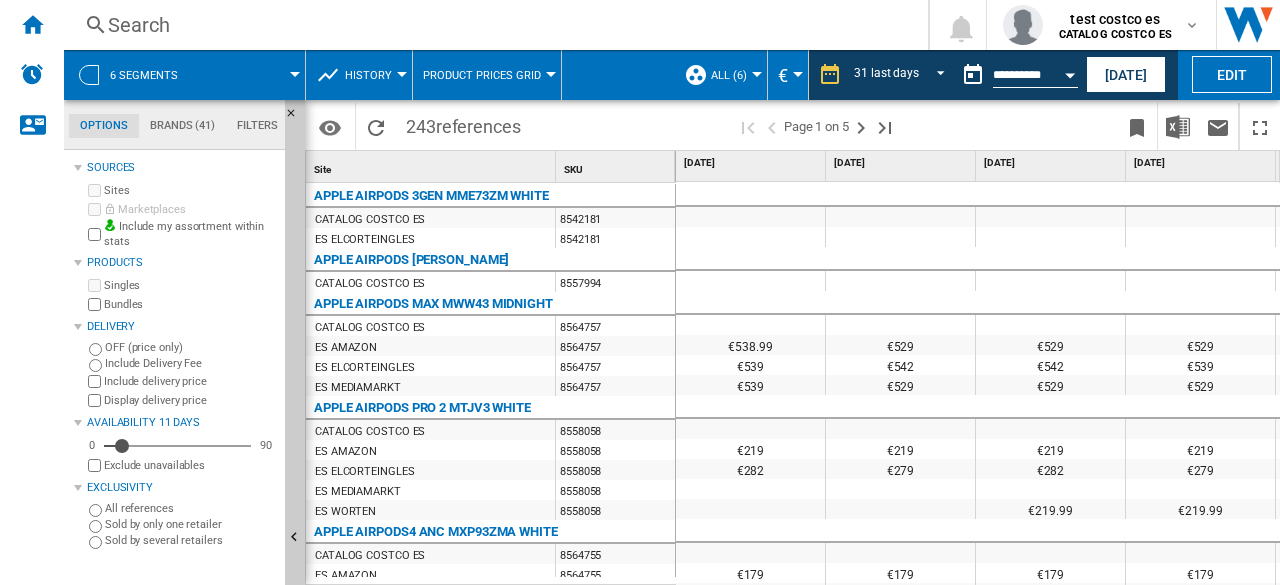 scroll, scrollTop: 114, scrollLeft: 0, axis: vertical 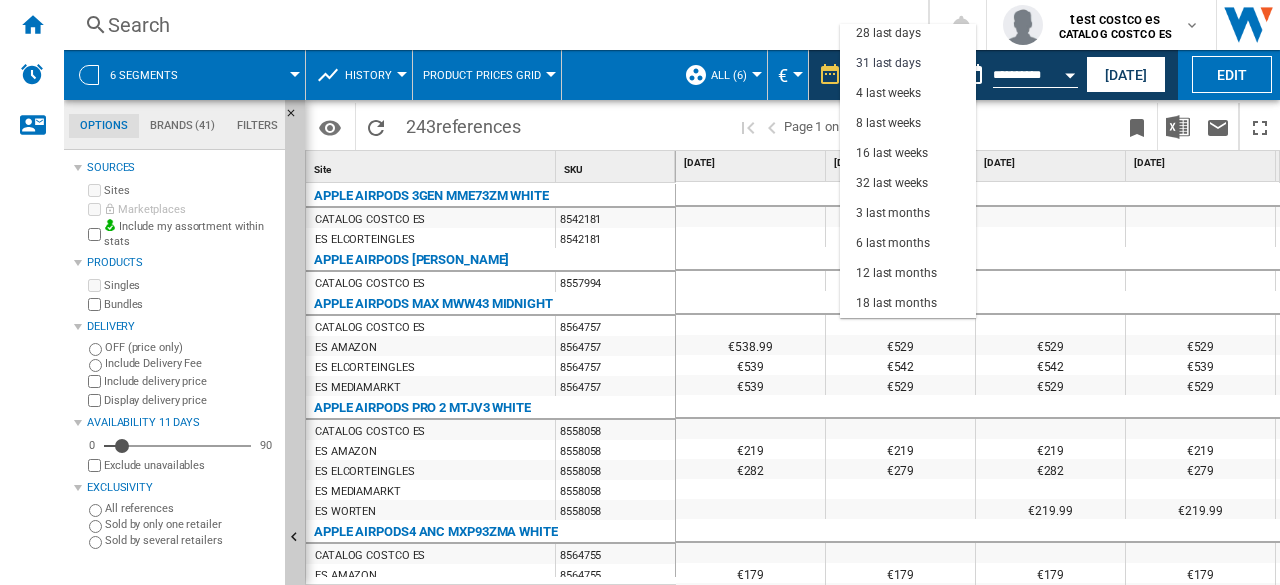 click at bounding box center (640, 292) 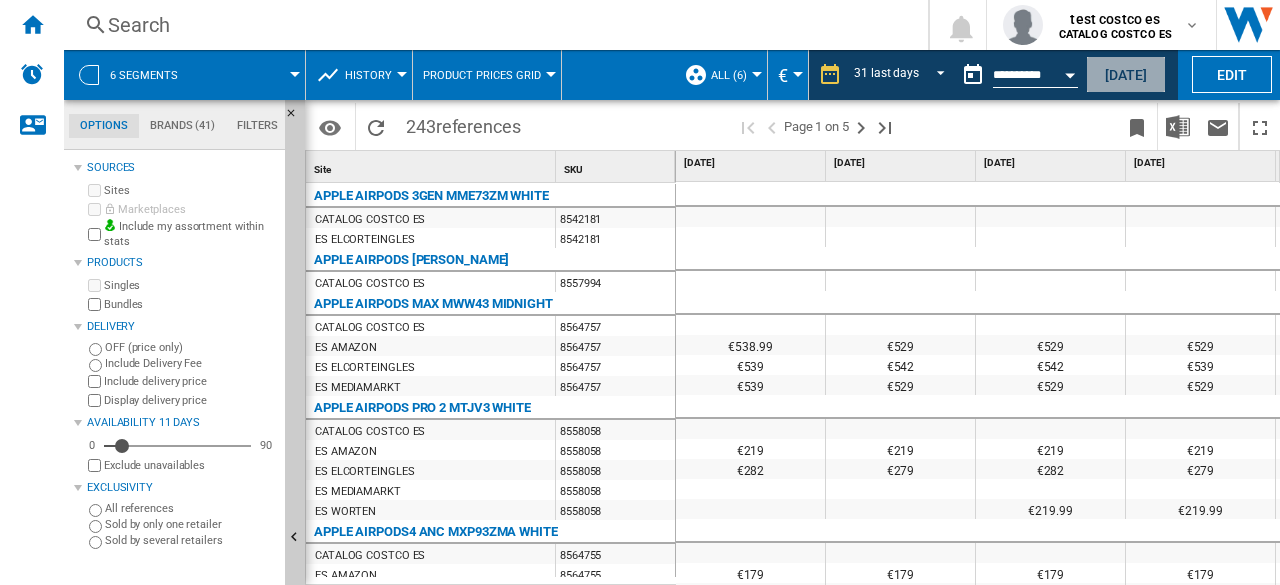 click on "[DATE]" at bounding box center (1126, 74) 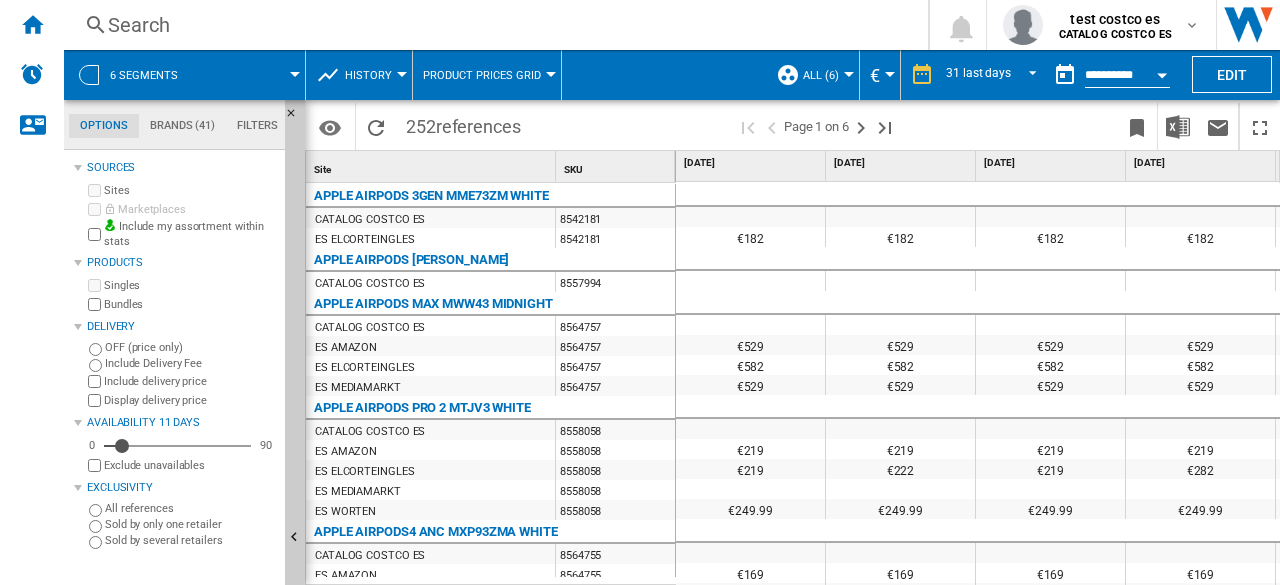 click on "History" at bounding box center (368, 75) 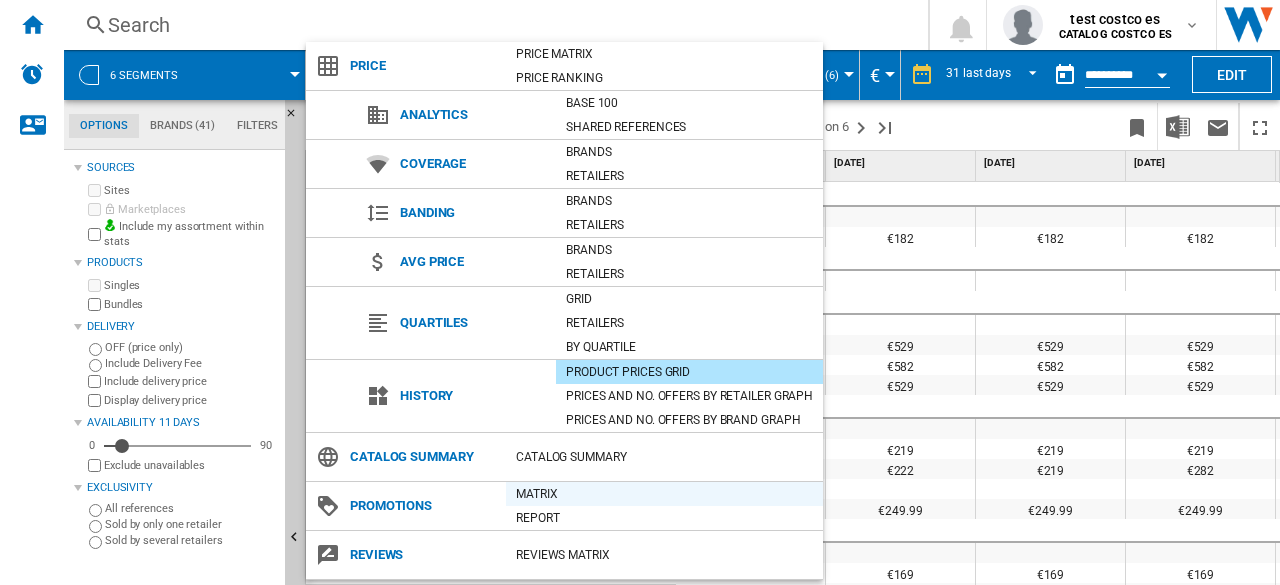 click on "Matrix" at bounding box center [664, 494] 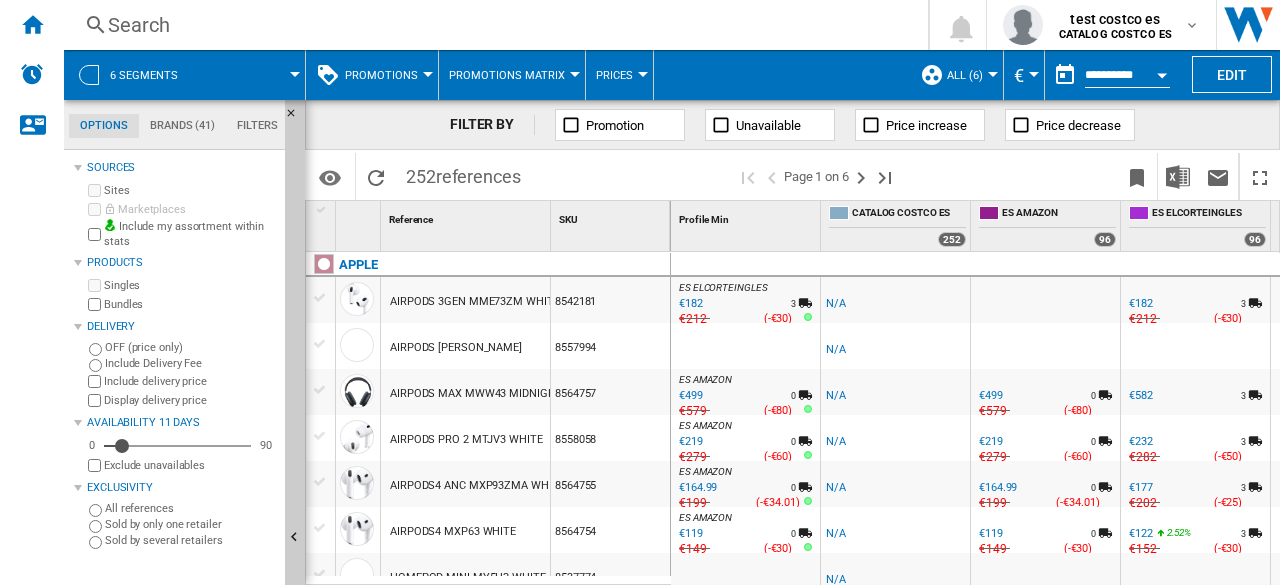click at bounding box center [575, 74] 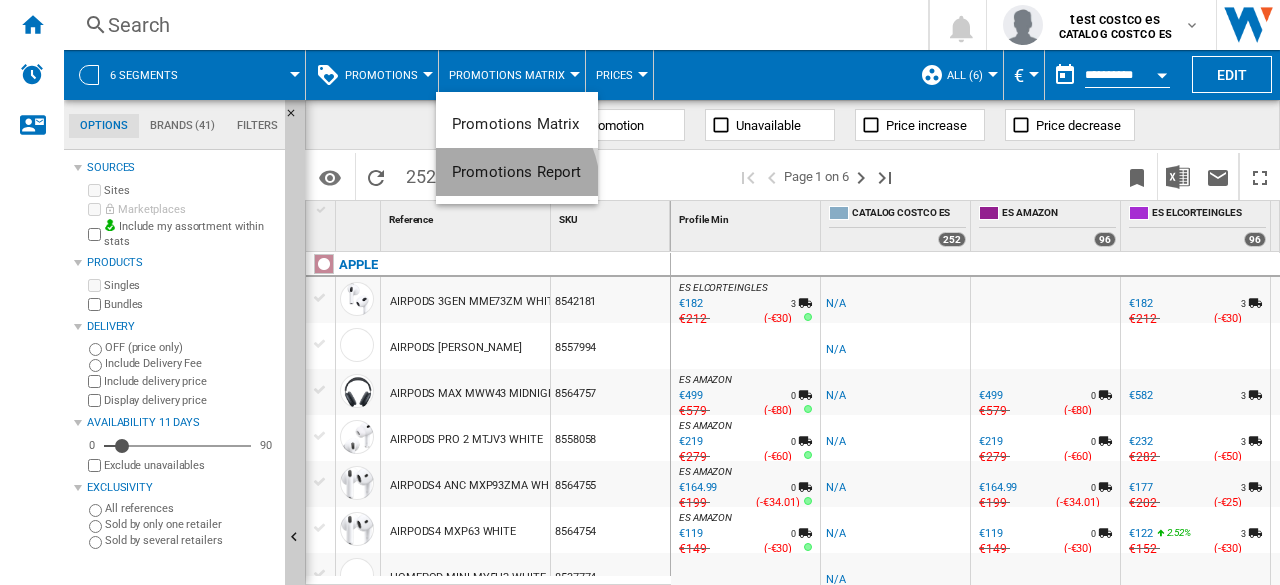 click on "Promotions Report" at bounding box center (517, 172) 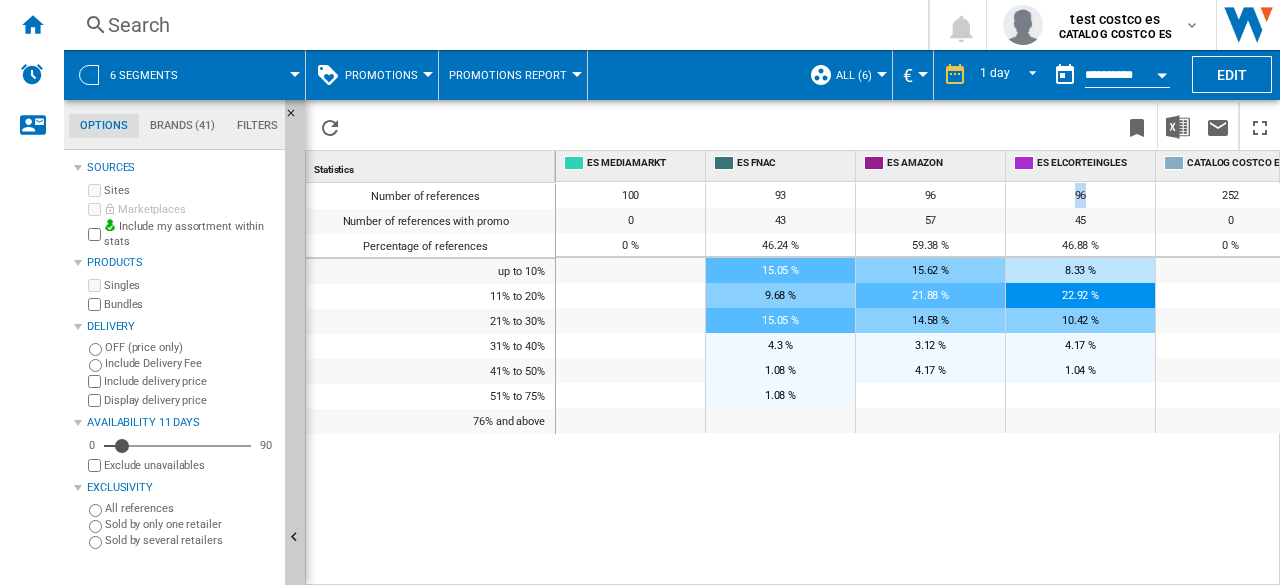 drag, startPoint x: 1074, startPoint y: 191, endPoint x: 1116, endPoint y: 196, distance: 42.296574 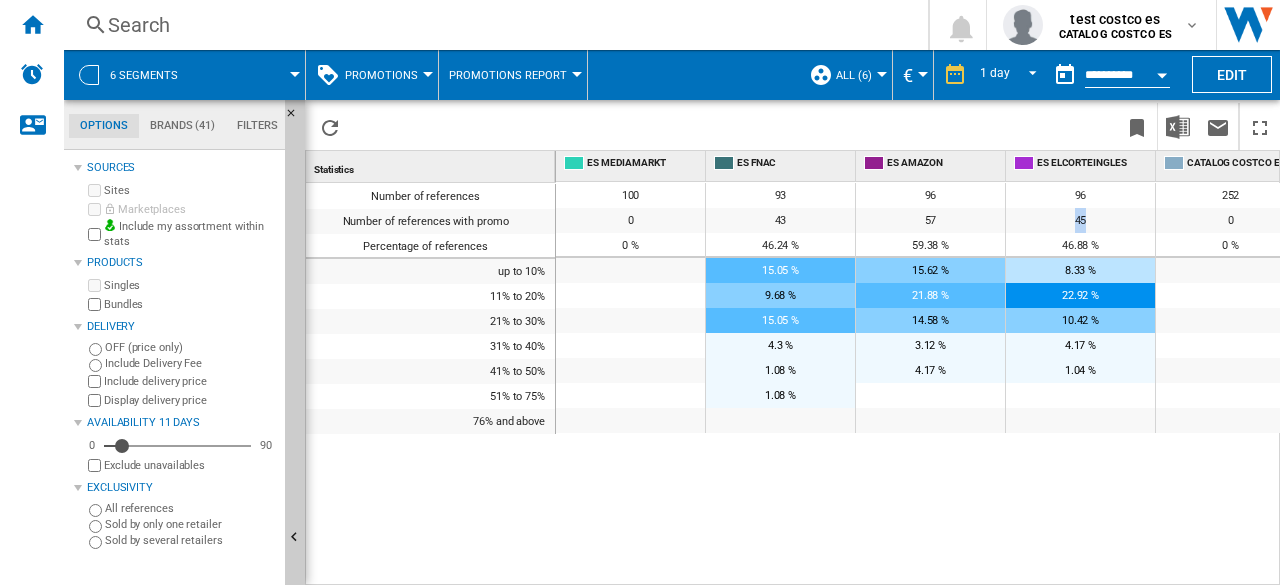 drag, startPoint x: 1072, startPoint y: 221, endPoint x: 1090, endPoint y: 220, distance: 18.027756 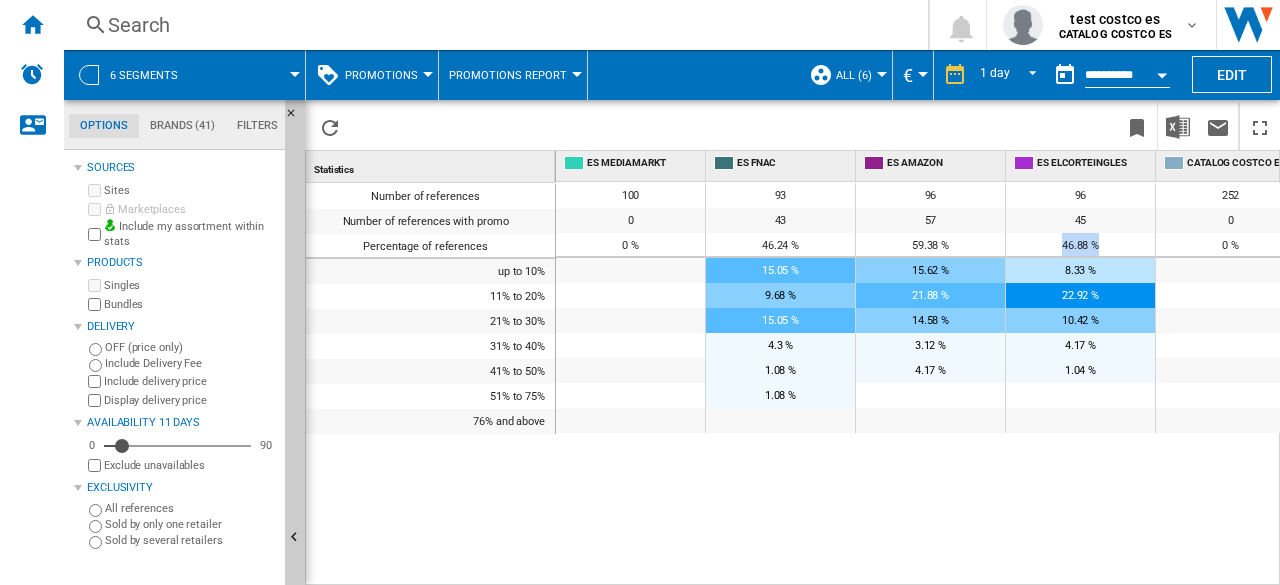 drag, startPoint x: 1060, startPoint y: 243, endPoint x: 1101, endPoint y: 248, distance: 41.303753 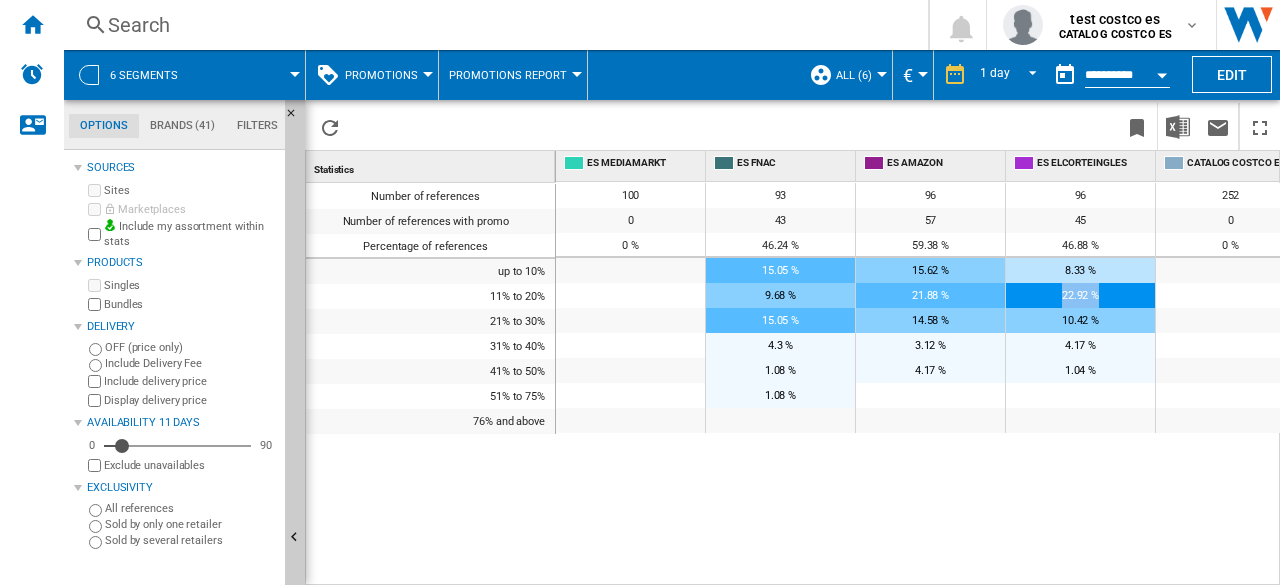 drag, startPoint x: 1056, startPoint y: 296, endPoint x: 1108, endPoint y: 292, distance: 52.153618 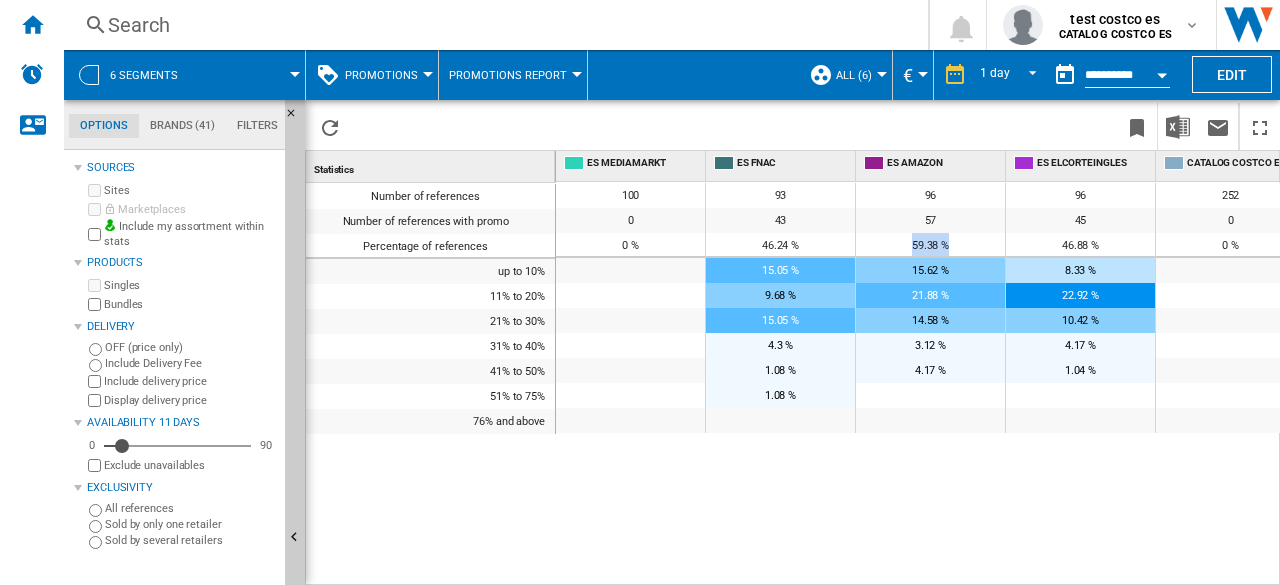 drag, startPoint x: 910, startPoint y: 242, endPoint x: 963, endPoint y: 243, distance: 53.009434 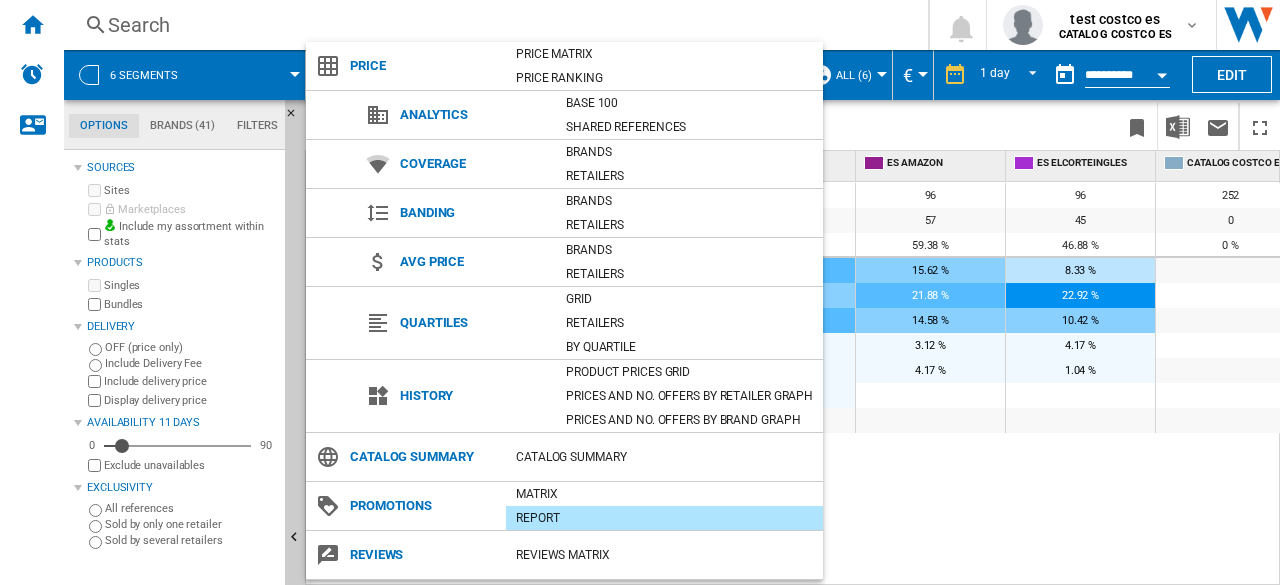 click at bounding box center [640, 292] 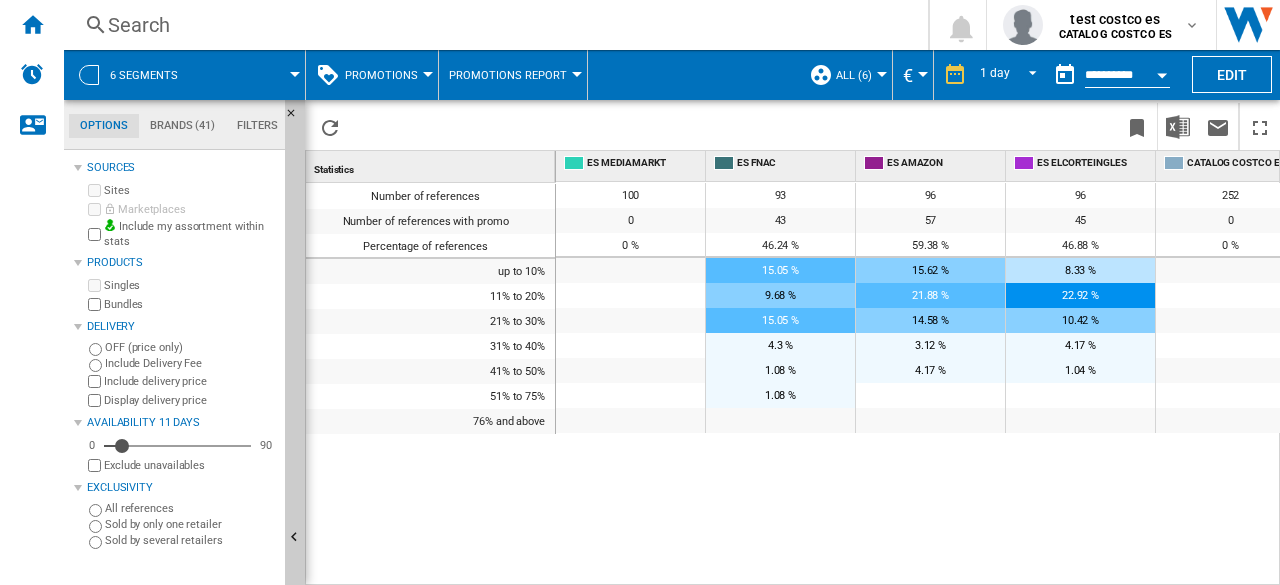 click on "15.05 %" at bounding box center (780, 270) 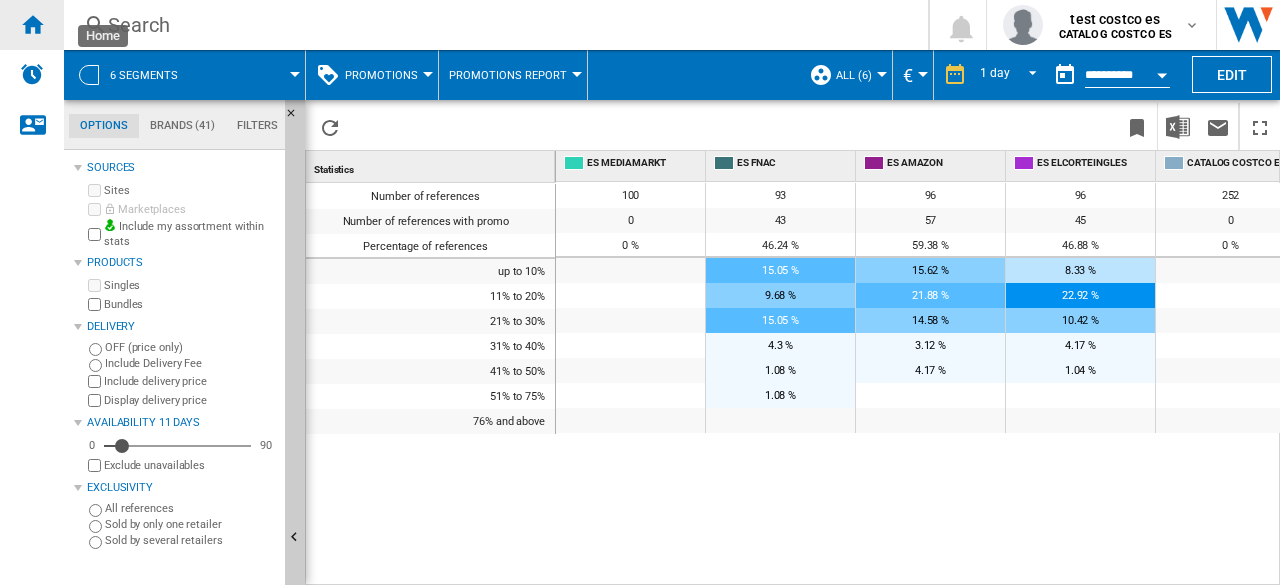 click at bounding box center (32, 24) 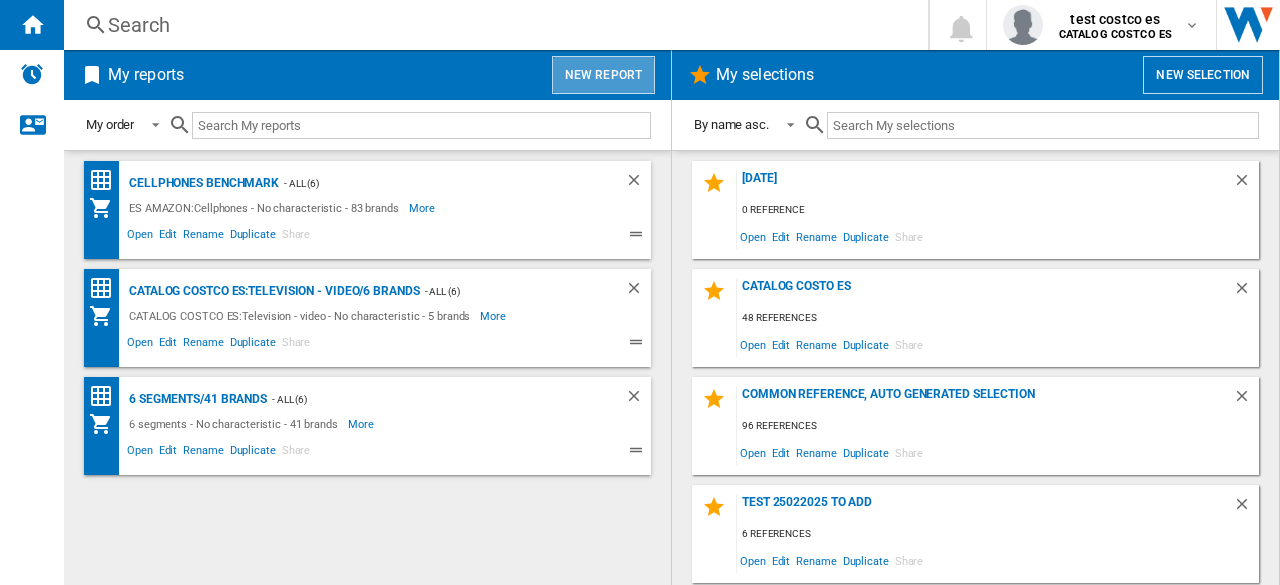 click on "New report" at bounding box center [603, 75] 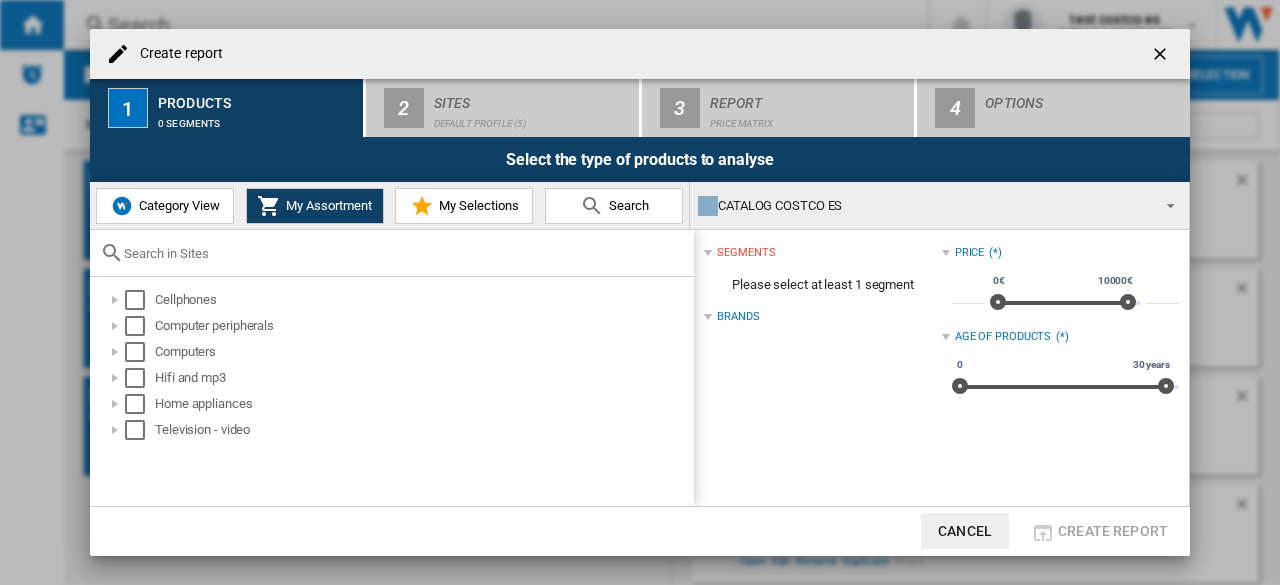 click on "Category View" at bounding box center [177, 205] 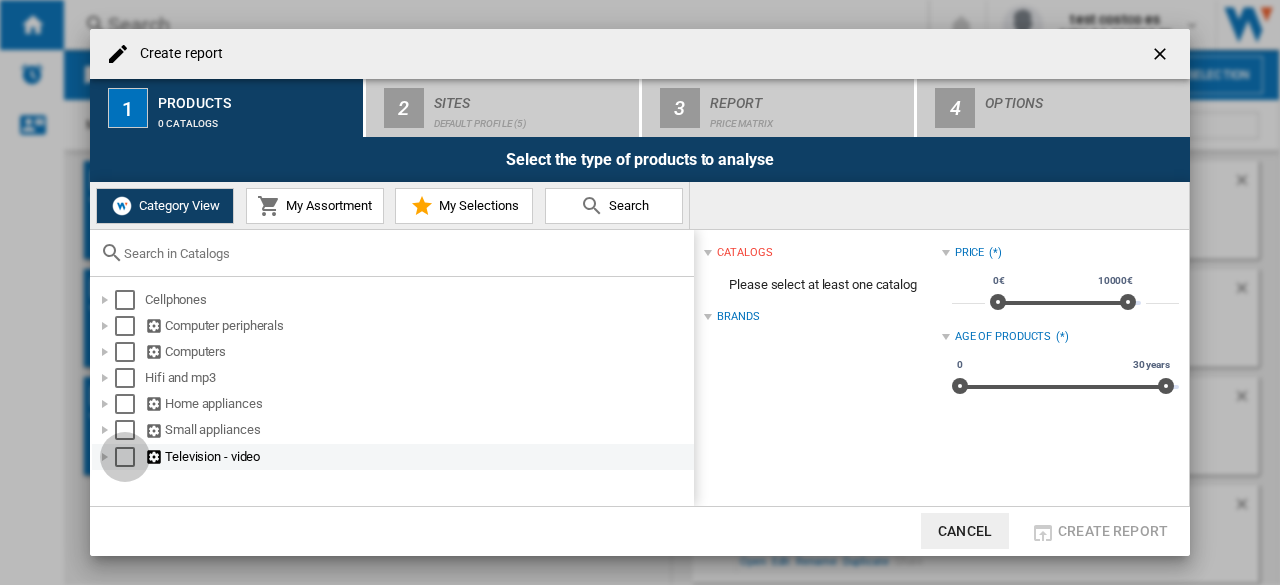 click at bounding box center (125, 457) 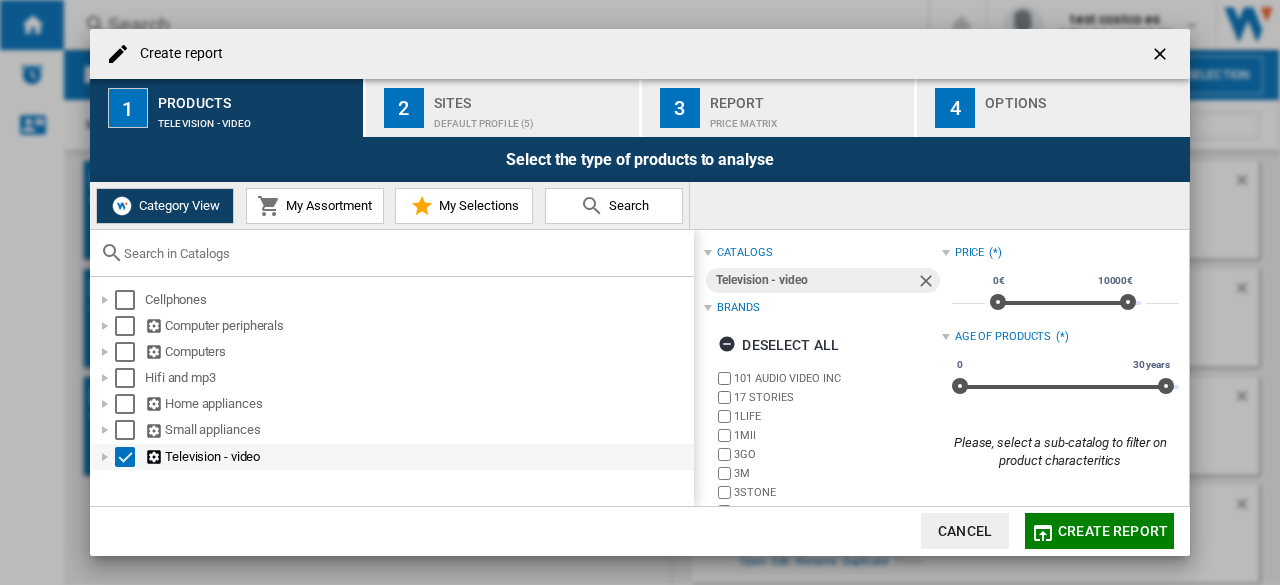 click at bounding box center [105, 457] 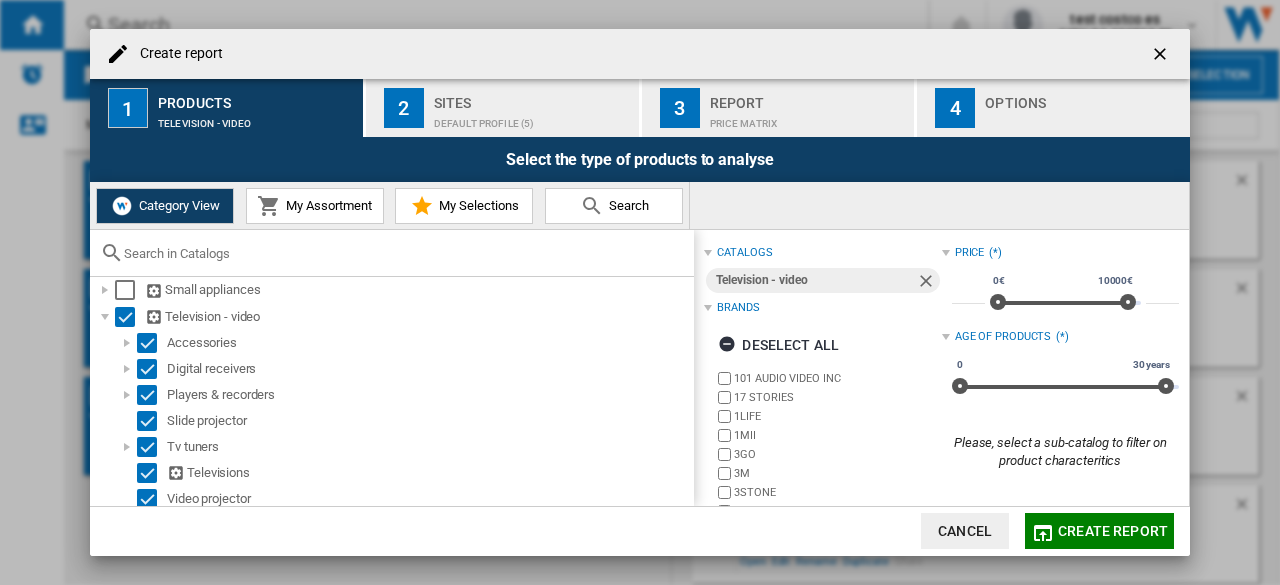 scroll, scrollTop: 147, scrollLeft: 0, axis: vertical 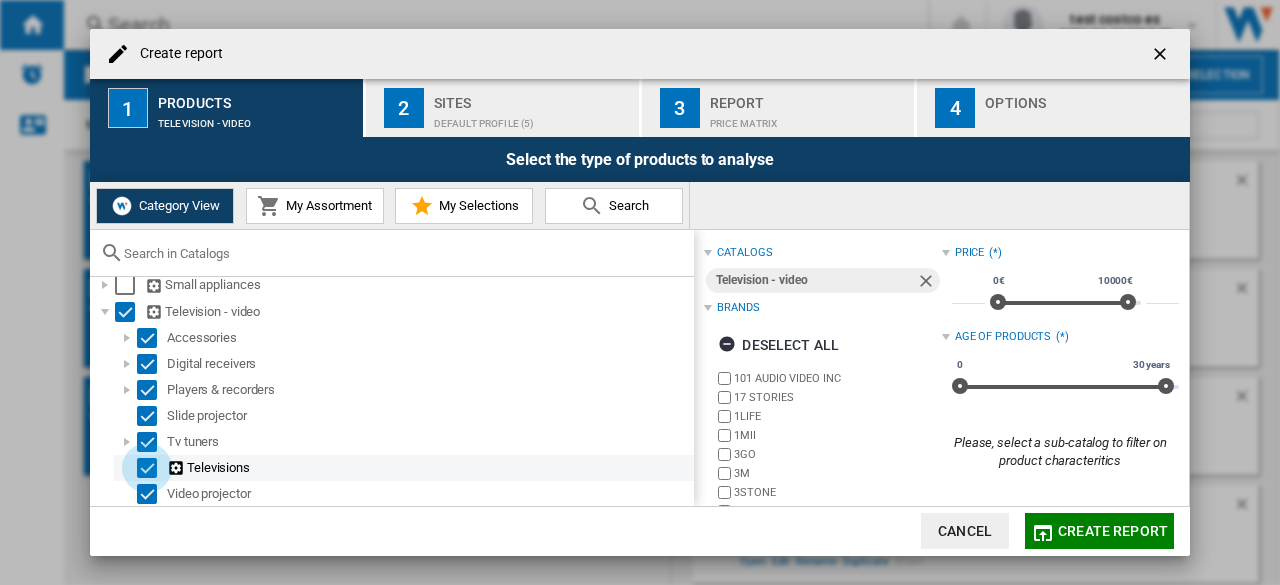 click at bounding box center (147, 468) 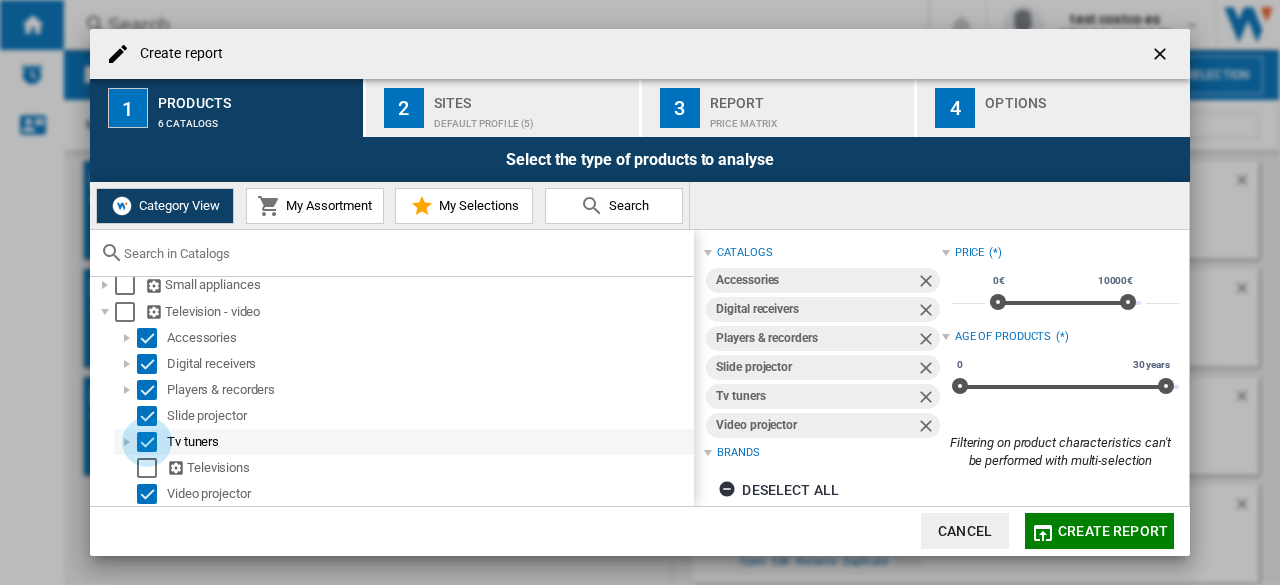 click at bounding box center (147, 442) 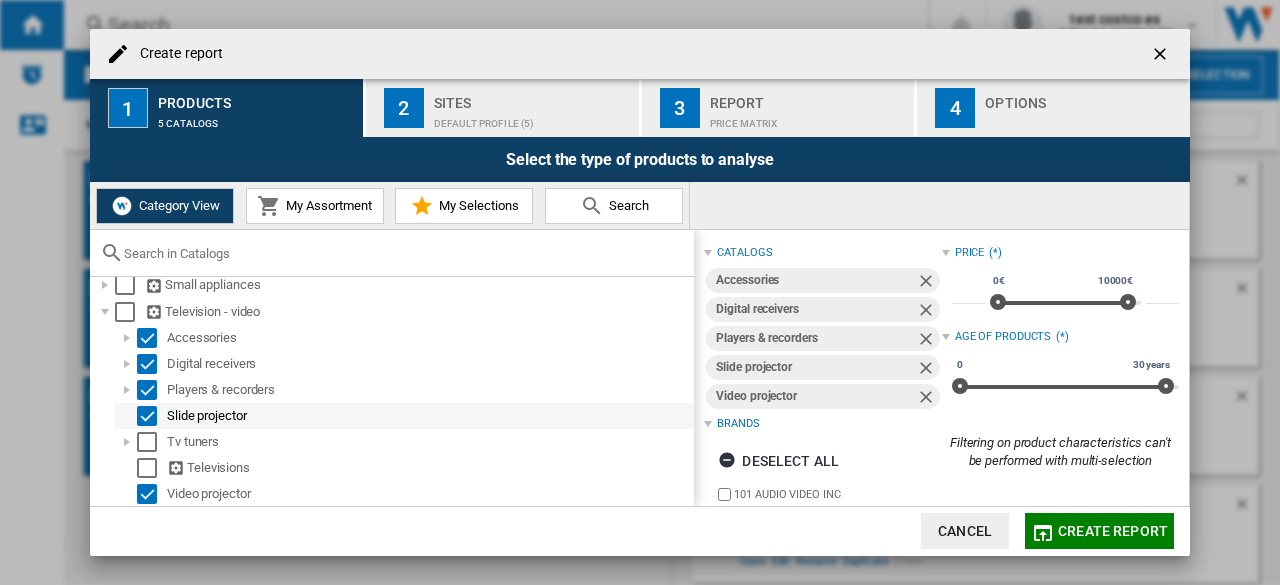 click at bounding box center (147, 416) 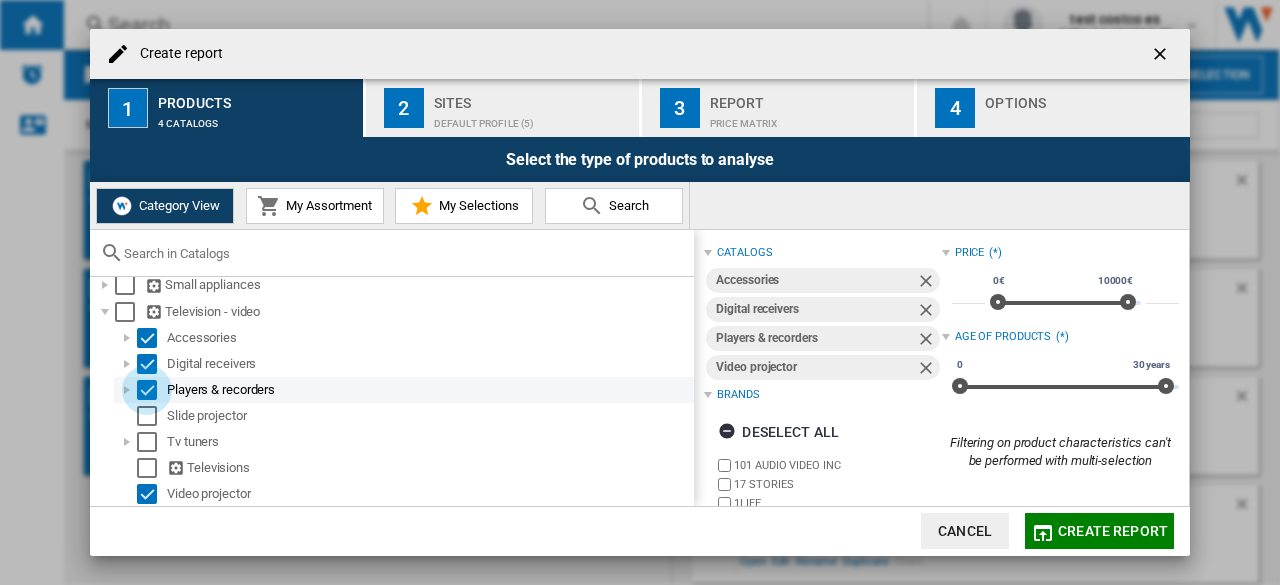 click at bounding box center [147, 390] 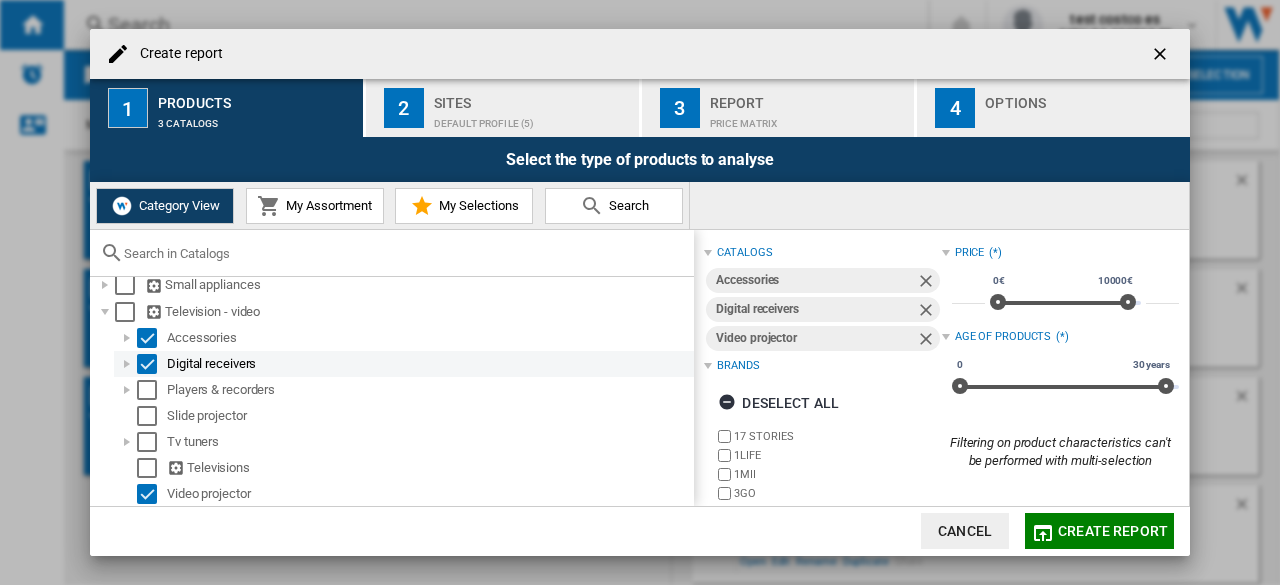 click at bounding box center [147, 364] 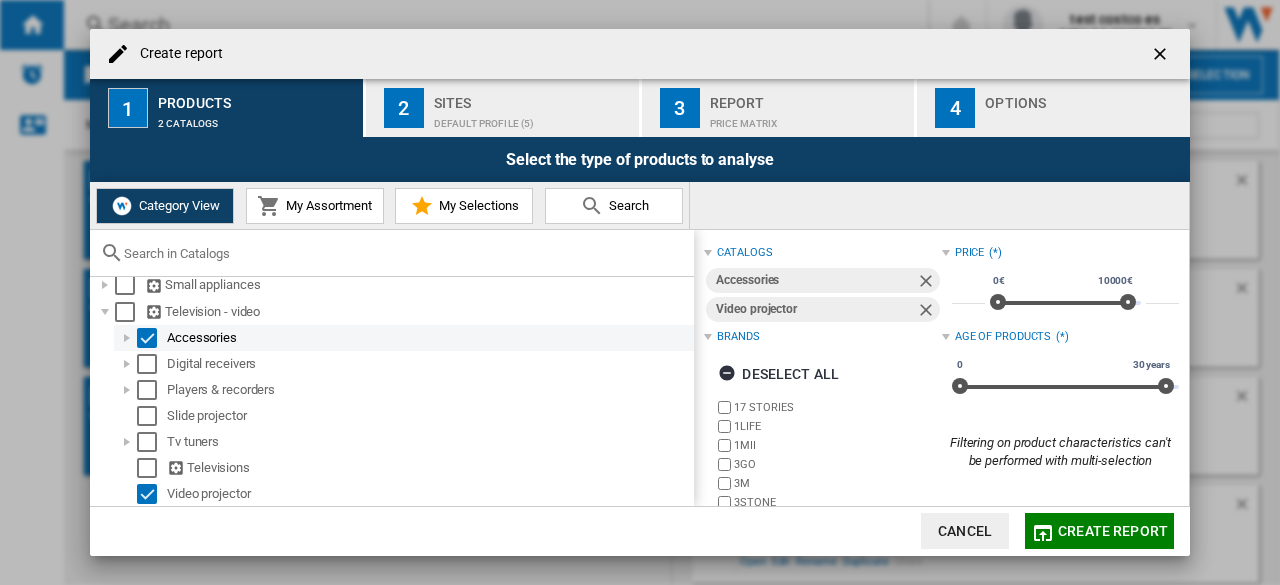 click at bounding box center (147, 338) 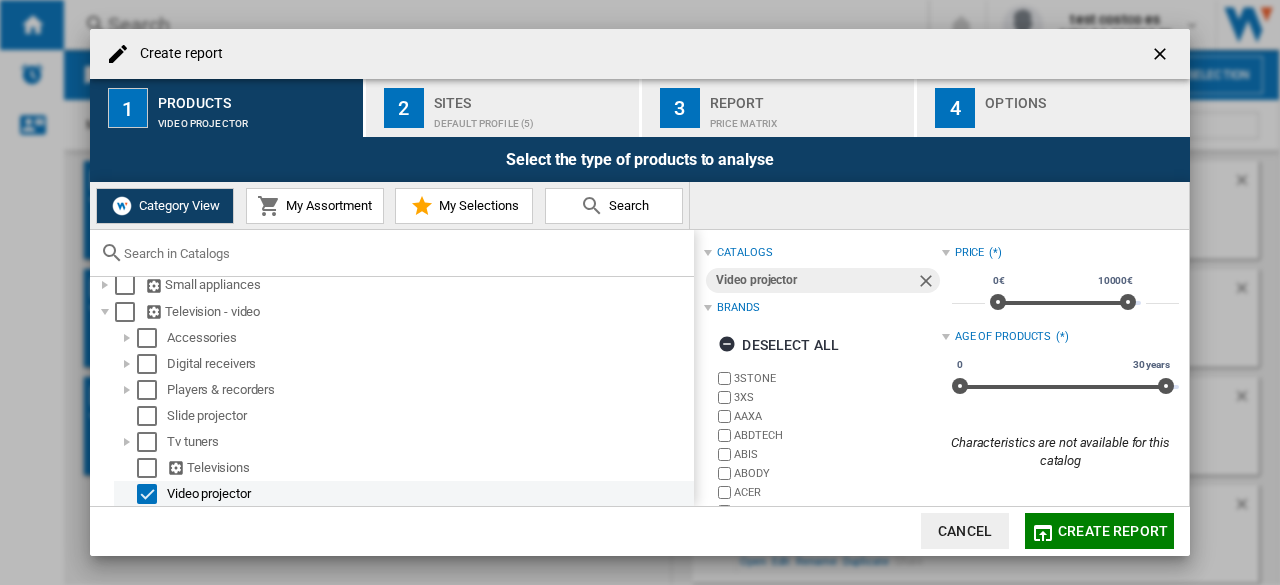 click at bounding box center [147, 494] 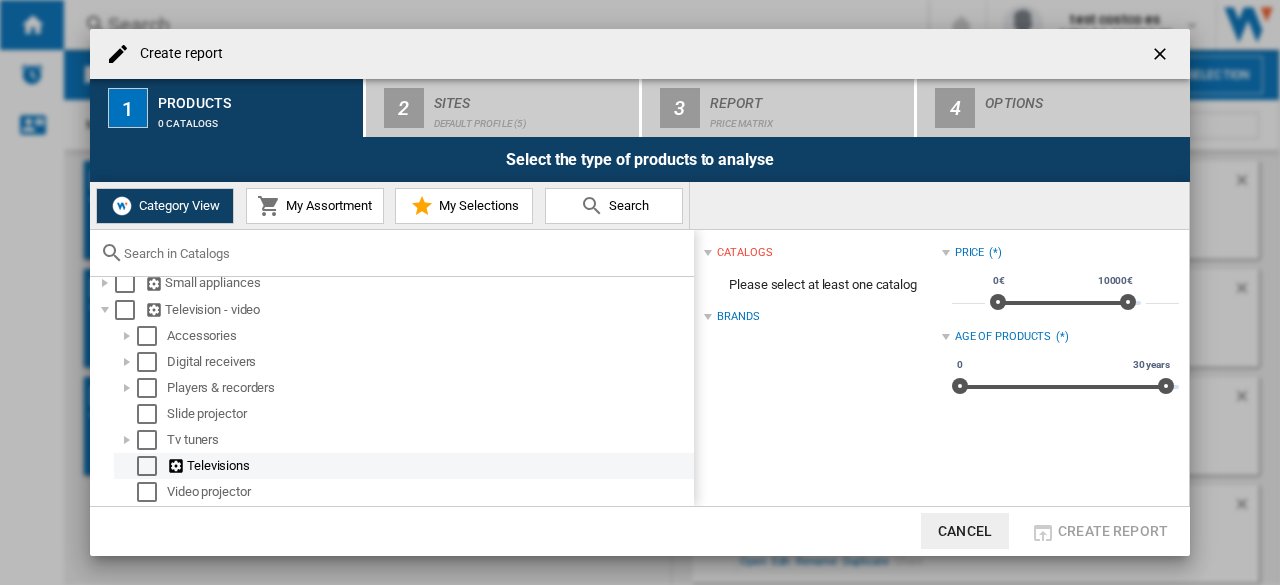 click at bounding box center (147, 466) 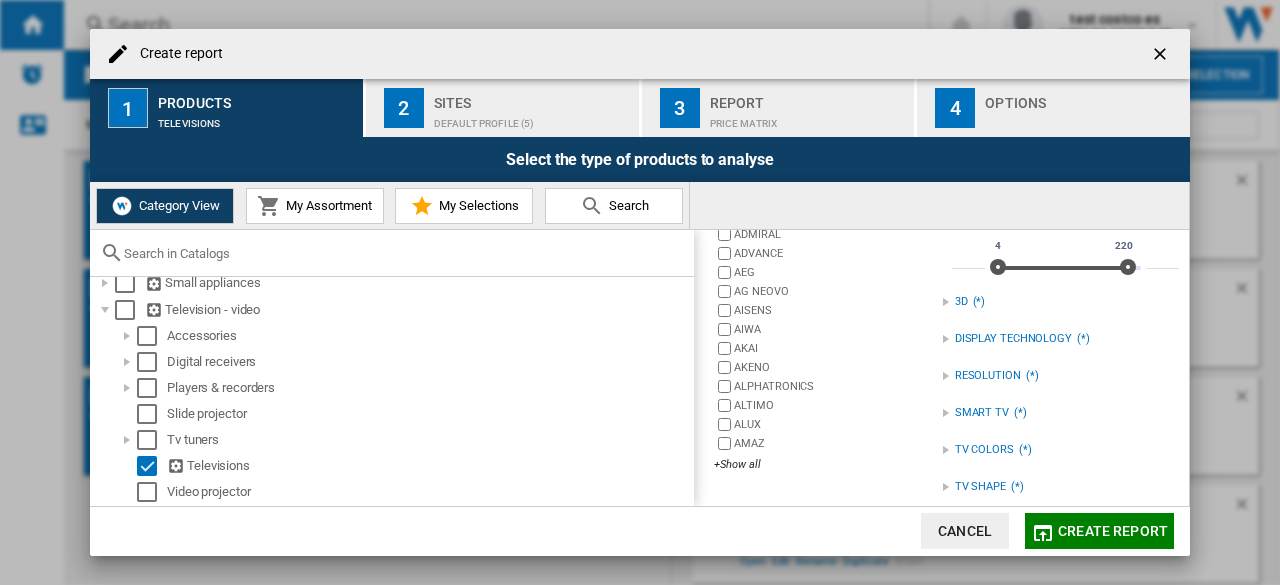 scroll, scrollTop: 206, scrollLeft: 0, axis: vertical 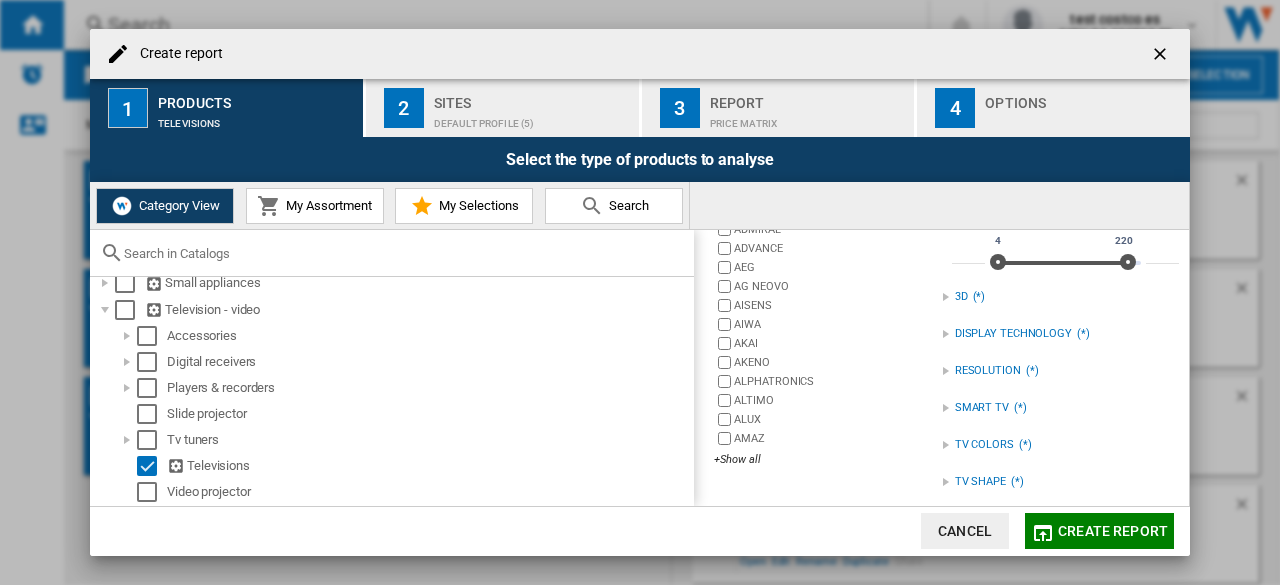 click on "RESOLUTION
(*)" at bounding box center [1060, 371] 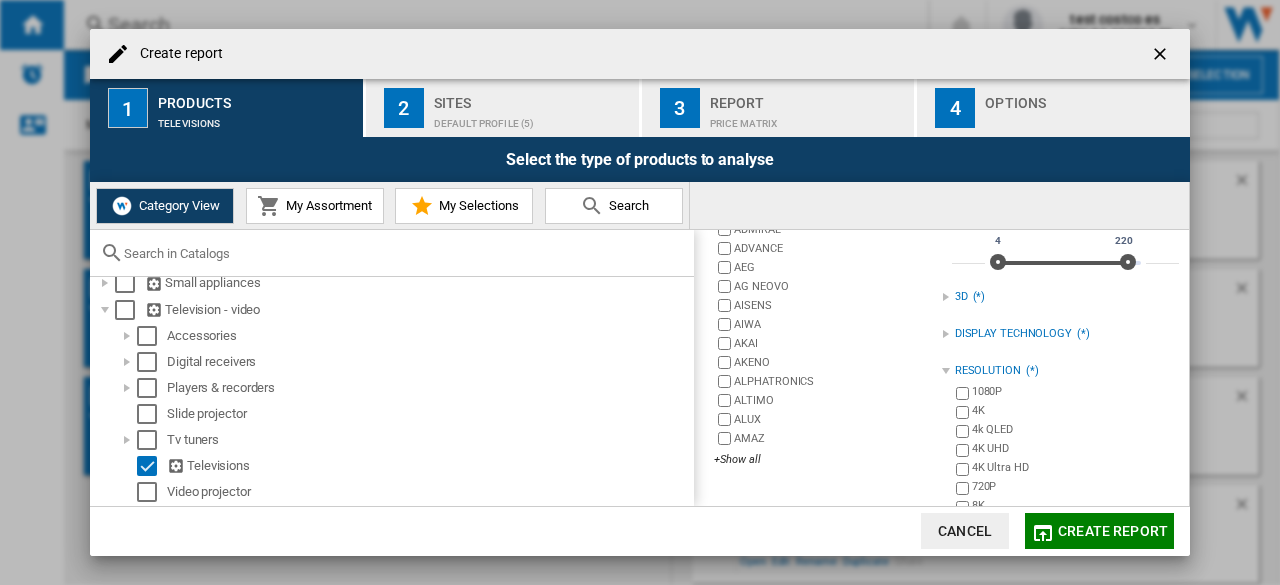 click on "DISPLAY TECHNOLOGY
(*)" at bounding box center (1060, 334) 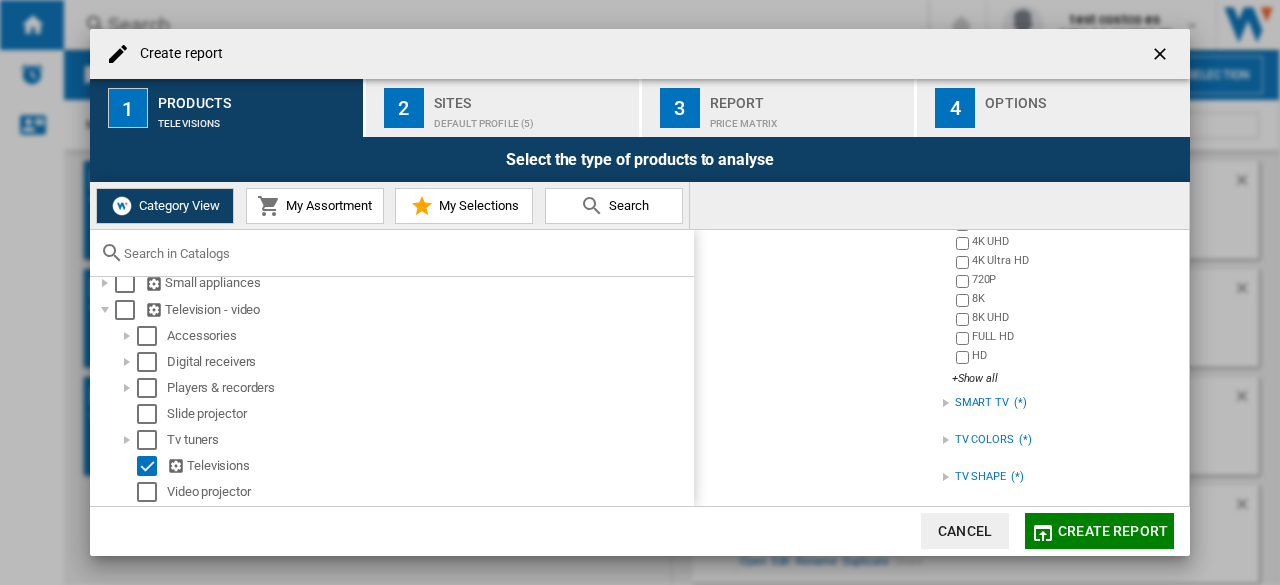 scroll, scrollTop: 620, scrollLeft: 0, axis: vertical 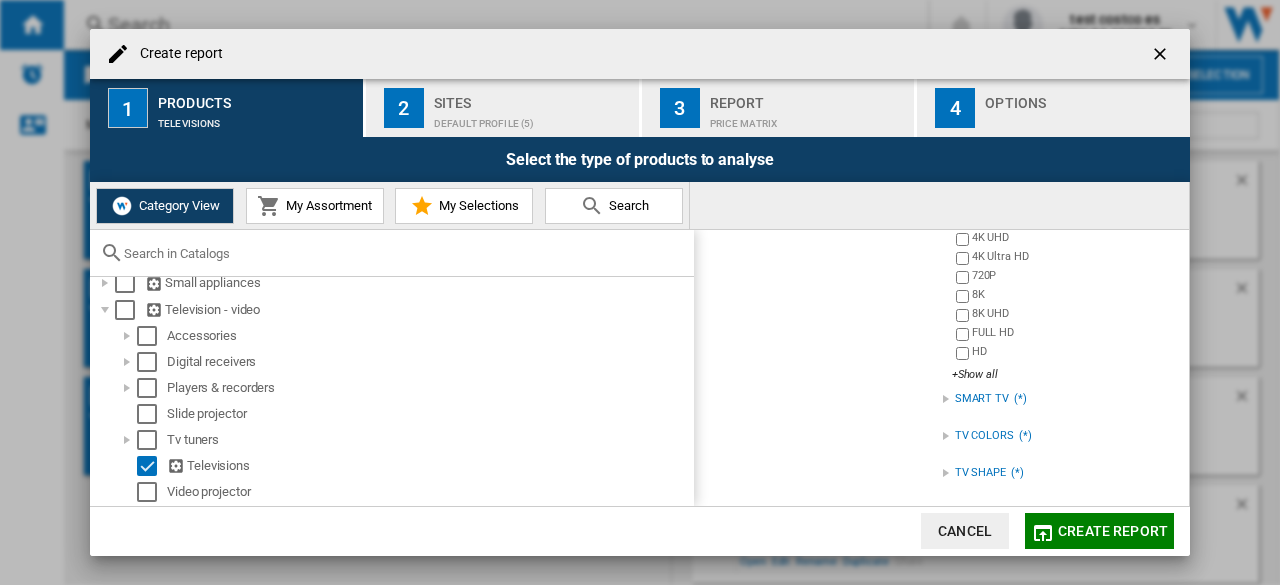 click on "TV COLORS
(*)" at bounding box center [1060, 436] 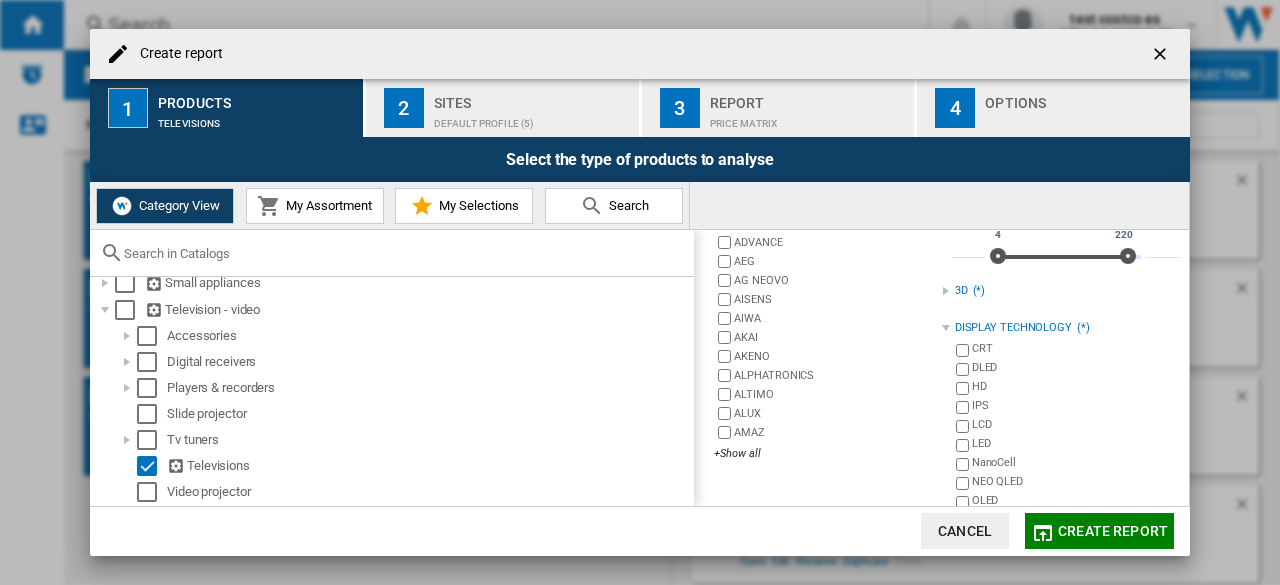 scroll, scrollTop: 204, scrollLeft: 0, axis: vertical 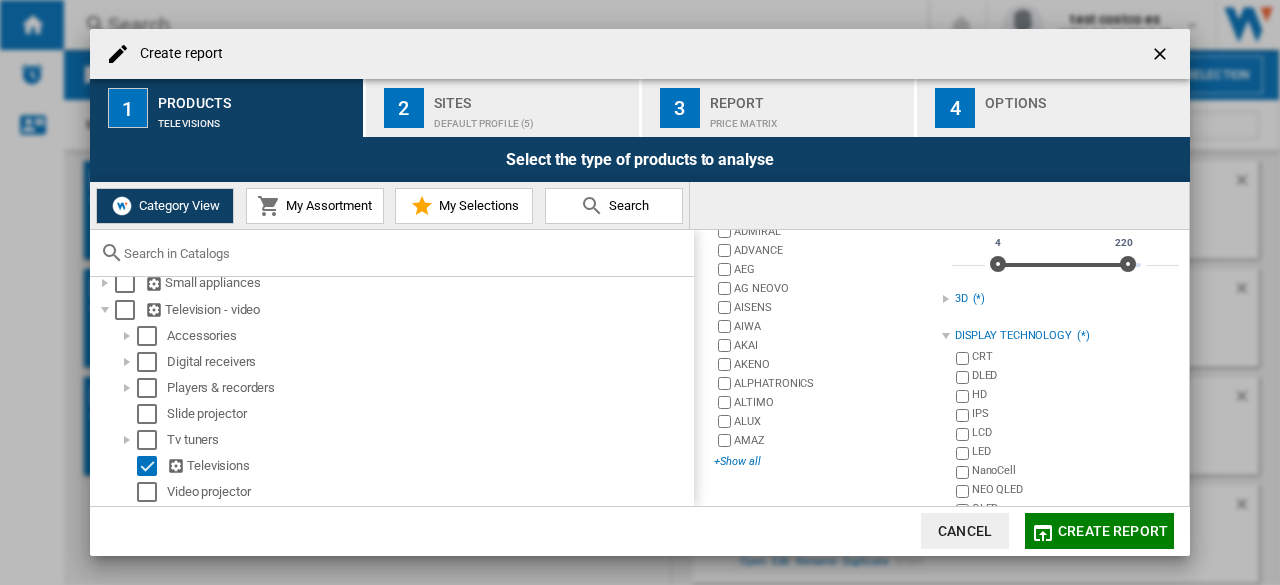 click on "+Show all" at bounding box center (827, 461) 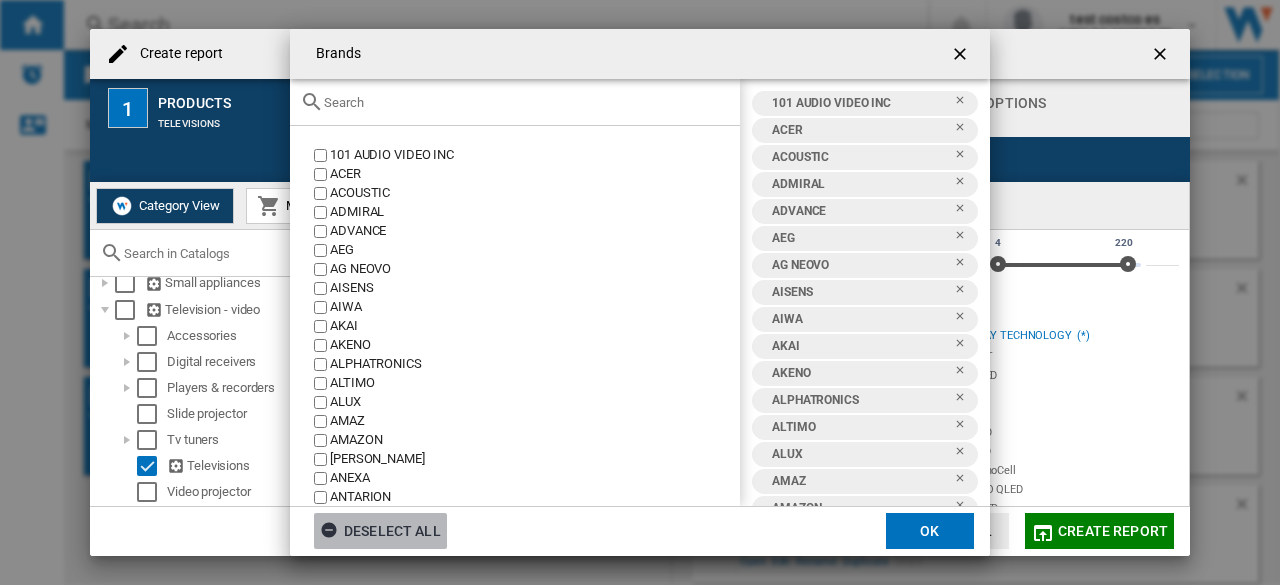 click on "Deselect all" 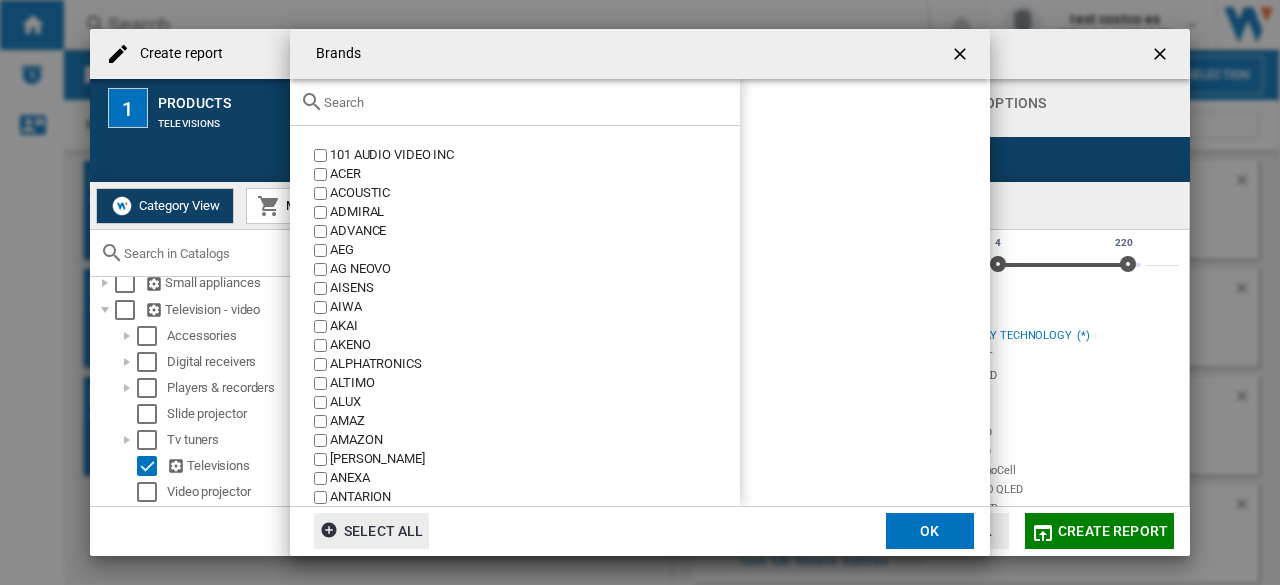 click 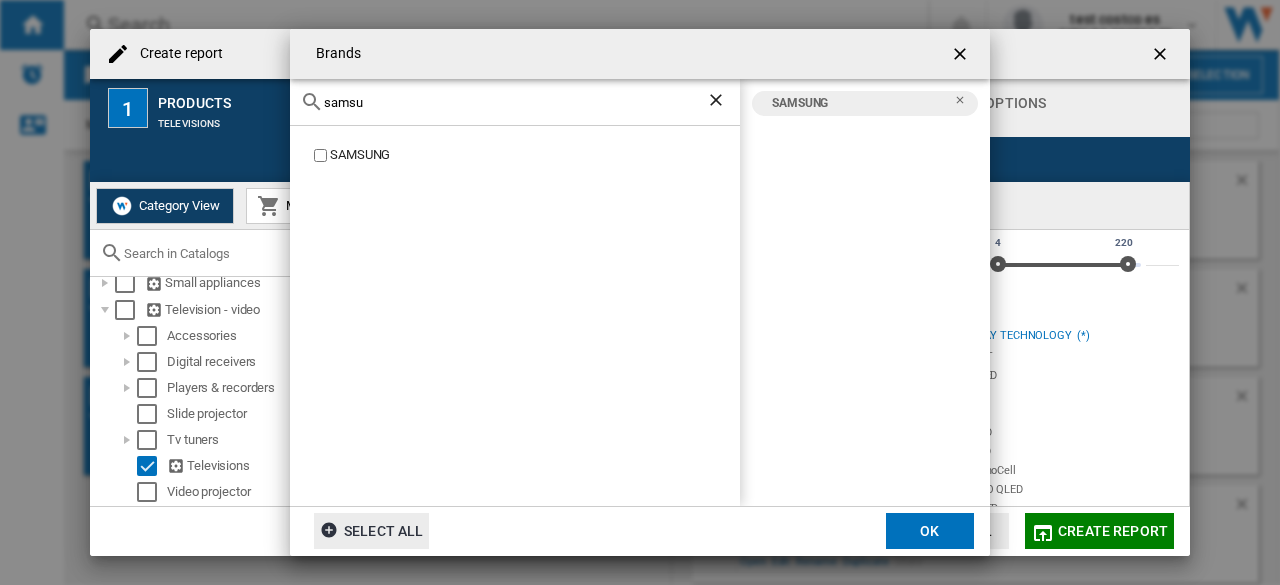 click on "samsu" 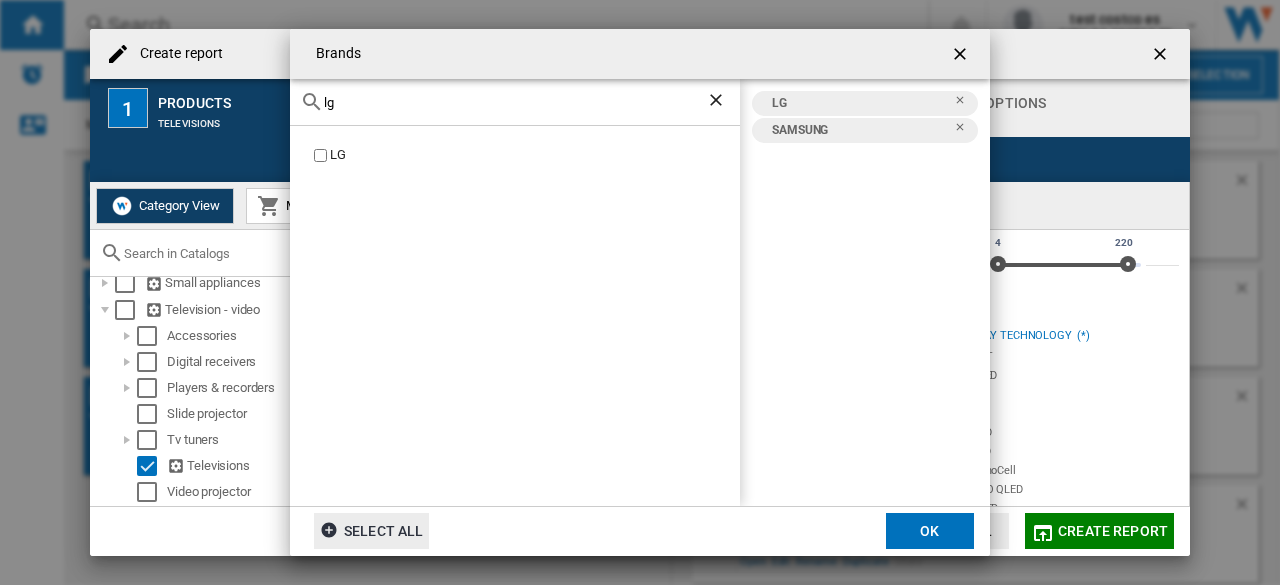 click on "lg" 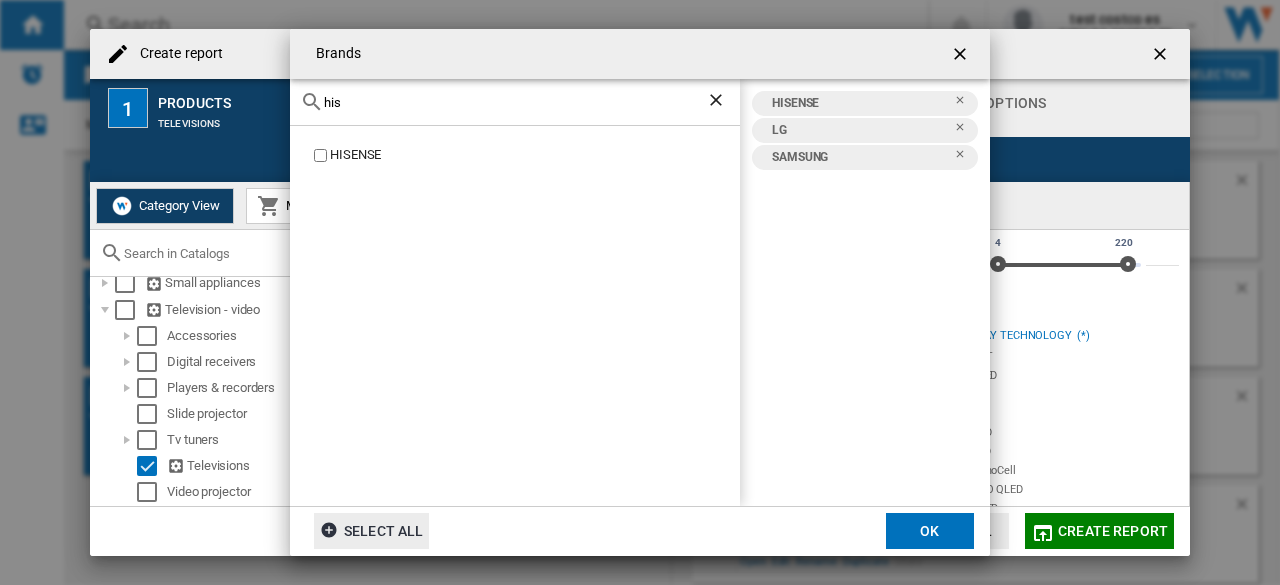 click on "his" 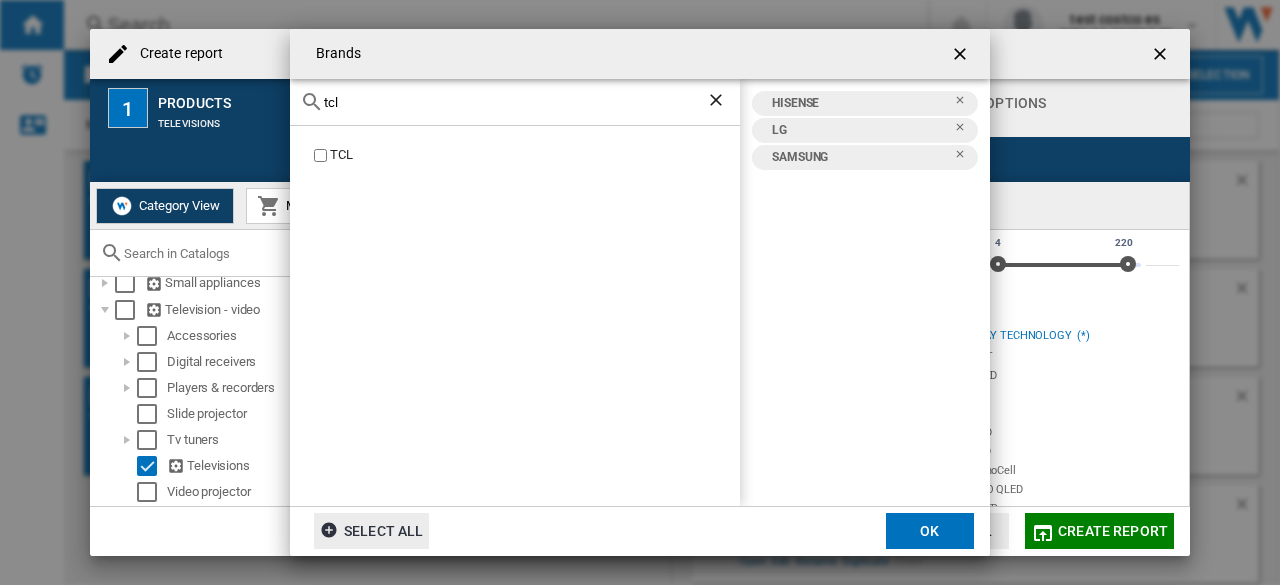 type on "tcl" 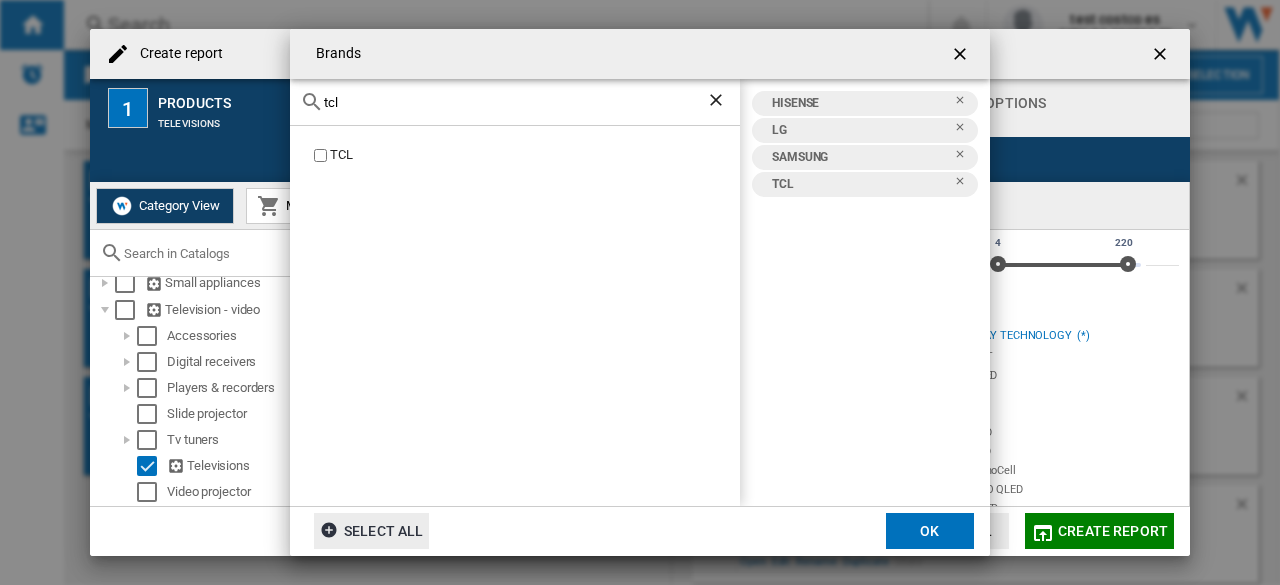 click on "OK" 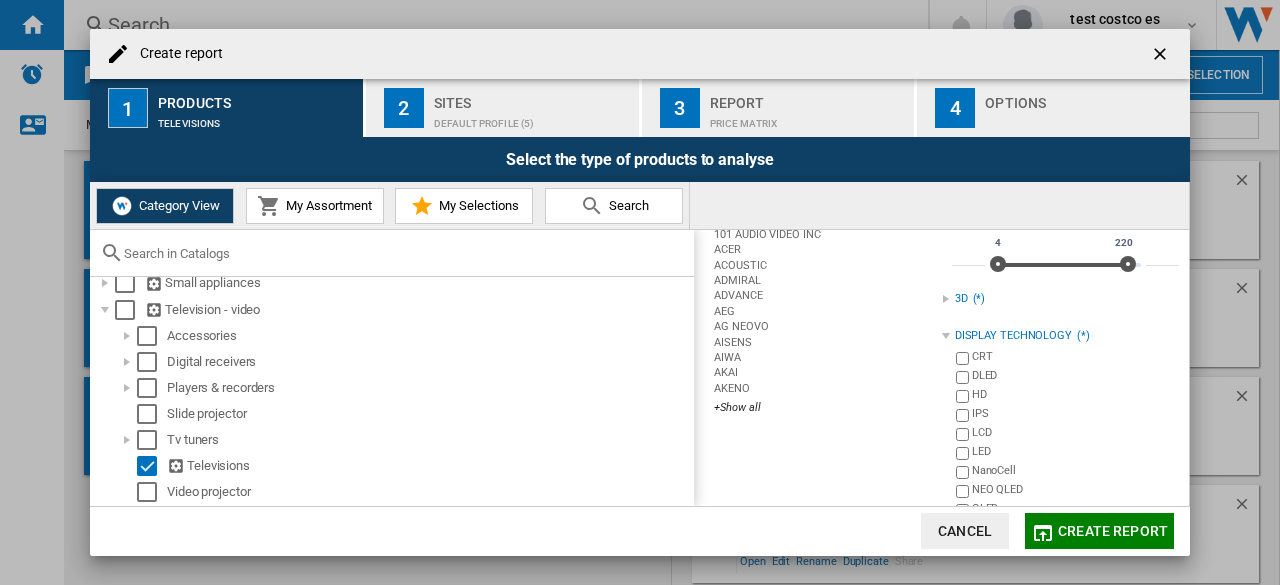 scroll, scrollTop: 0, scrollLeft: 0, axis: both 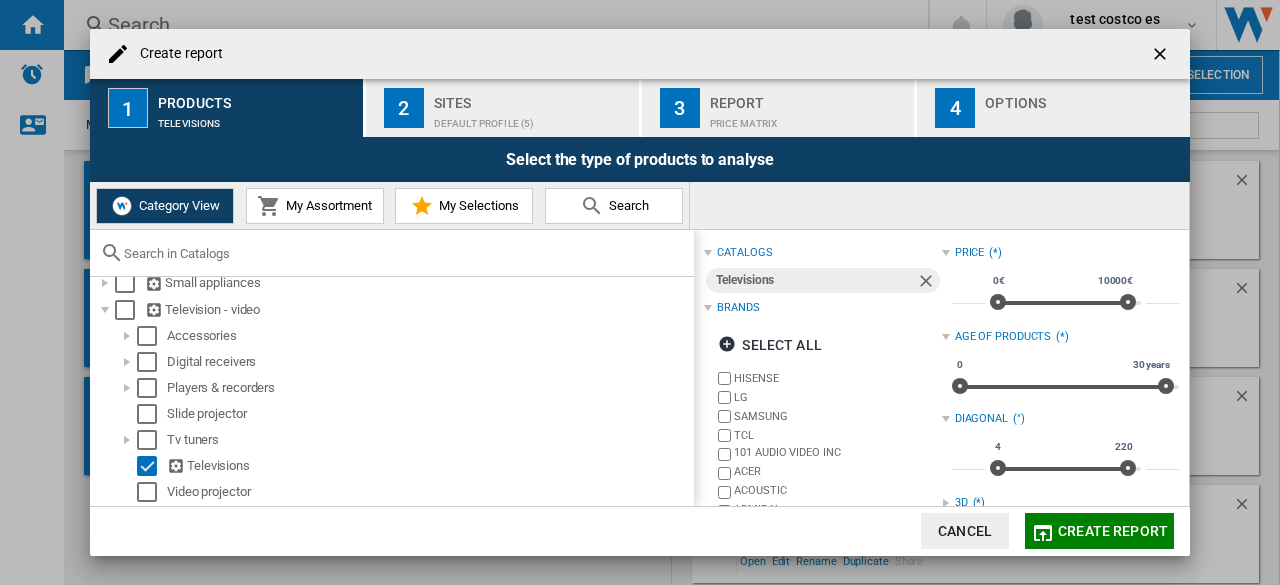 click on "Sites" at bounding box center (532, 97) 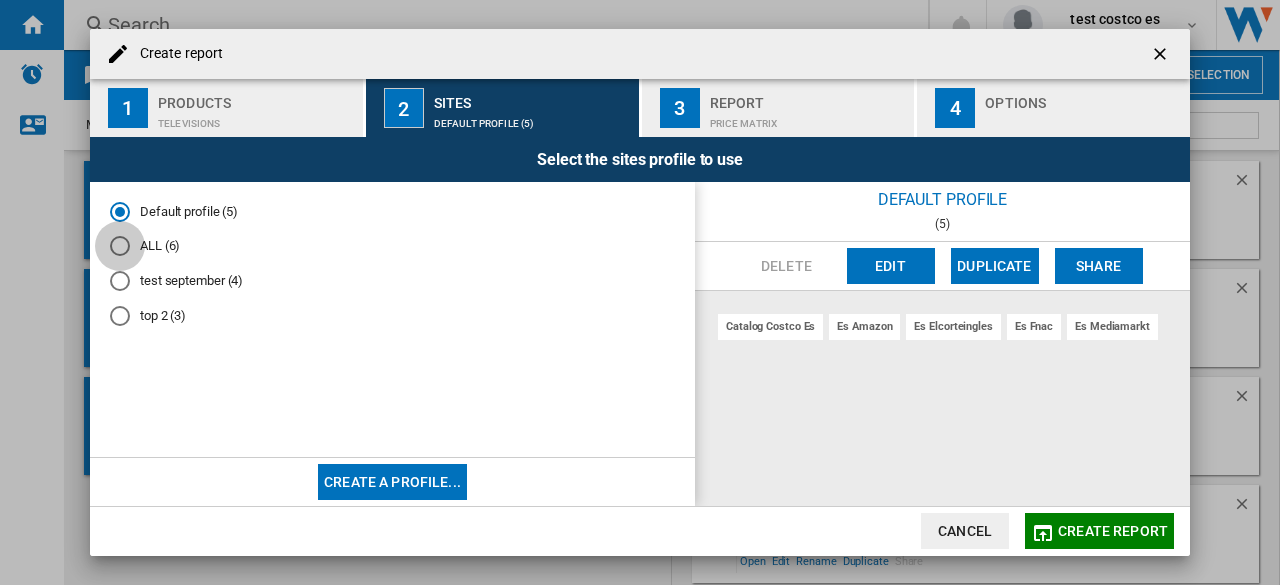 click at bounding box center [120, 246] 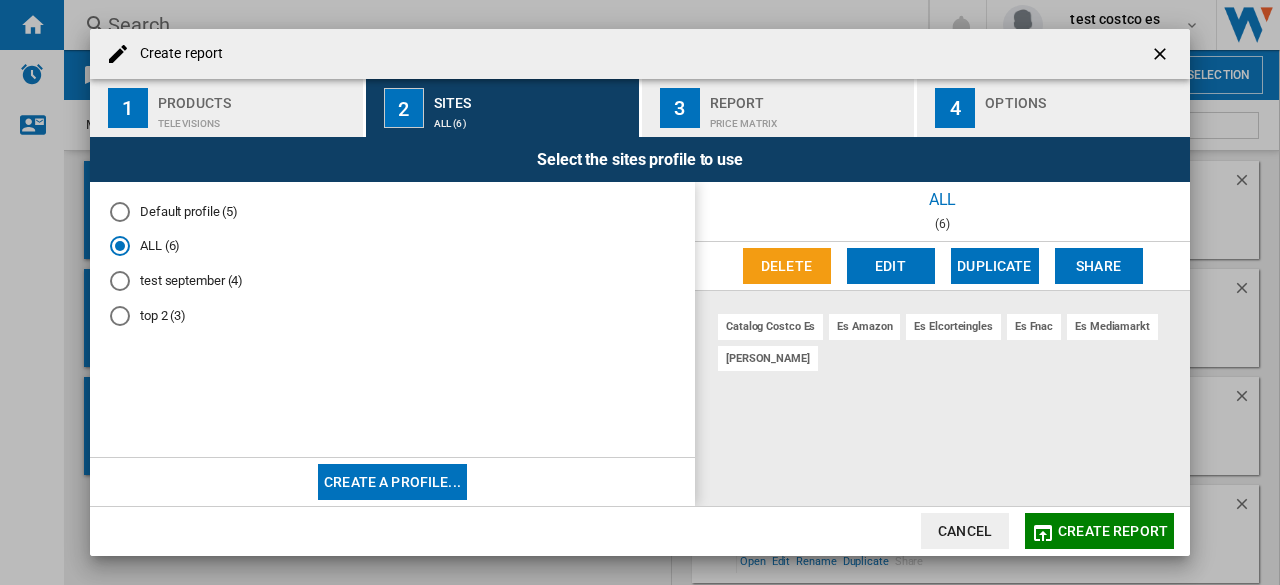 click on "Price Matrix" at bounding box center (808, 118) 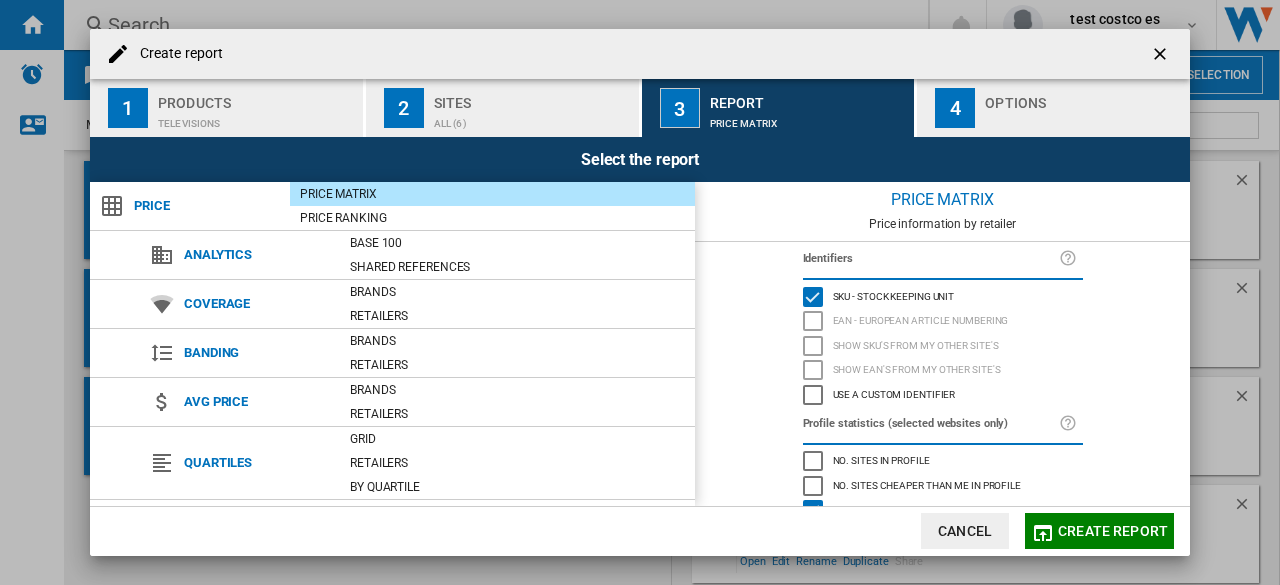 click at bounding box center [1083, 118] 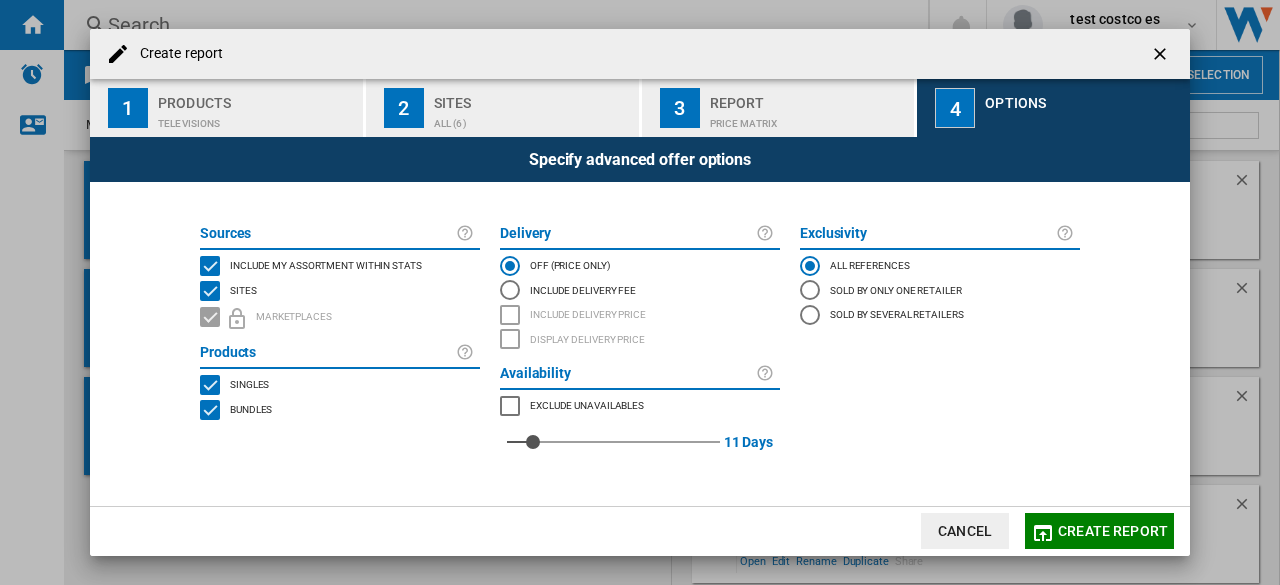click on "Create report" 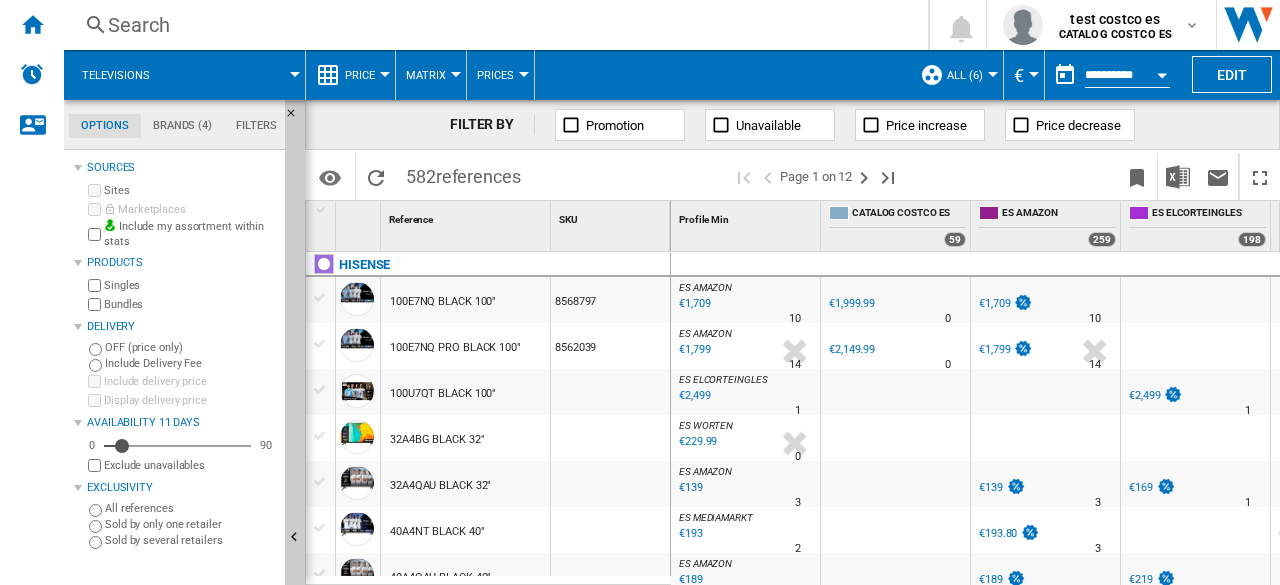 click on "Price" at bounding box center (365, 75) 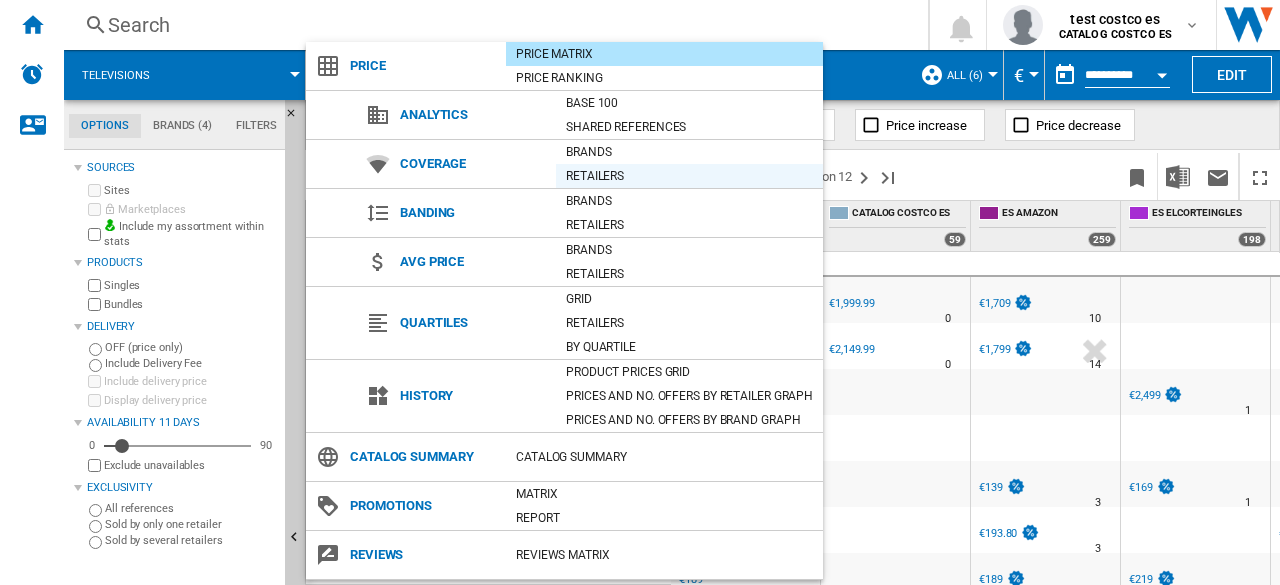 click on "Retailers" at bounding box center [689, 176] 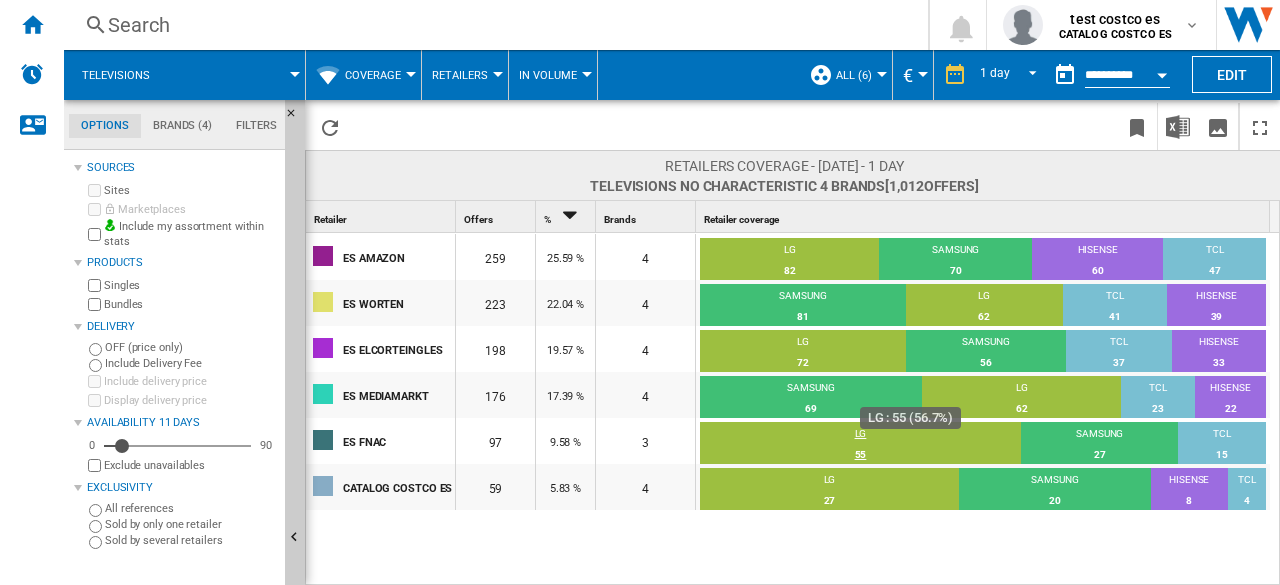 click on "LG" at bounding box center (860, 436) 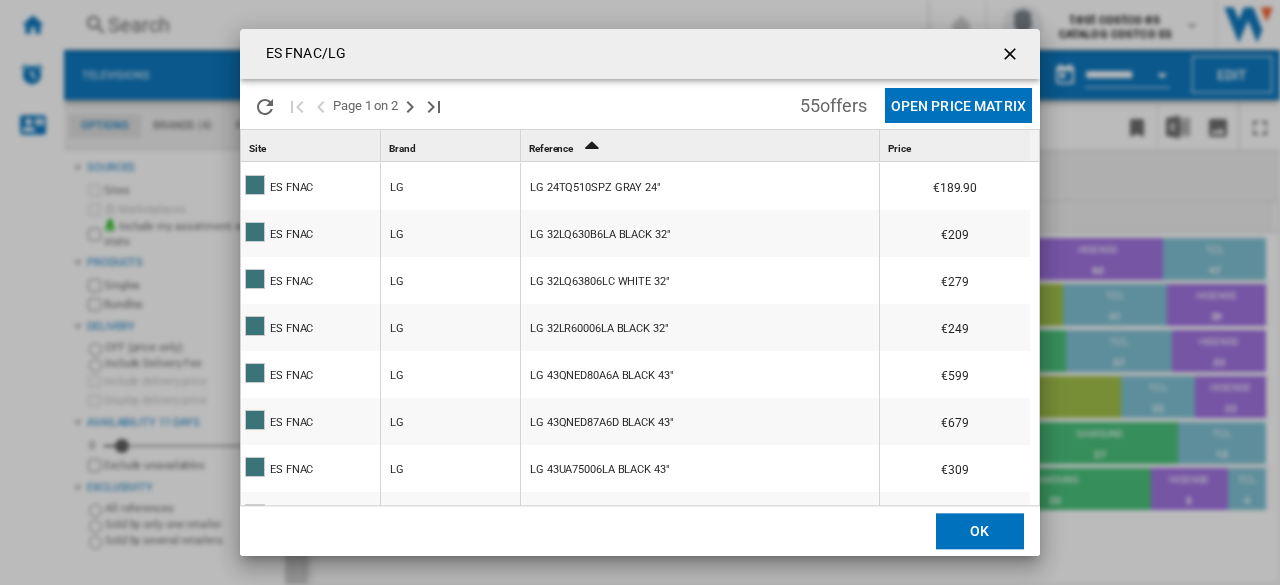 click on "Open Price Matrix" 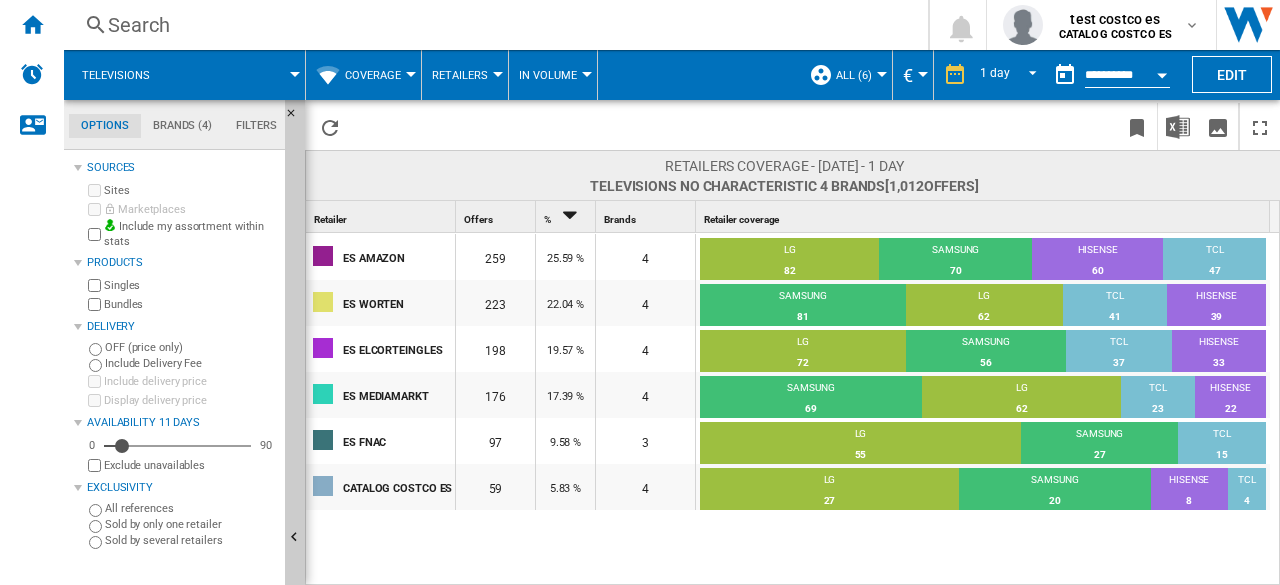 click on "Coverage" at bounding box center (378, 75) 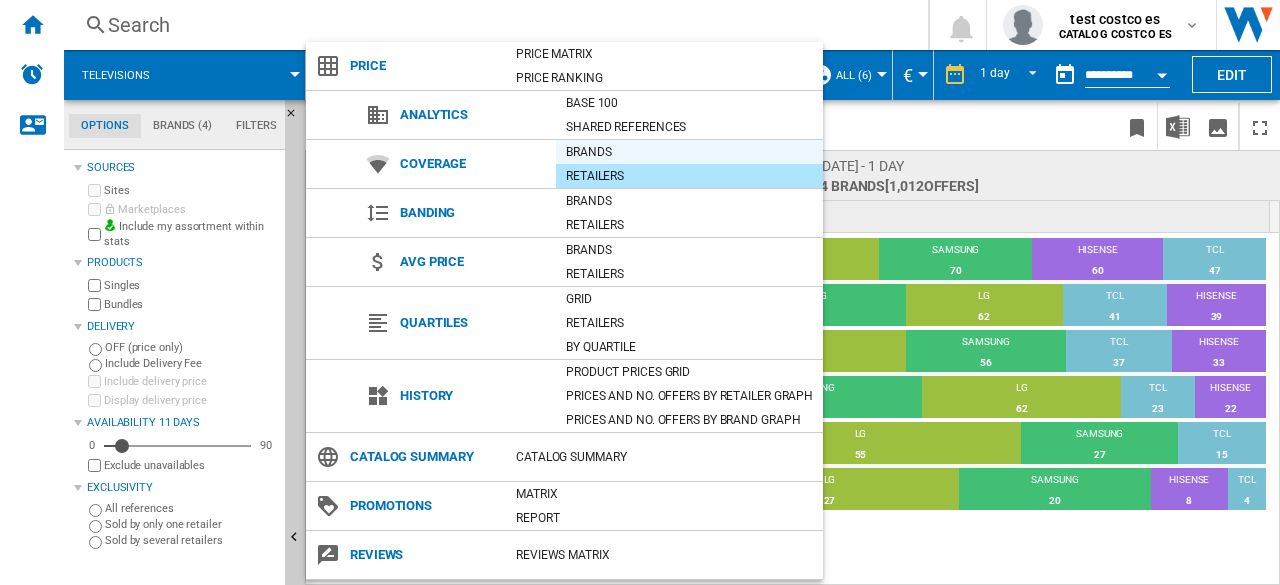 click on "Brands" at bounding box center (689, 152) 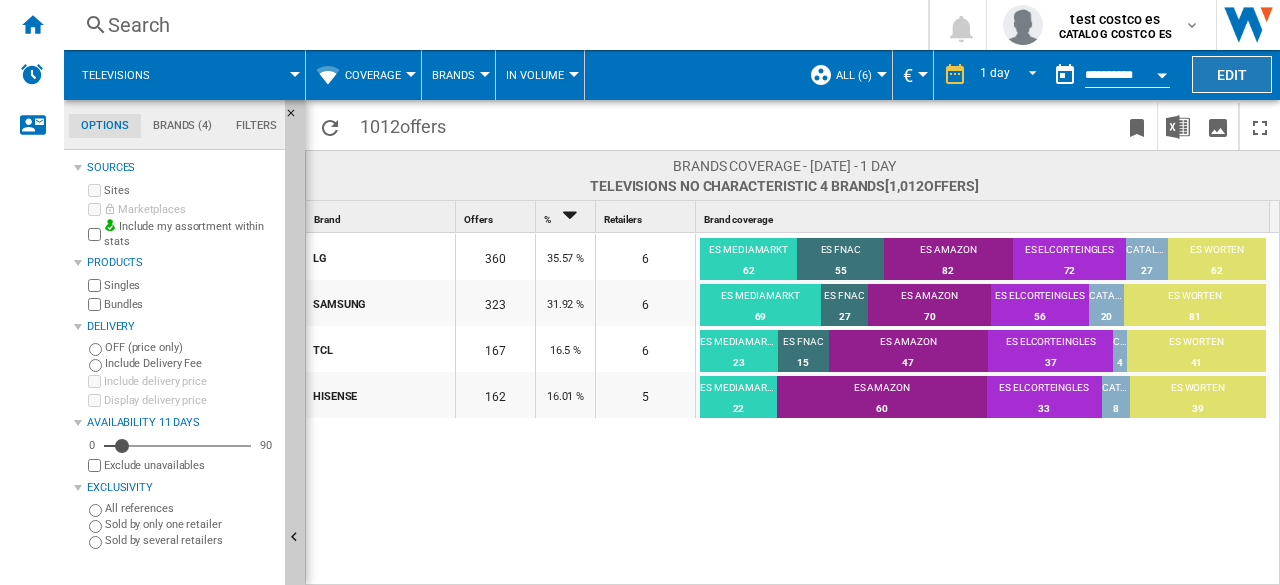 click on "Edit" at bounding box center [1232, 74] 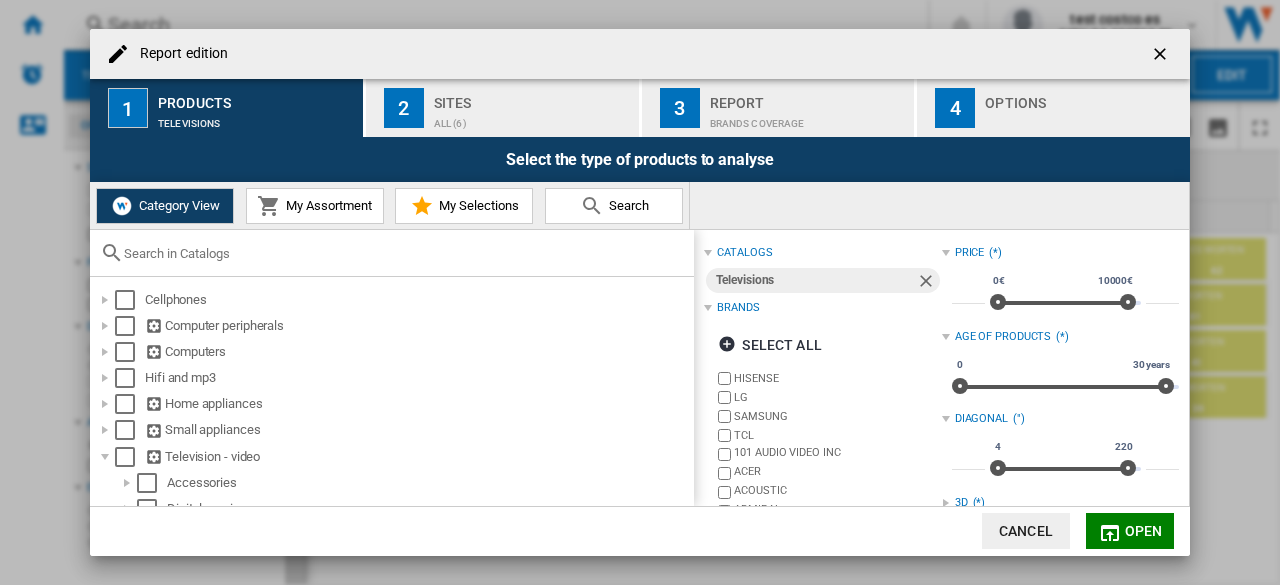 click on "Sites" at bounding box center (532, 97) 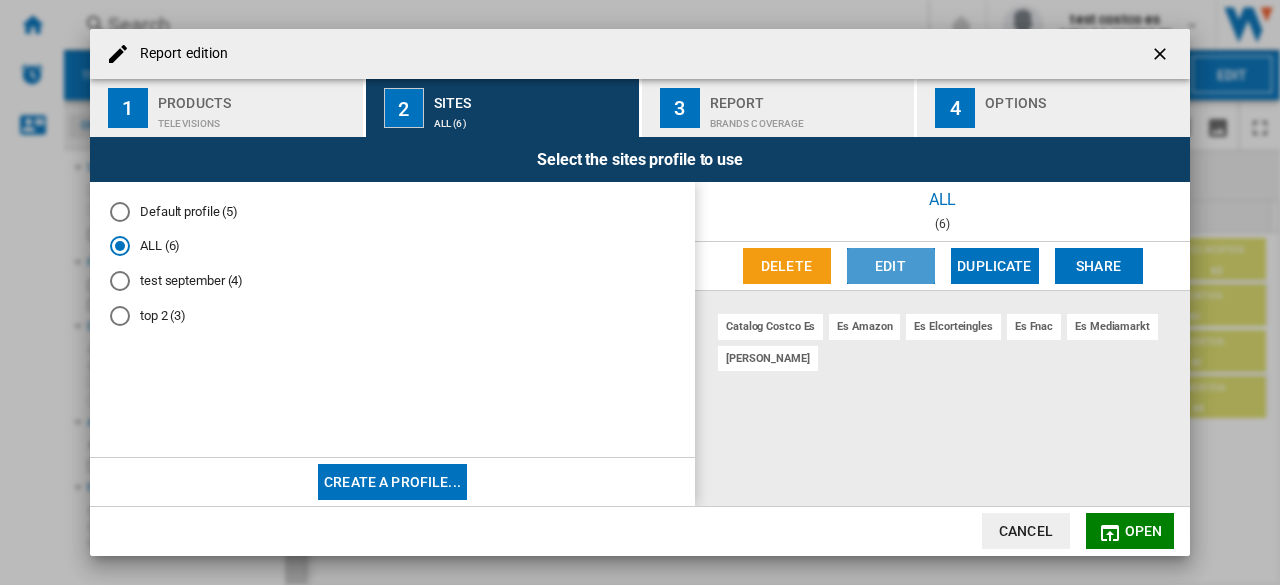 click on "Edit" at bounding box center [891, 266] 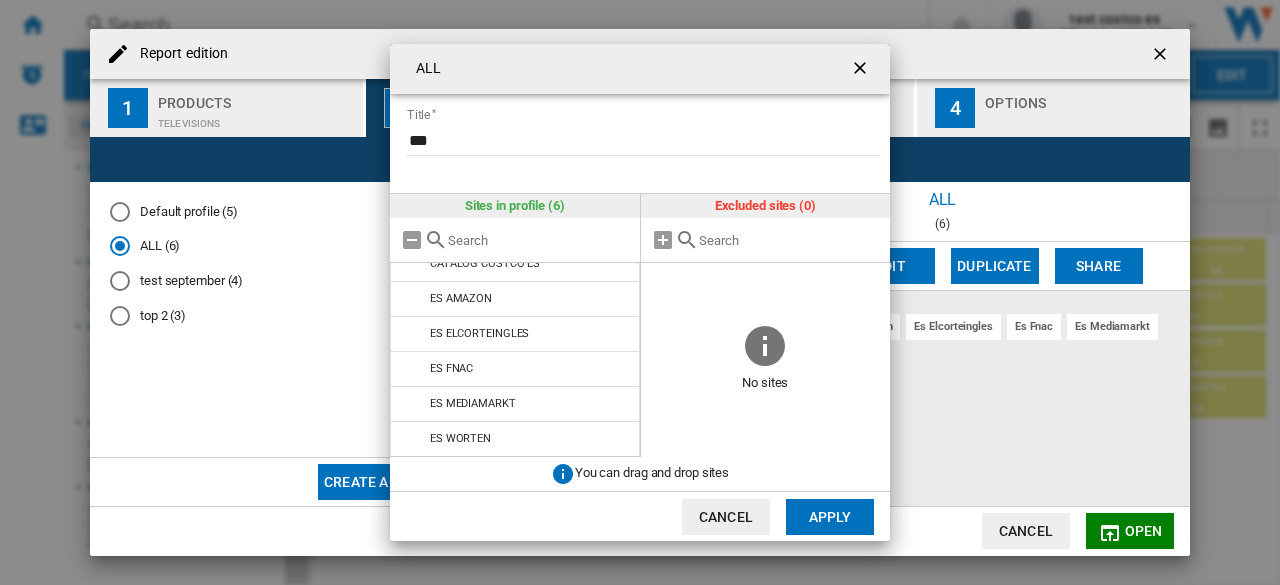 scroll, scrollTop: 0, scrollLeft: 0, axis: both 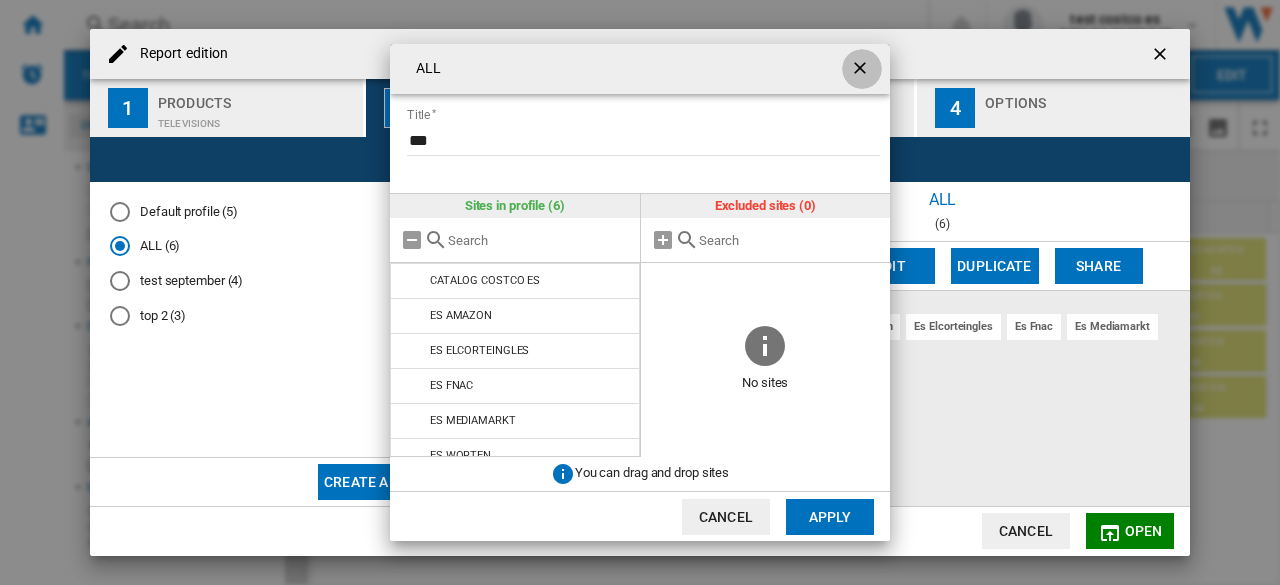 click at bounding box center (862, 70) 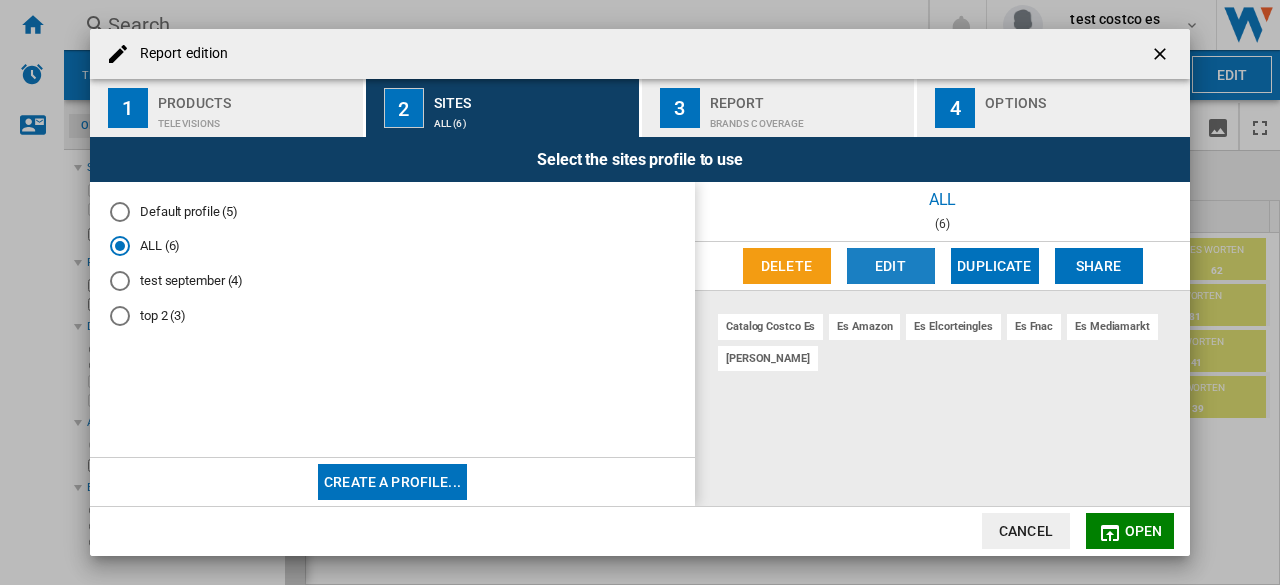click on "Edit" at bounding box center (891, 266) 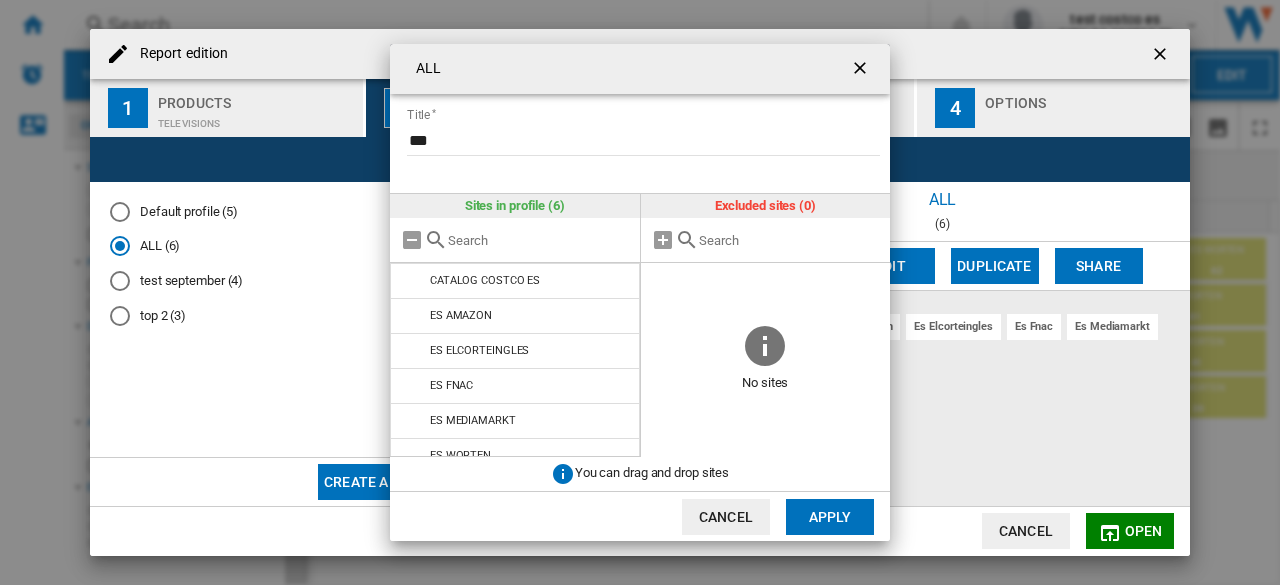 scroll, scrollTop: 17, scrollLeft: 0, axis: vertical 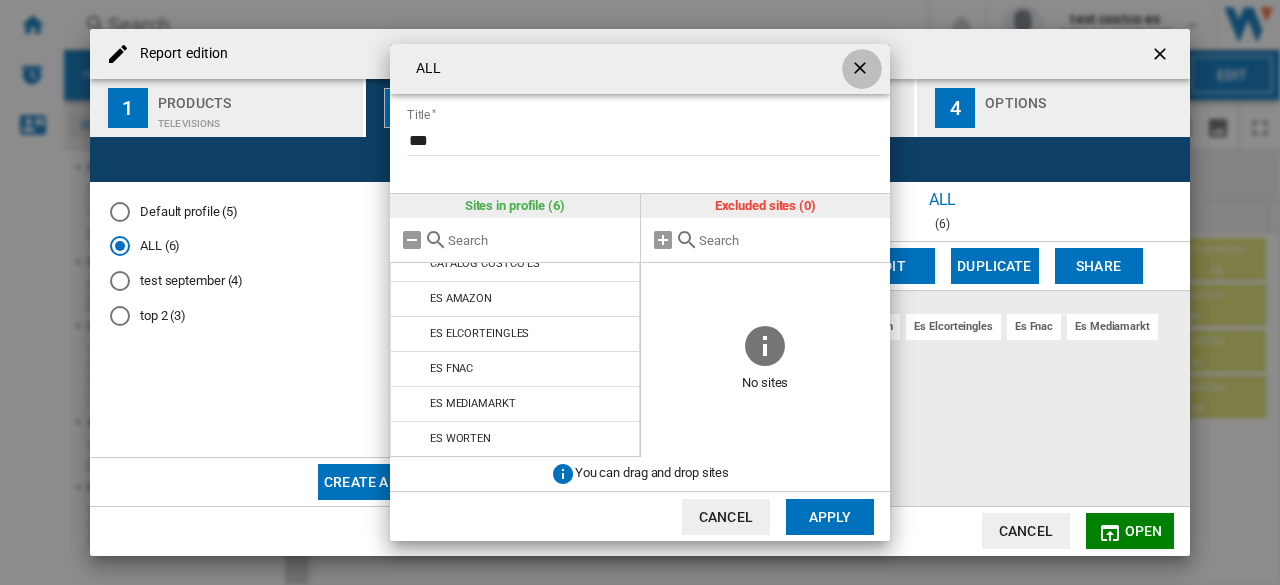 click at bounding box center (862, 70) 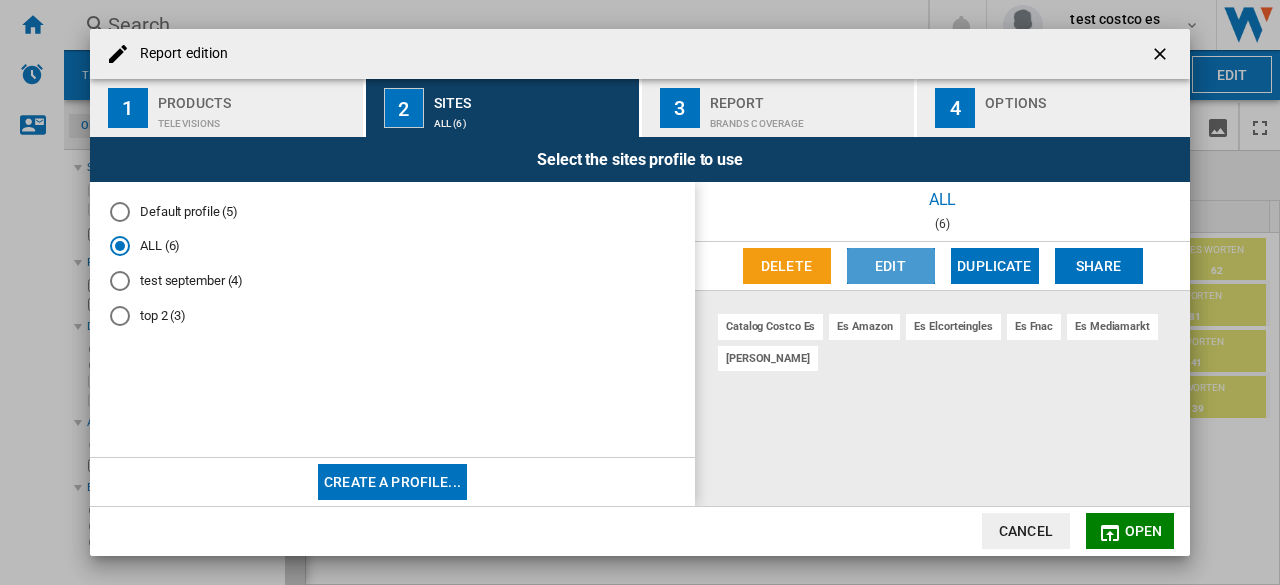 click on "Edit" at bounding box center (891, 266) 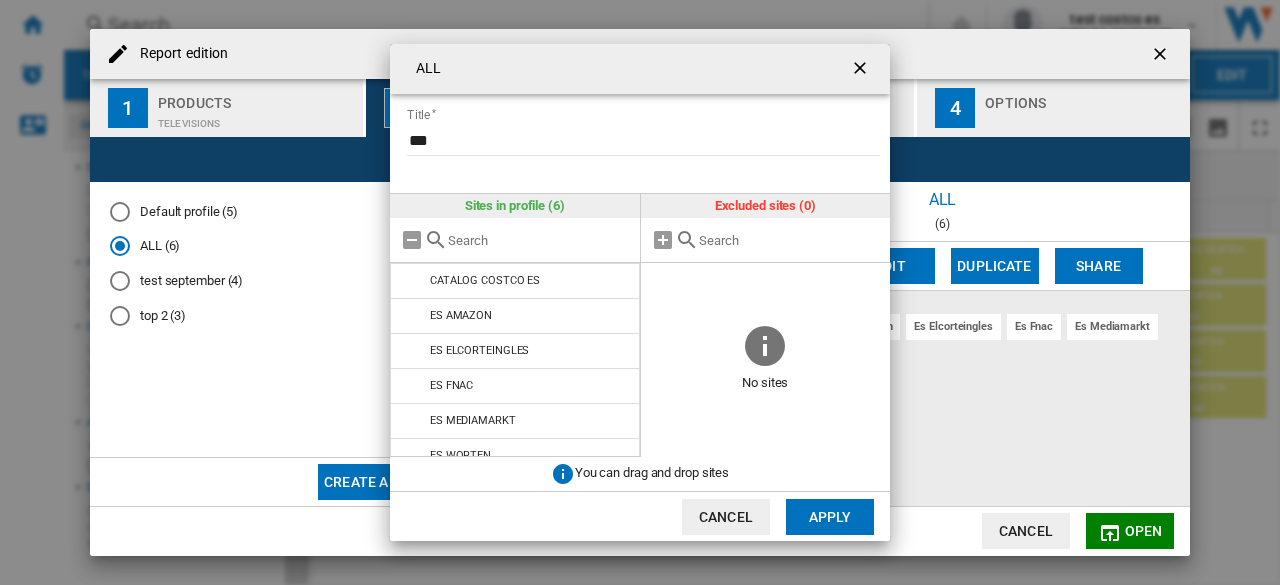 scroll, scrollTop: 17, scrollLeft: 0, axis: vertical 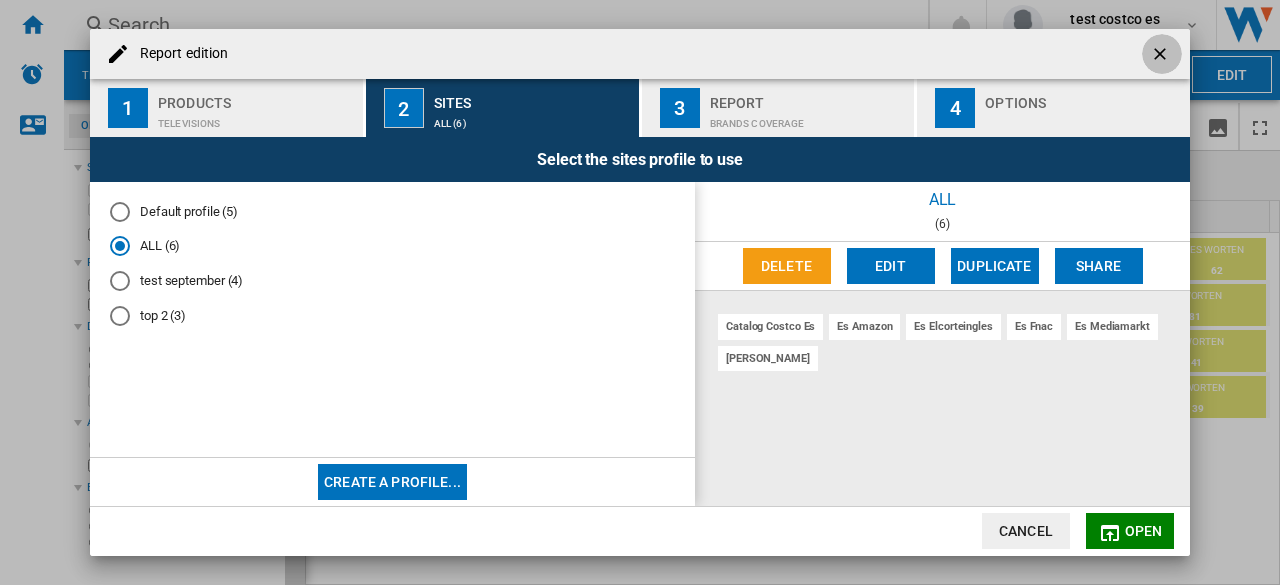 click at bounding box center (1162, 56) 